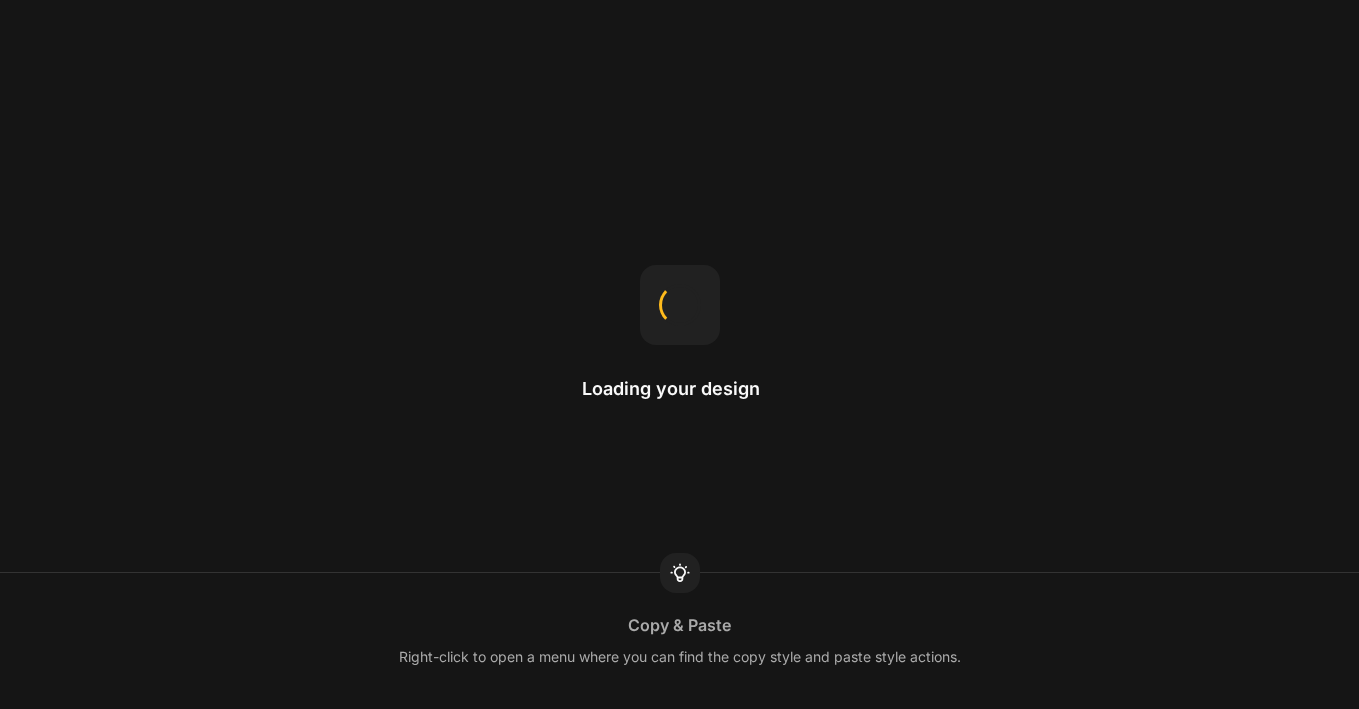 scroll, scrollTop: 0, scrollLeft: 0, axis: both 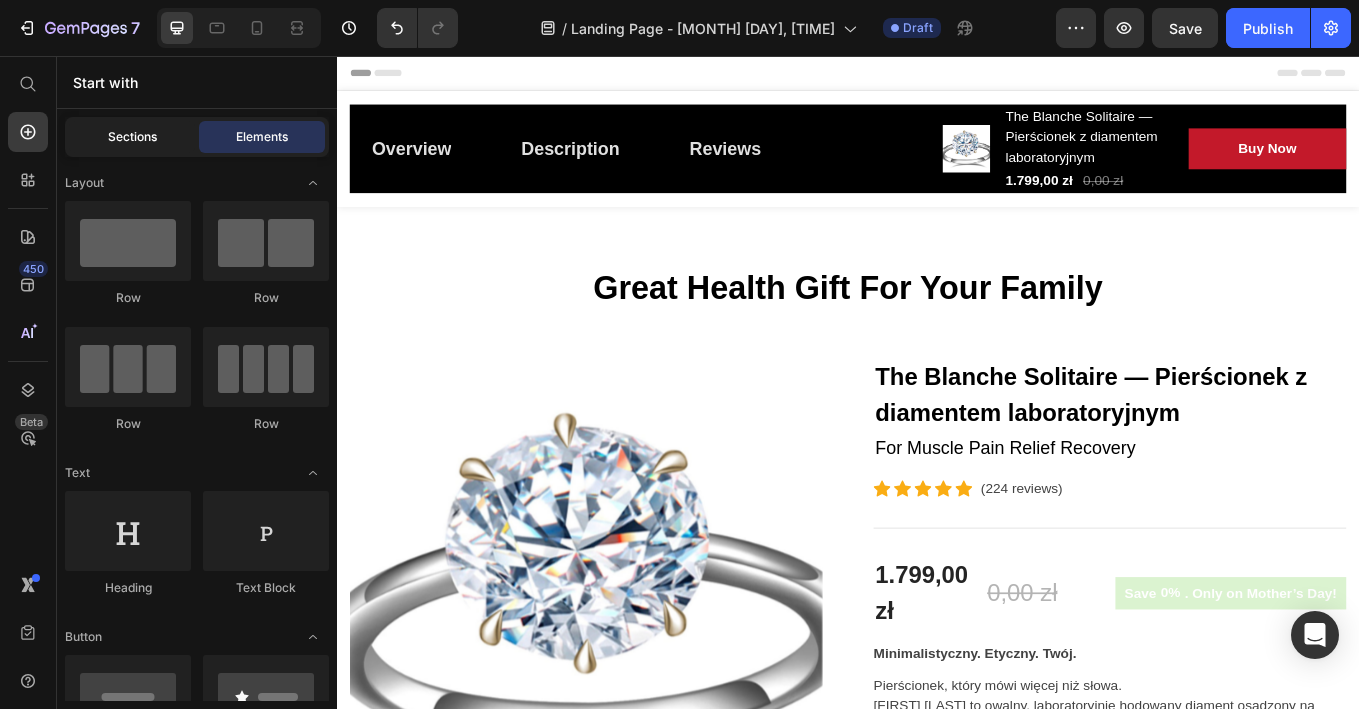 click on "Sections" at bounding box center (132, 137) 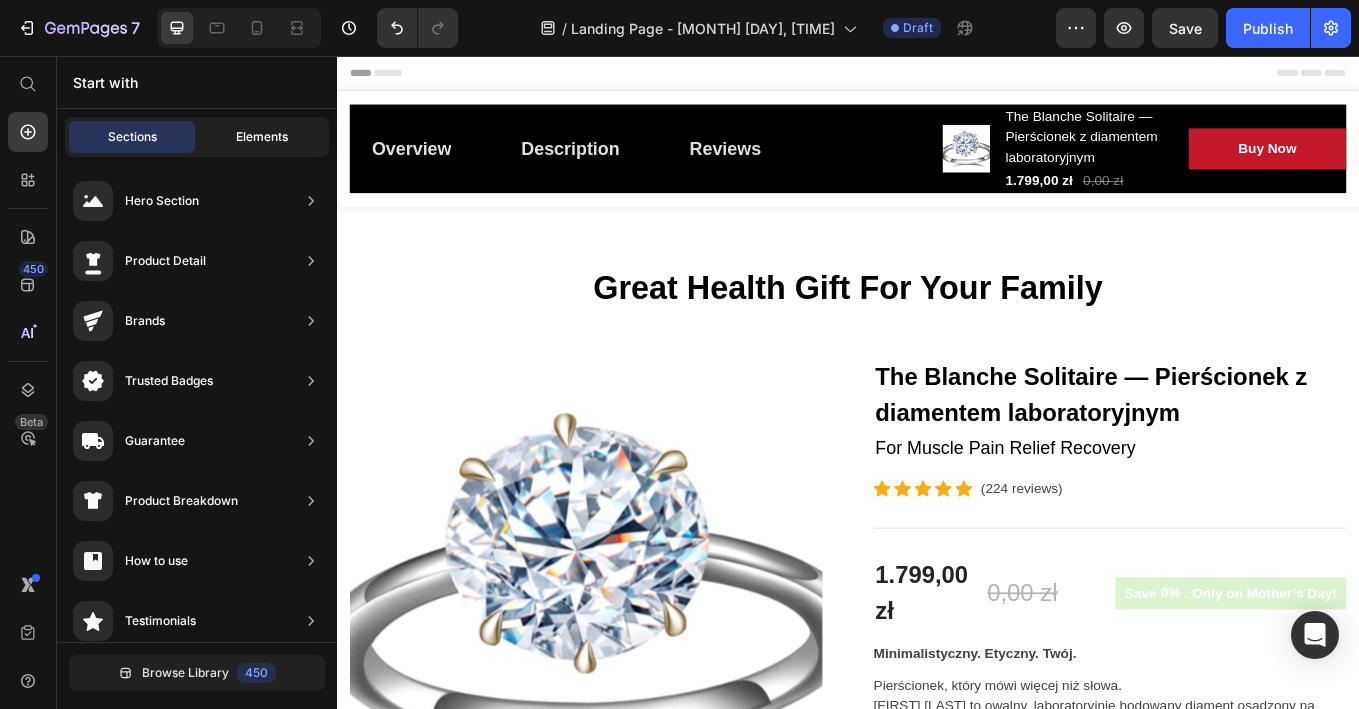 click on "Elements" at bounding box center [262, 137] 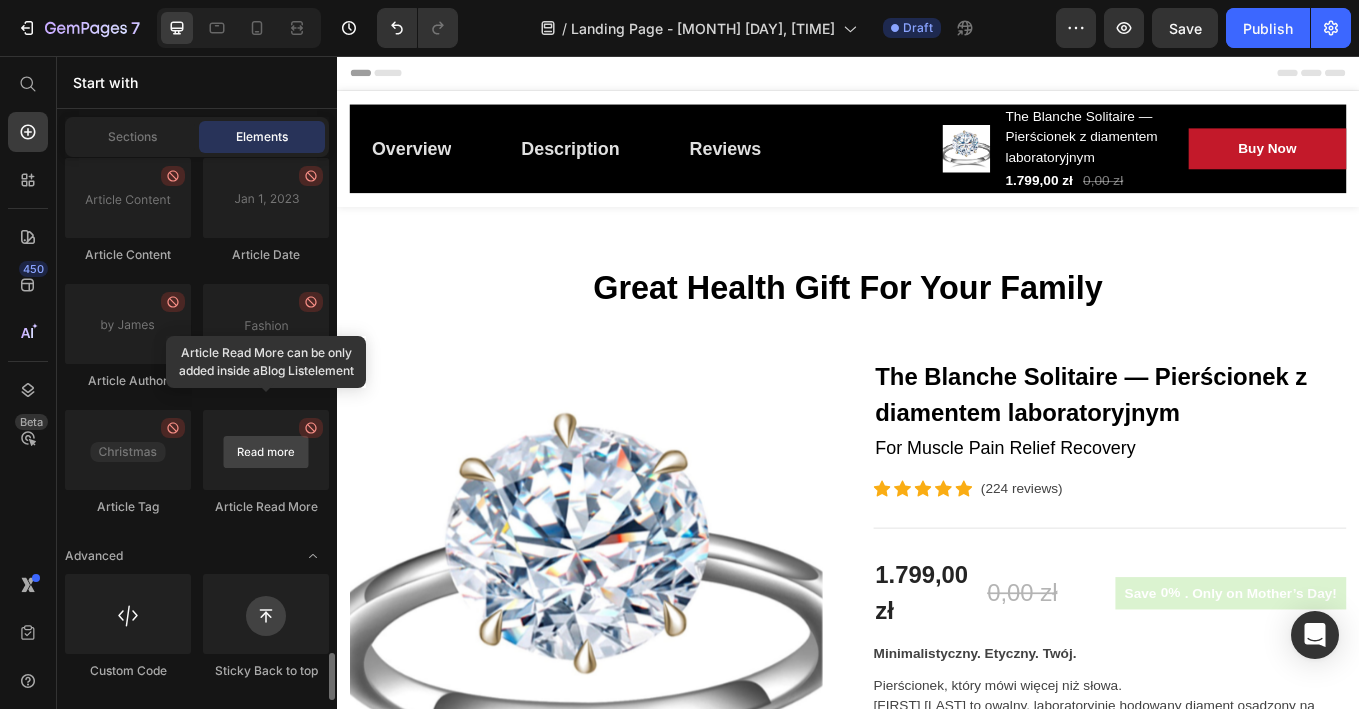 scroll, scrollTop: 5638, scrollLeft: 0, axis: vertical 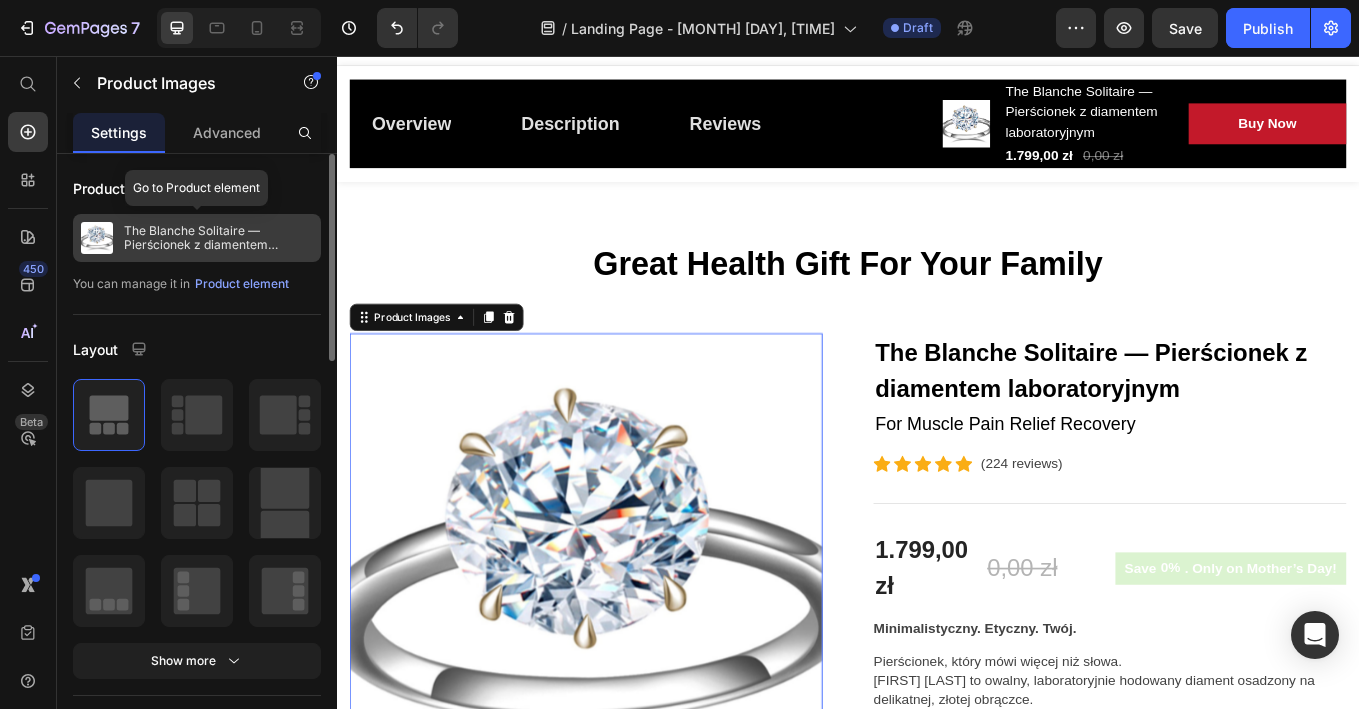 click on "The Blanche Solitaire — Pierścionek z diamentem laboratoryjnym" at bounding box center (218, 238) 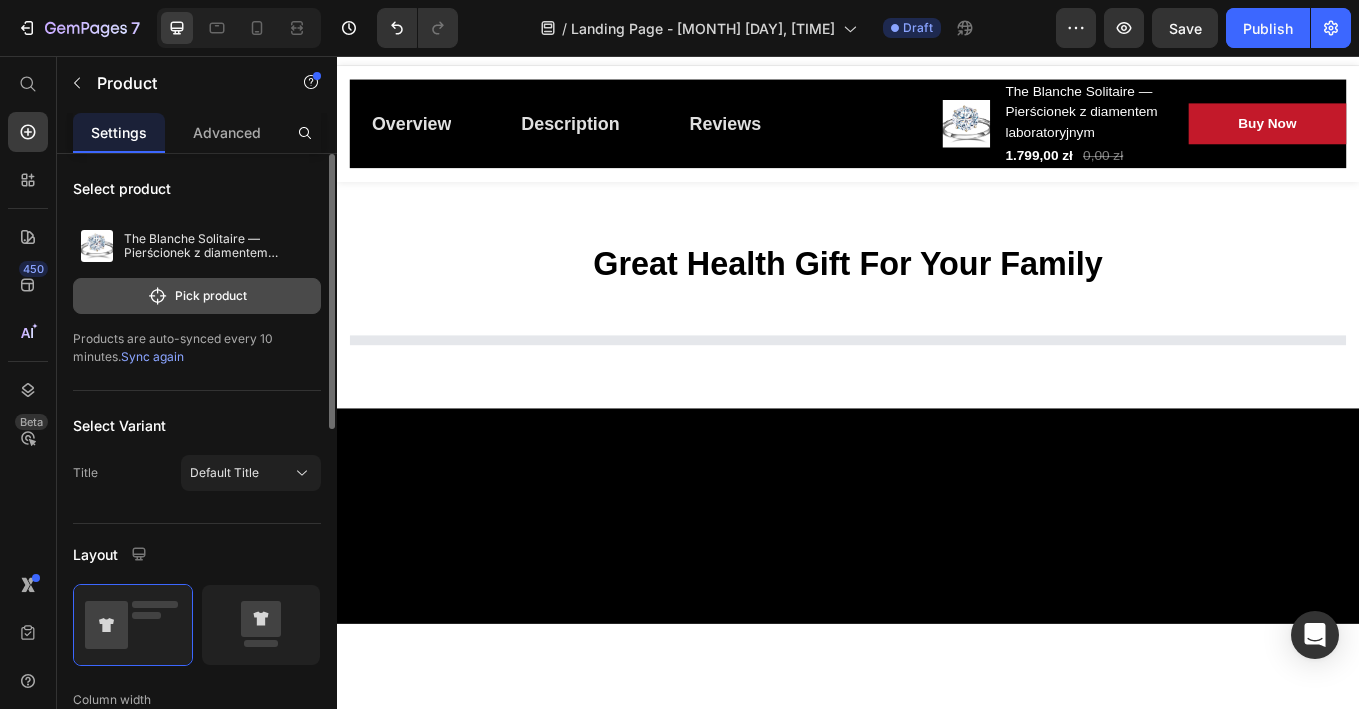 click on "Pick product" at bounding box center [197, 296] 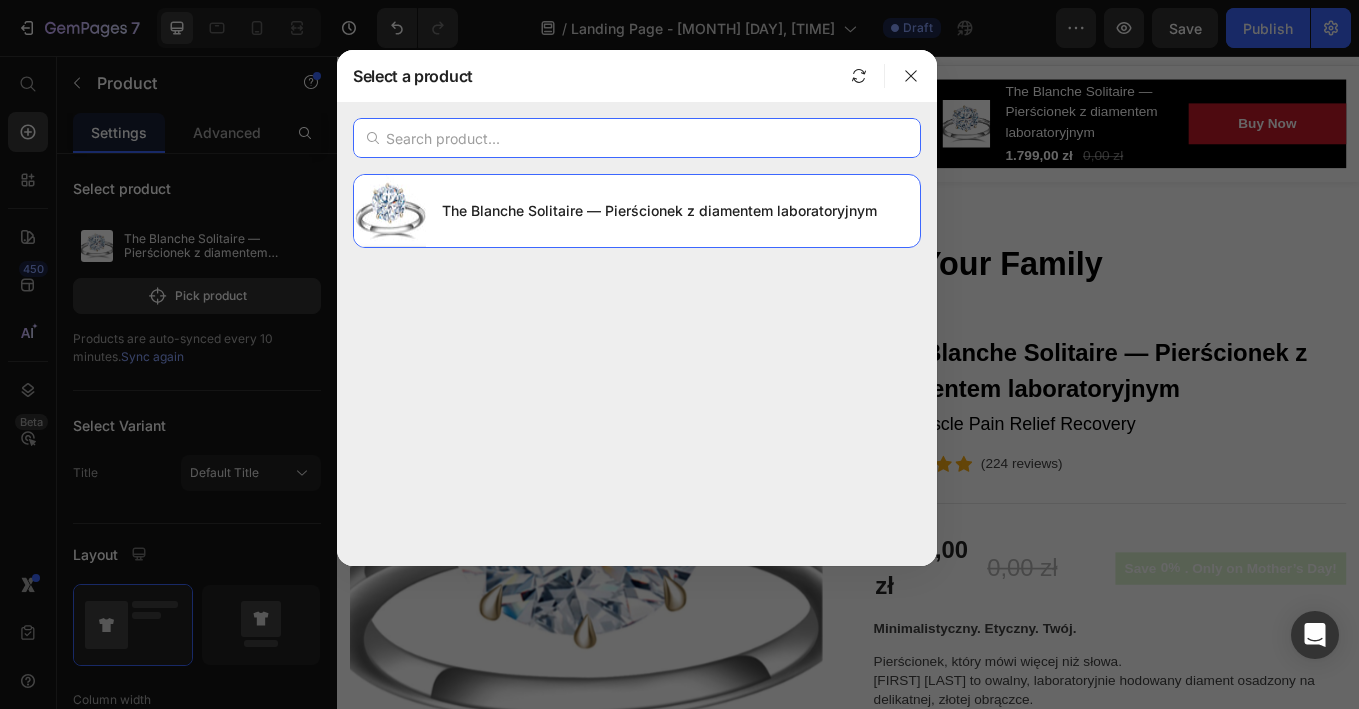 click at bounding box center (637, 138) 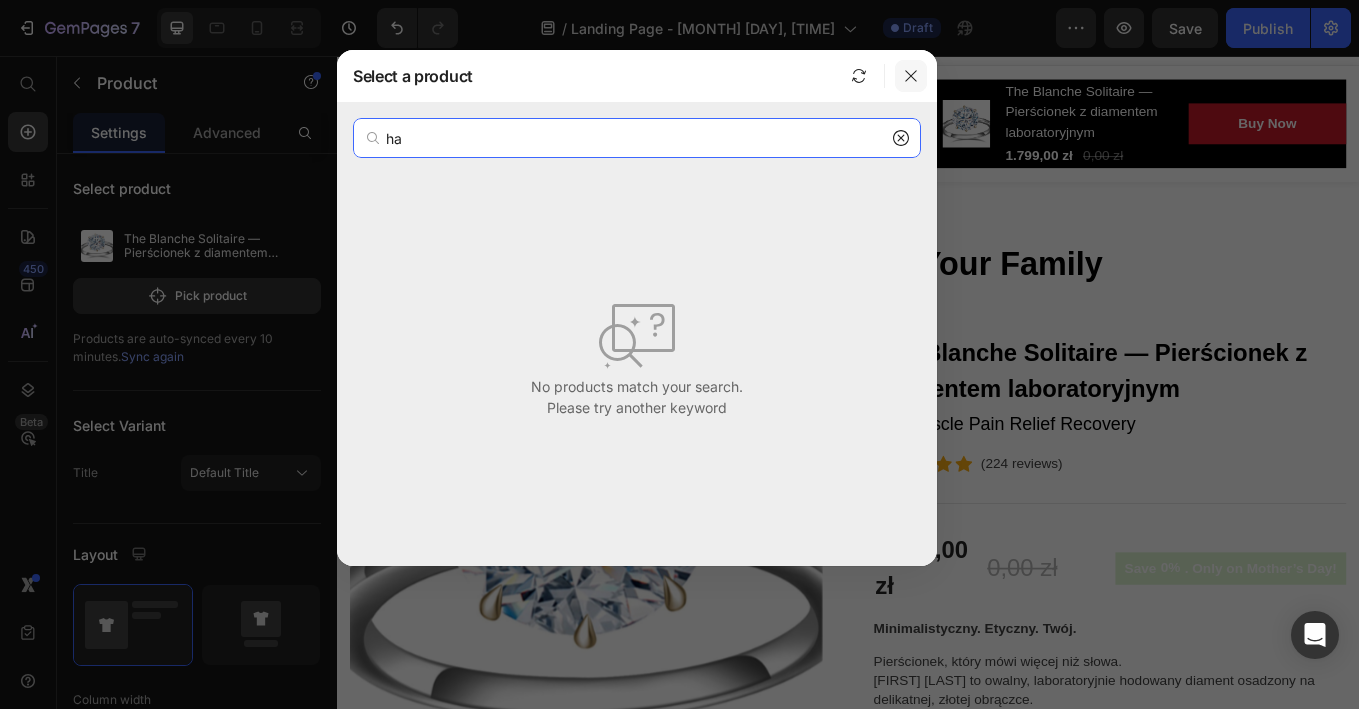 type on "ha" 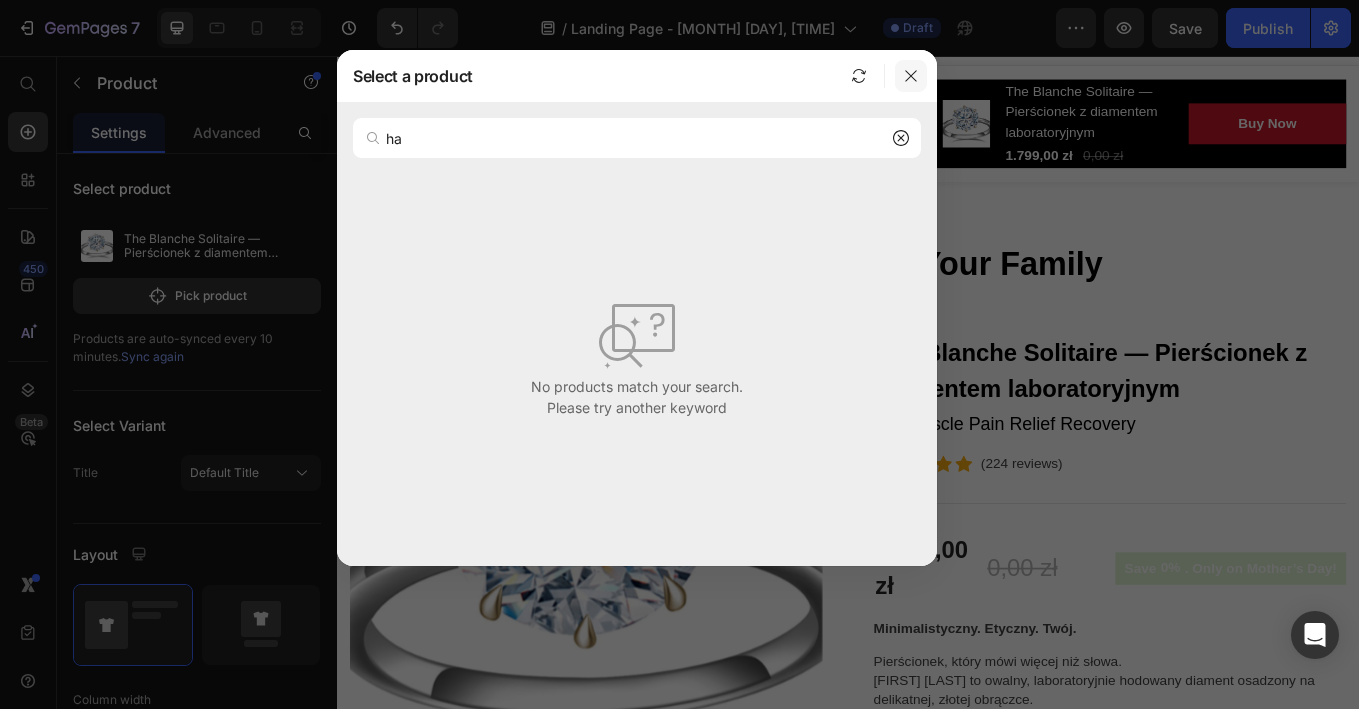 click at bounding box center (911, 76) 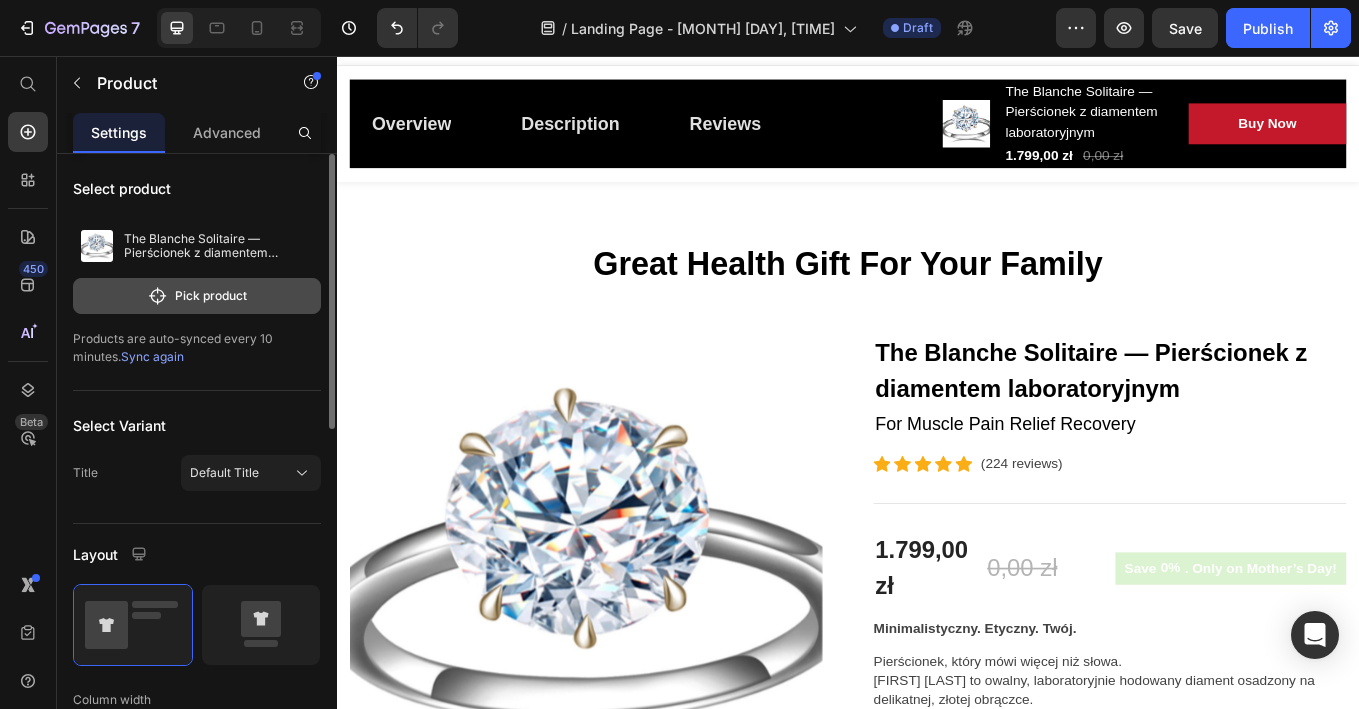 click on "Pick product" at bounding box center (197, 296) 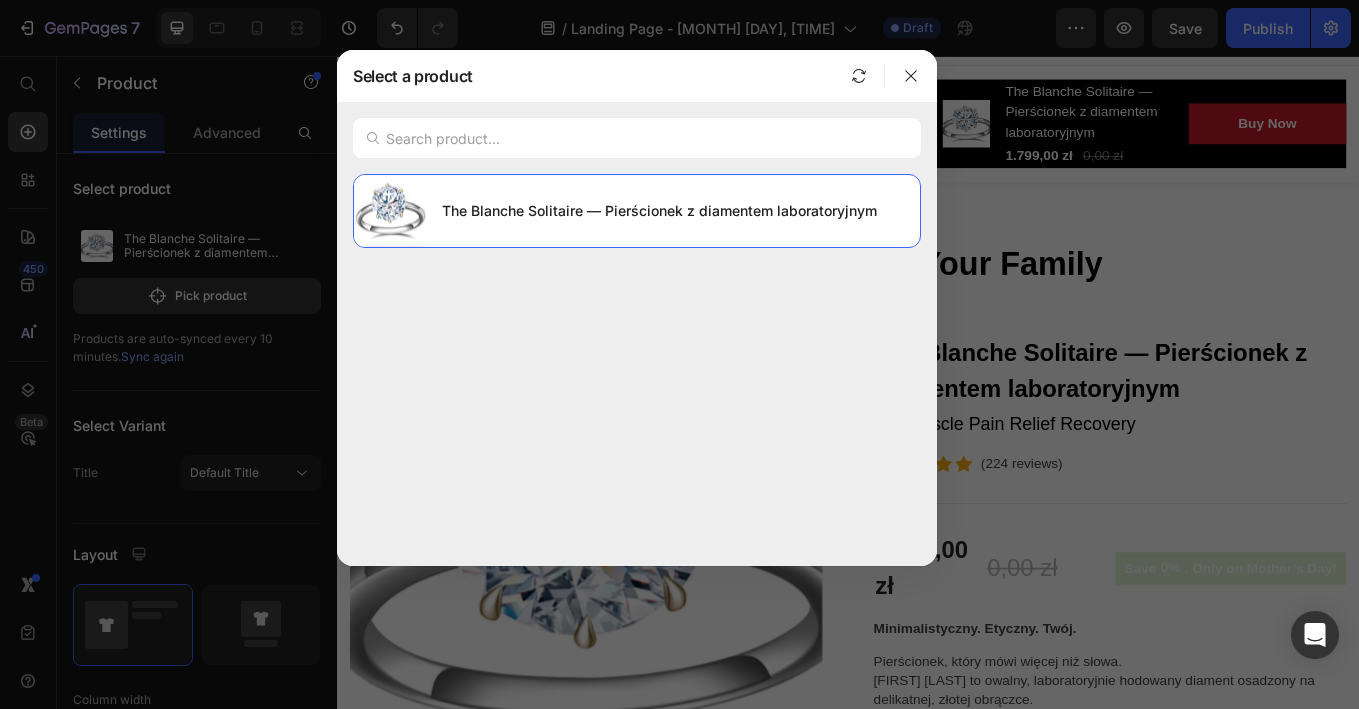 click at bounding box center [859, 76] 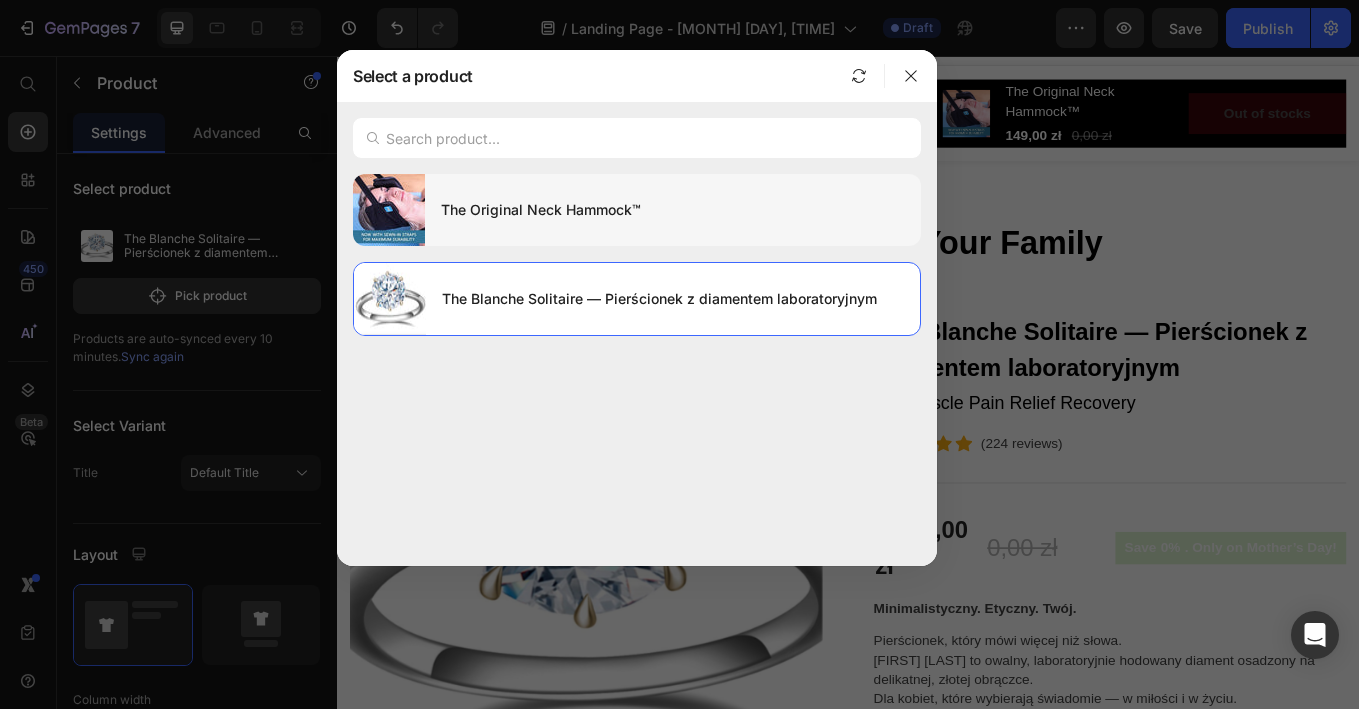 click on "The Original Neck Hammock™" at bounding box center (673, 210) 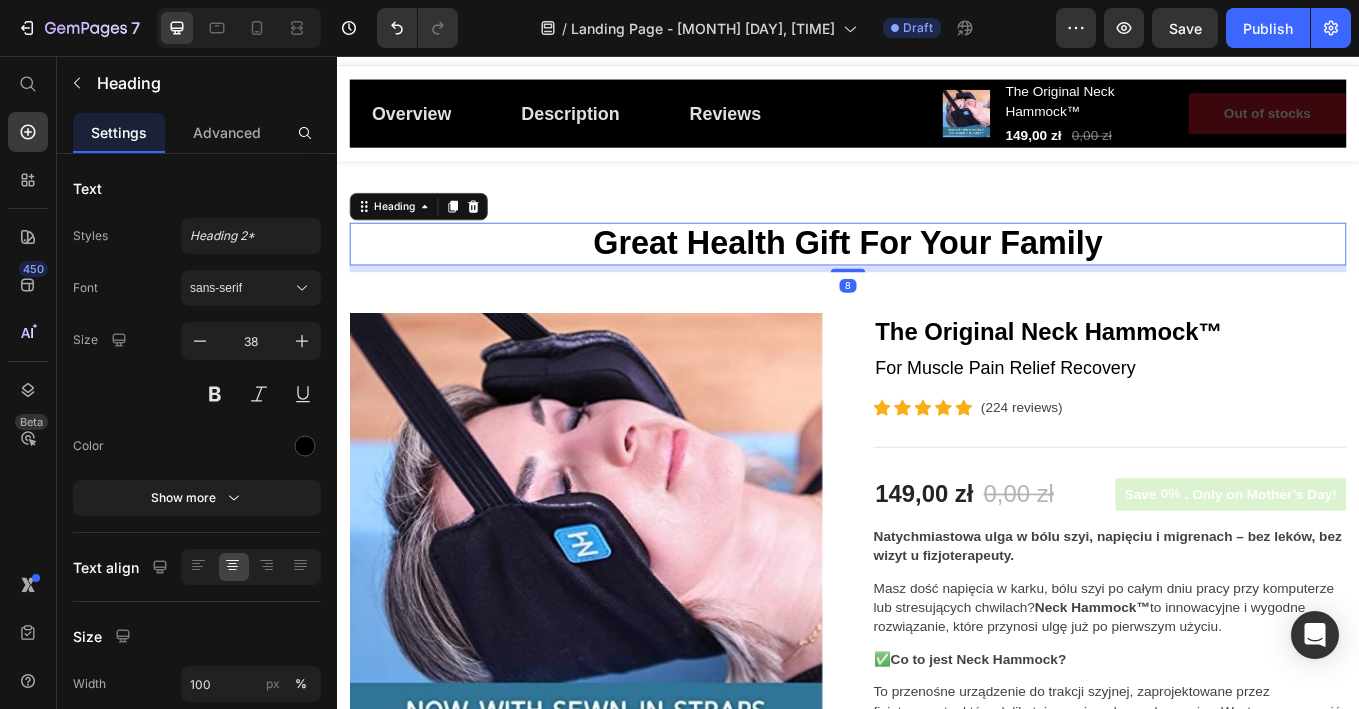 click on "Great Health Gift For Your Family" at bounding box center [937, 277] 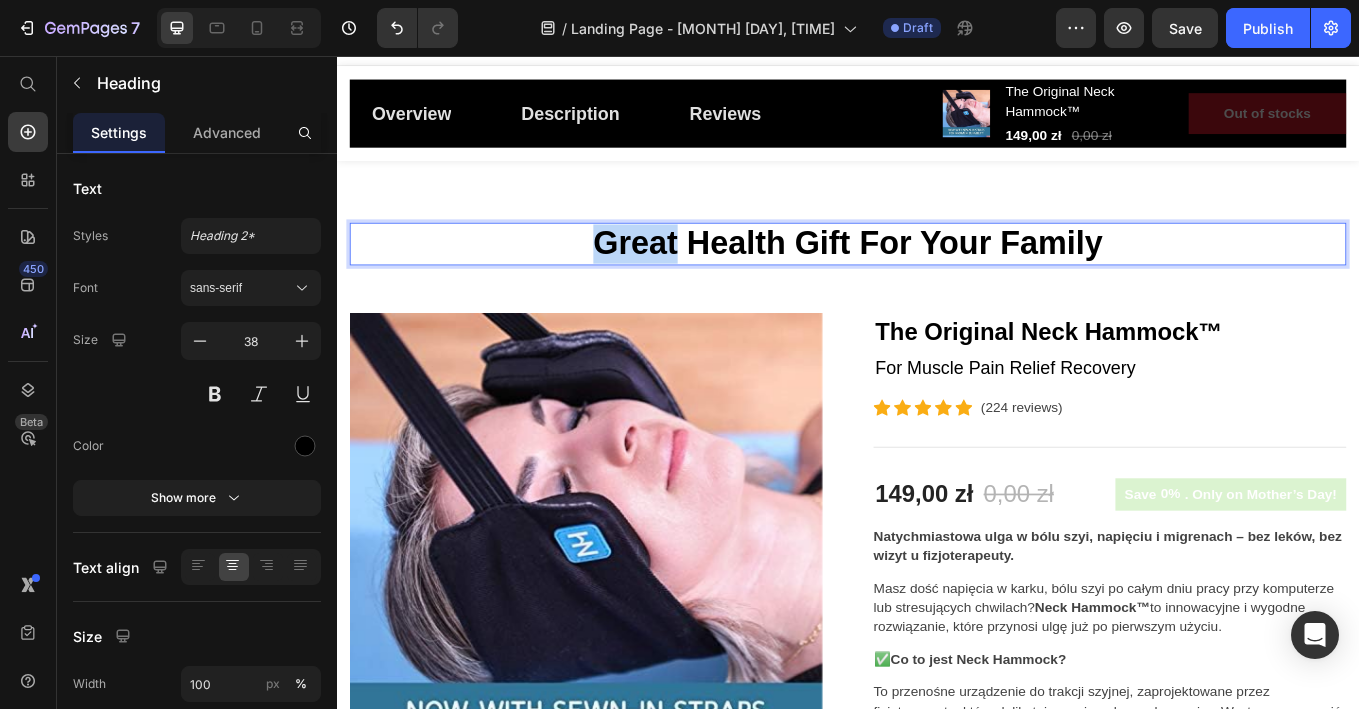 click on "Great Health Gift For Your Family" at bounding box center (937, 277) 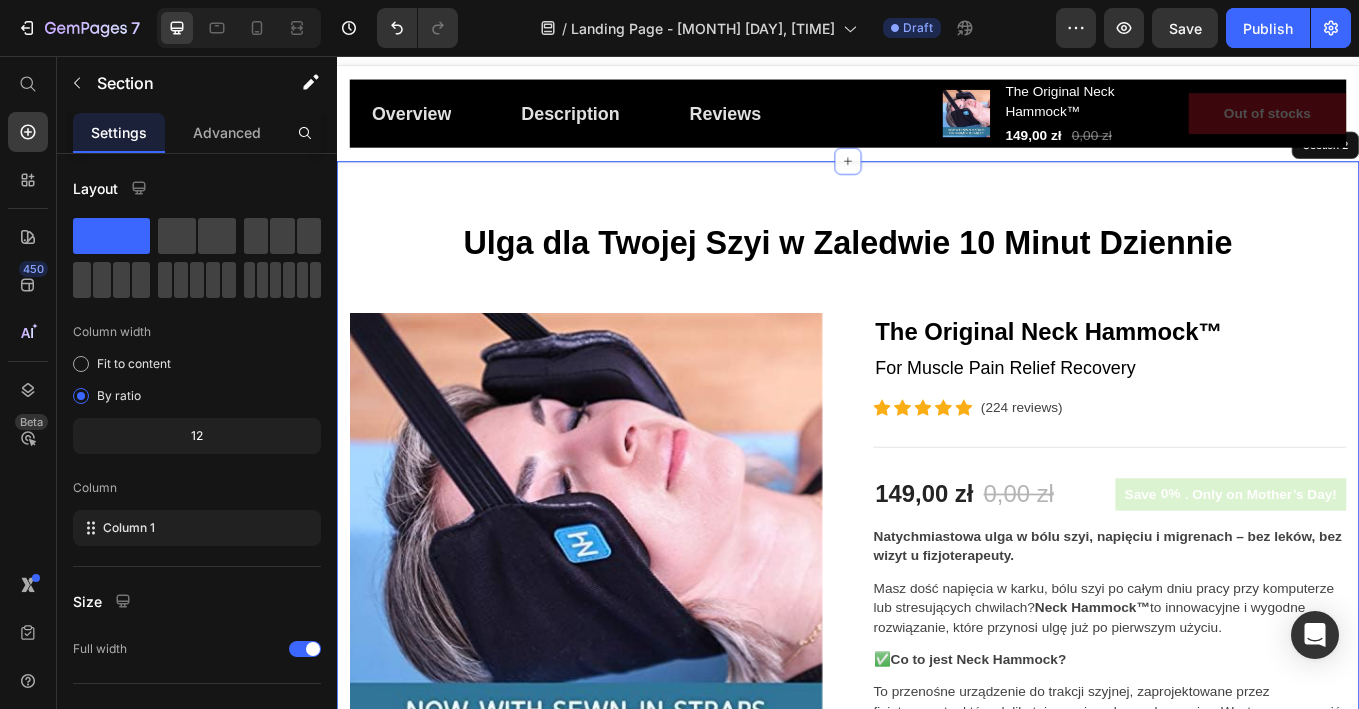 click on "Ulga dla Twojej Szyi w Zaledwie 10 Minut Dziennie Heading   8 Row Product Images The Original Neck Hammock™ (P) Title For Muscle Pain Relief Recovery Text block                Icon                Icon                Icon                Icon                Icon Icon List Hoz (224 reviews) Text block Row                Title Line 149,00 zł (P) Price 0,00 zł (P) Price Row Save 0% . Only on Mother’s Day! (P) Tag Row Natychmiastowa ulga w bólu szyi, napięciu i migrenach – bez leków, bez wizyt u fizjoterapeuty.
Masz dość napięcia w karku, bólu szyi po całym dniu pracy przy komputerze lub stresujących chwilach?  Neck Hammock™  to innowacyjne i wygodne rozwiązanie, które przynosi ulgę już po pierwszym użyciu.
✅  Co to jest Neck Hammock?
💆♂️  Korzyści z używania Neck Hammock™:
✅ Redukcja bólu szyi i karku już po kilku minutach
✅ Zmniejszenie napięcia mięśniowego i stresu
✅ Lepsze krążenie krwi i dotlenienie mózgu" at bounding box center [937, 1233] 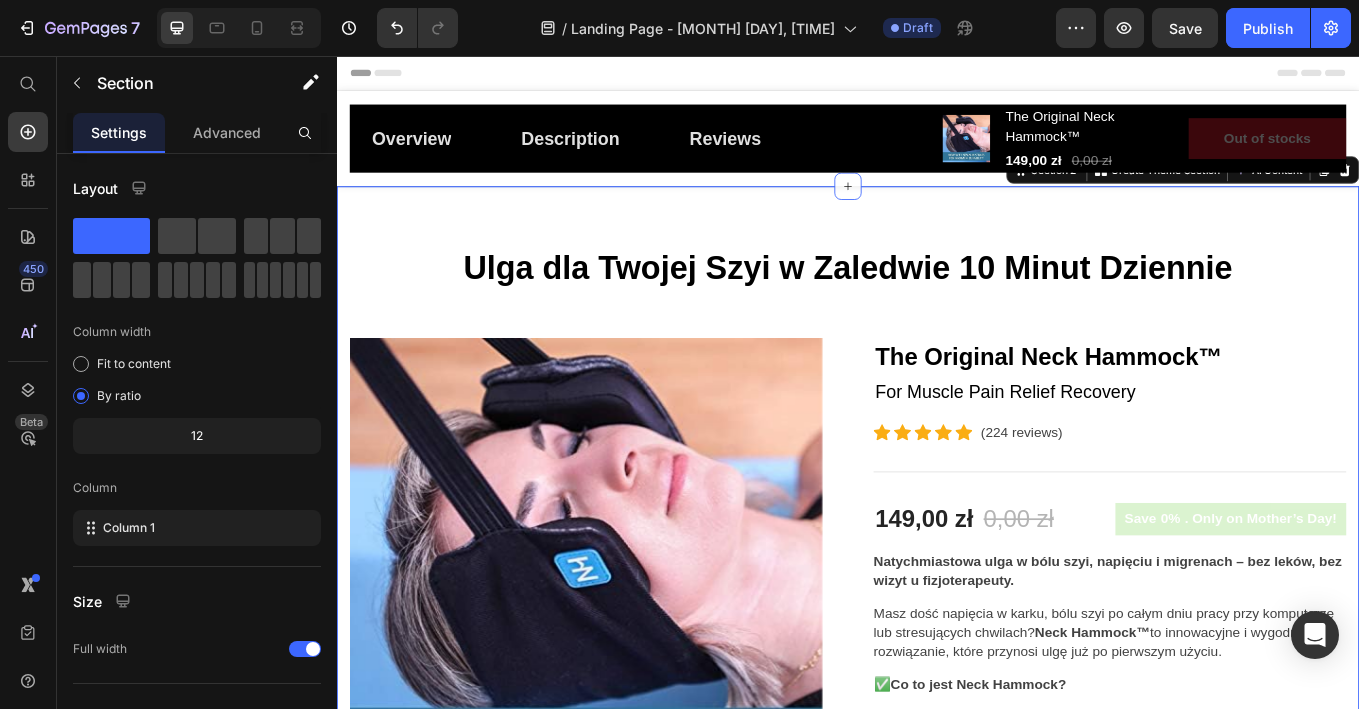 scroll, scrollTop: 0, scrollLeft: 0, axis: both 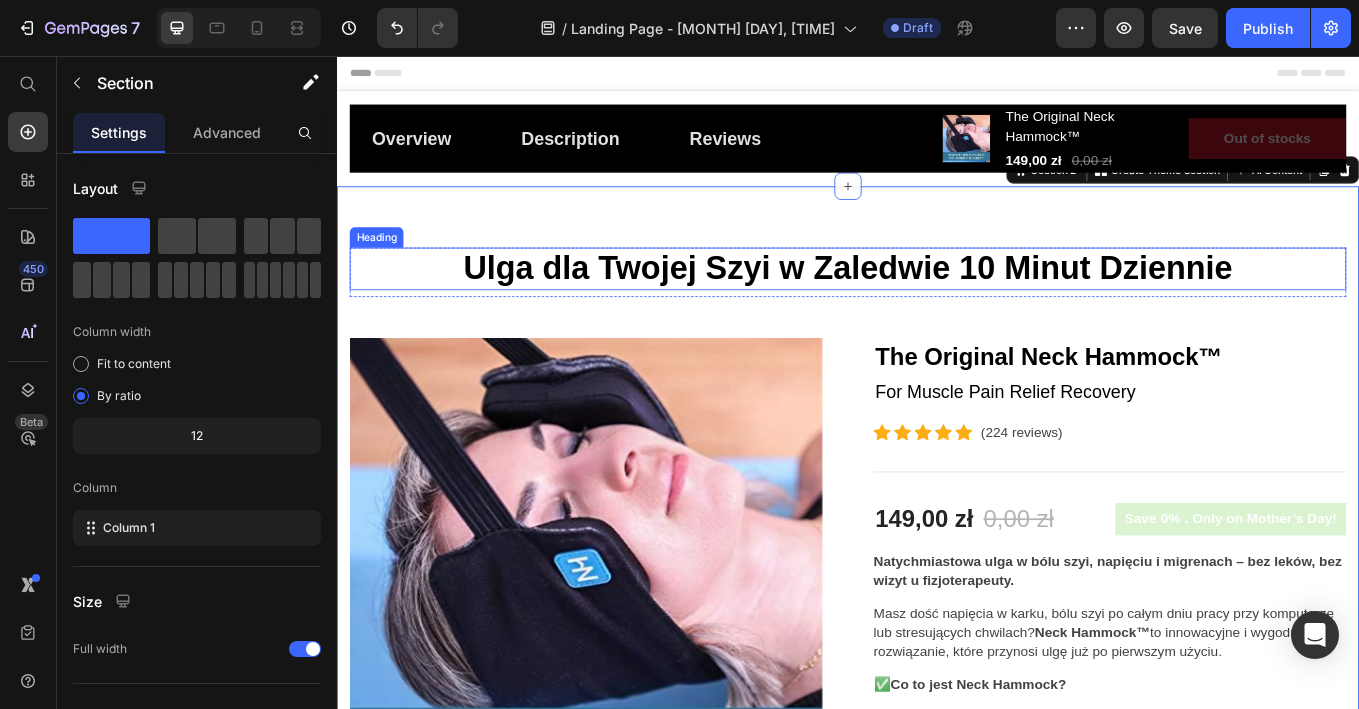 click on "Ulga dla Twojej Szyi w Zaledwie 10 Minut Dziennie" at bounding box center [937, 306] 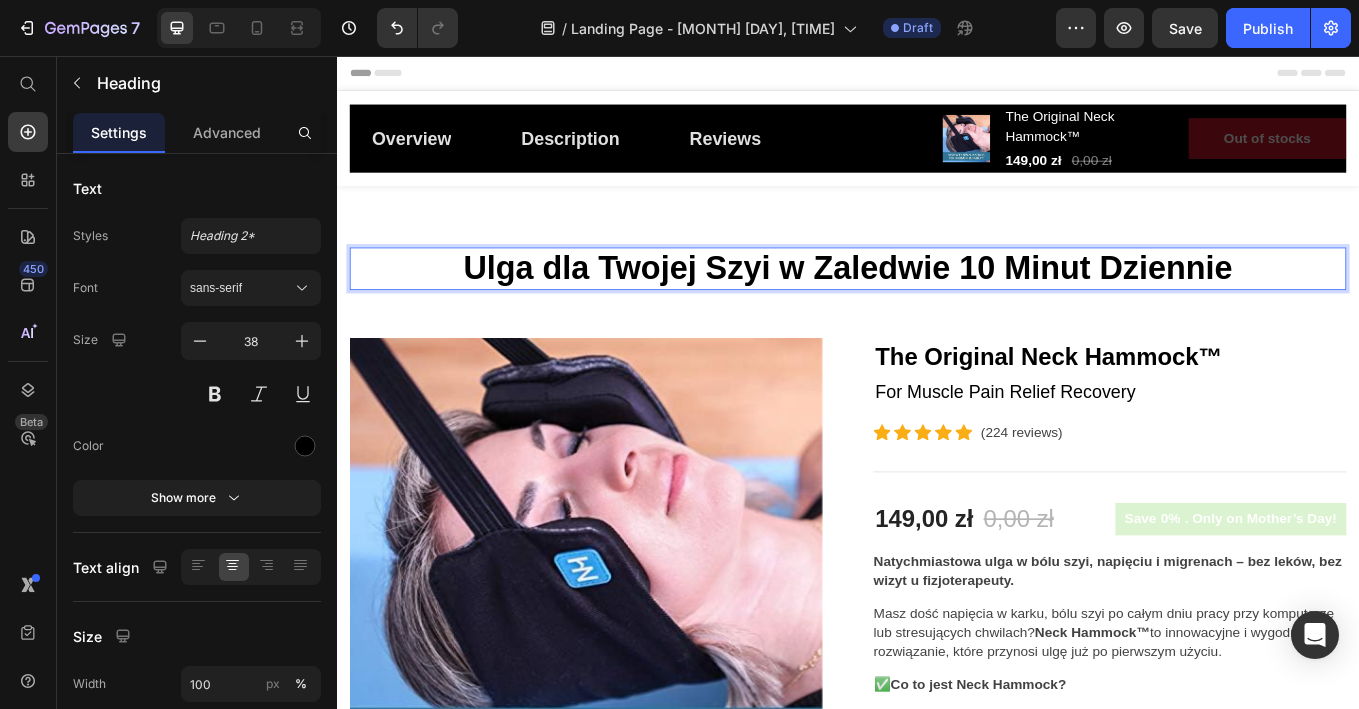 click on "Ulga dla Twojej Szyi w Zaledwie 10 Minut Dziennie" at bounding box center (937, 306) 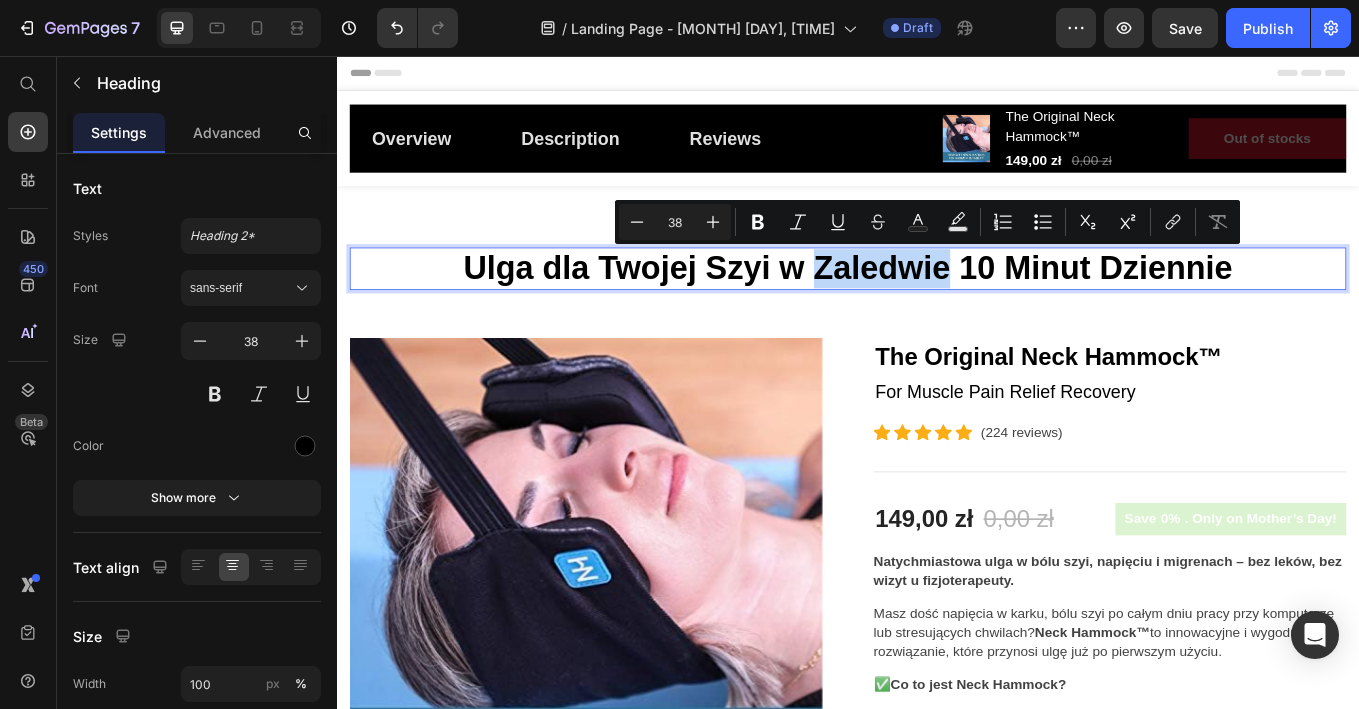 click on "Ulga dla Twojej Szyi w Zaledwie 10 Minut Dziennie" at bounding box center [937, 306] 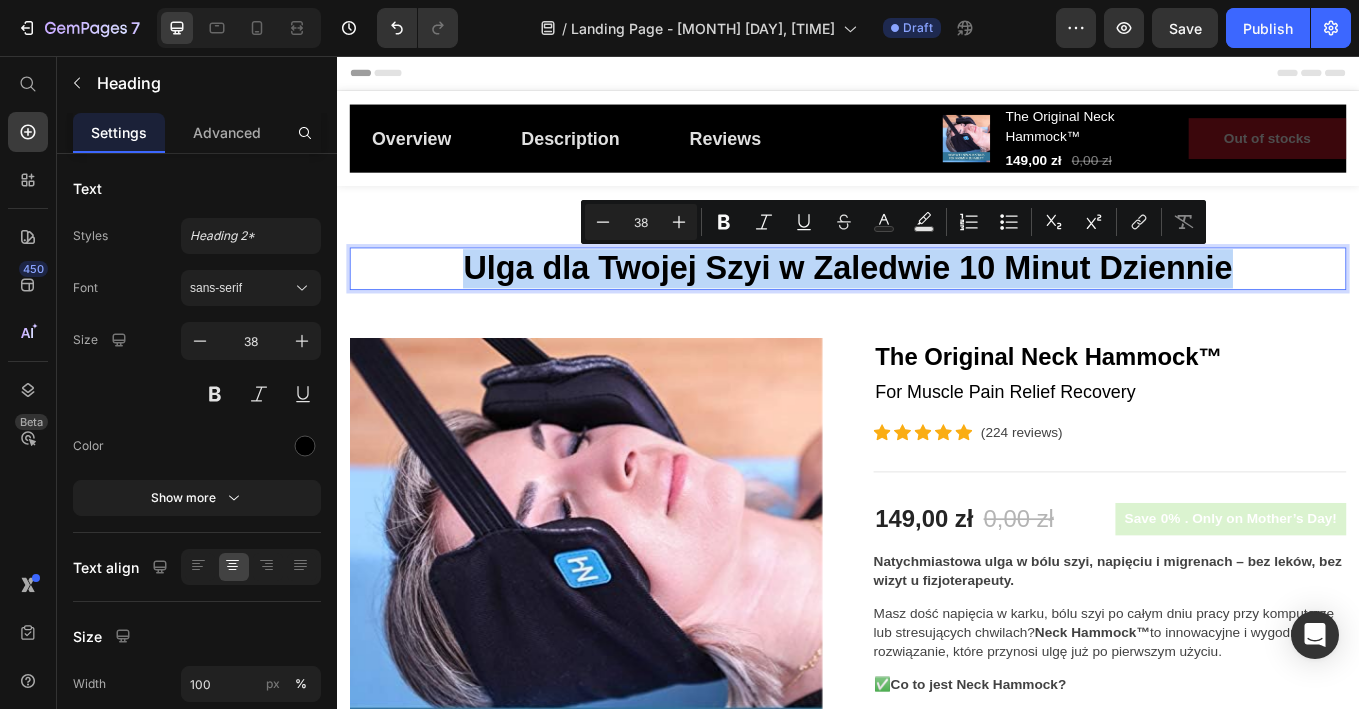 copy on "Ulga dla Twojej Szyi w Zaledwie 10 Minut Dziennie" 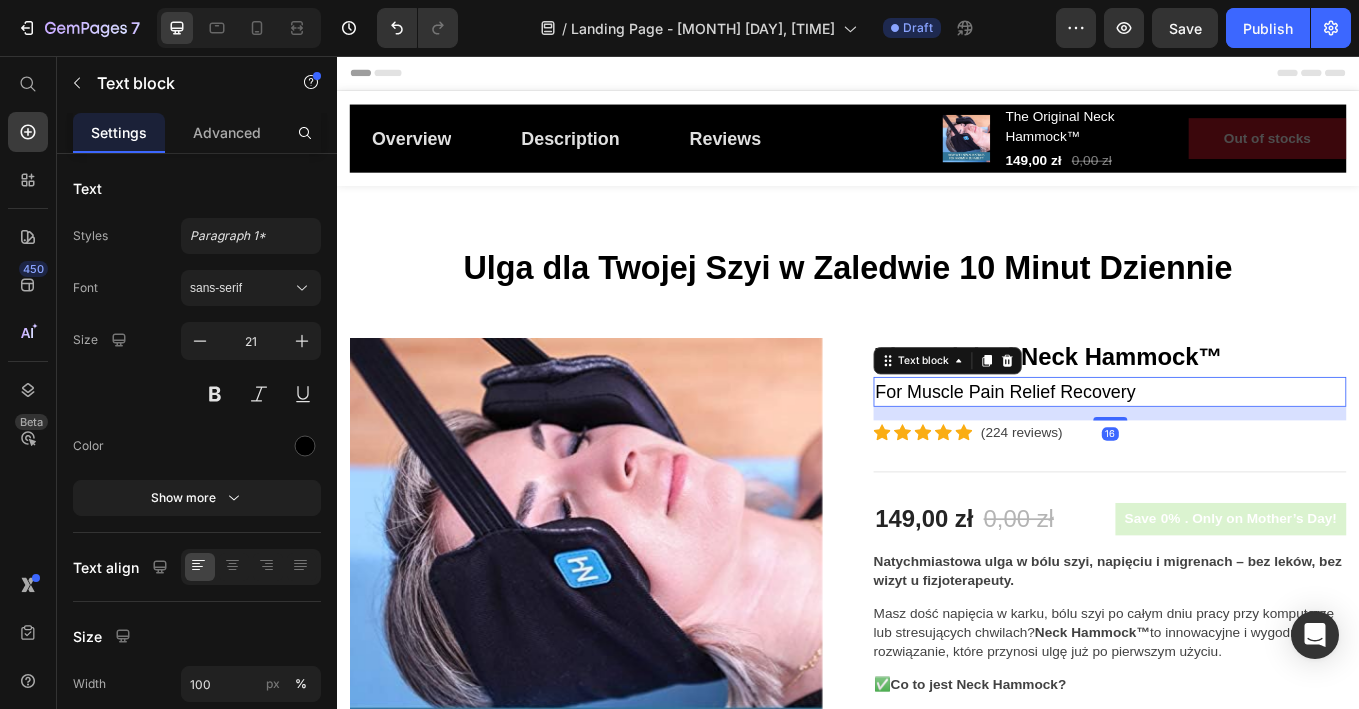 click on "For Muscle Pain Relief Recovery" at bounding box center (1244, 451) 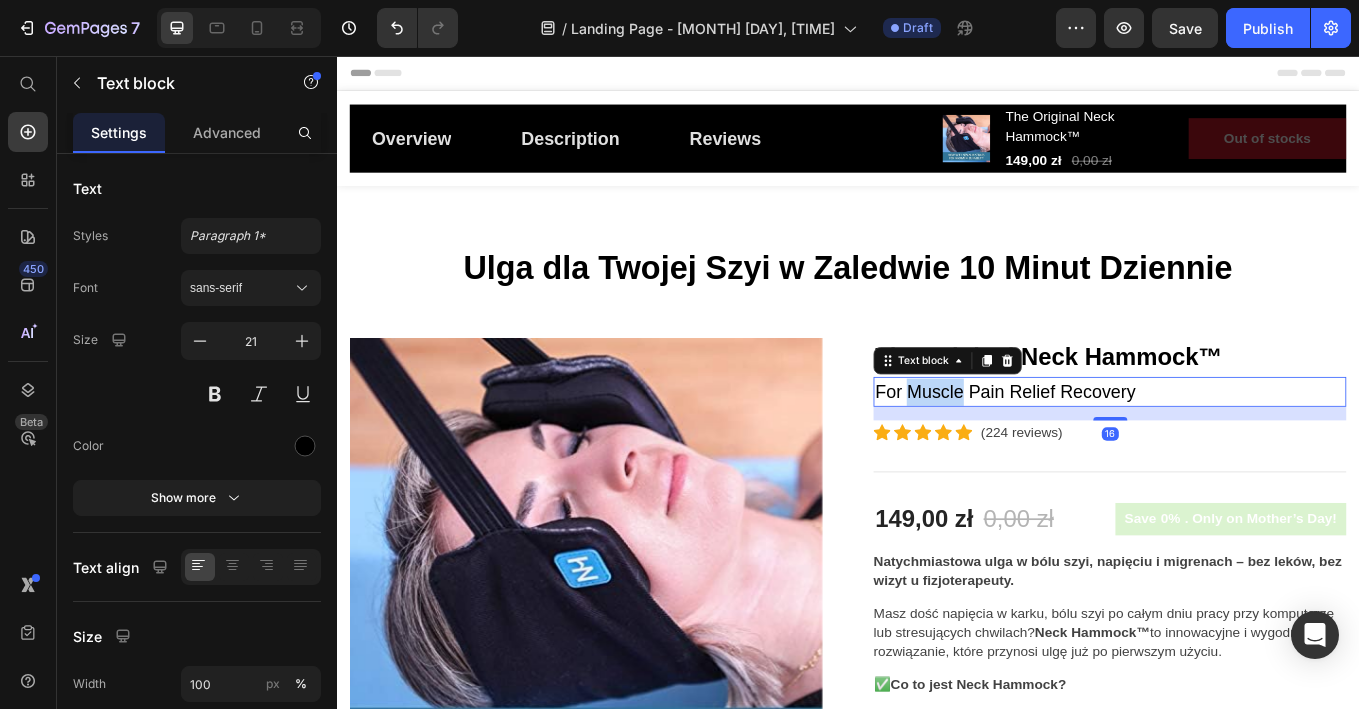 click on "For Muscle Pain Relief Recovery" at bounding box center [1244, 451] 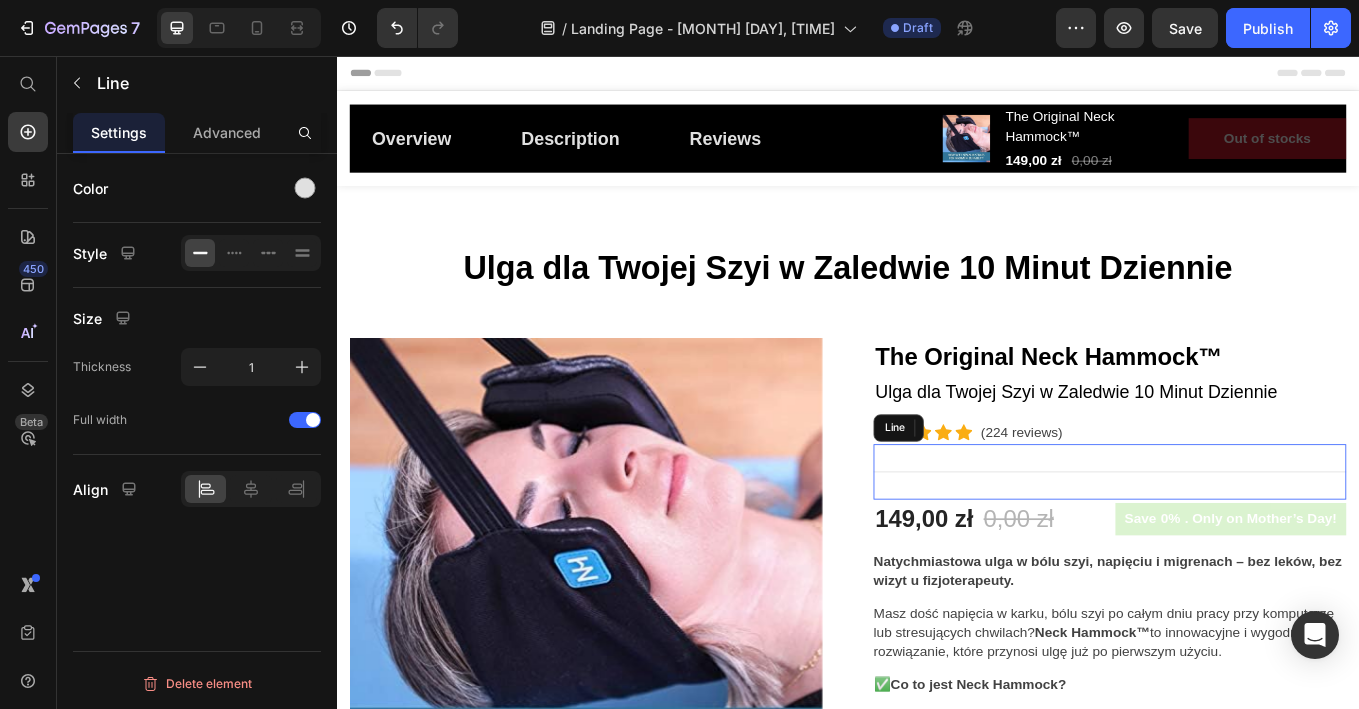 click on "Title Line" at bounding box center [1244, 544] 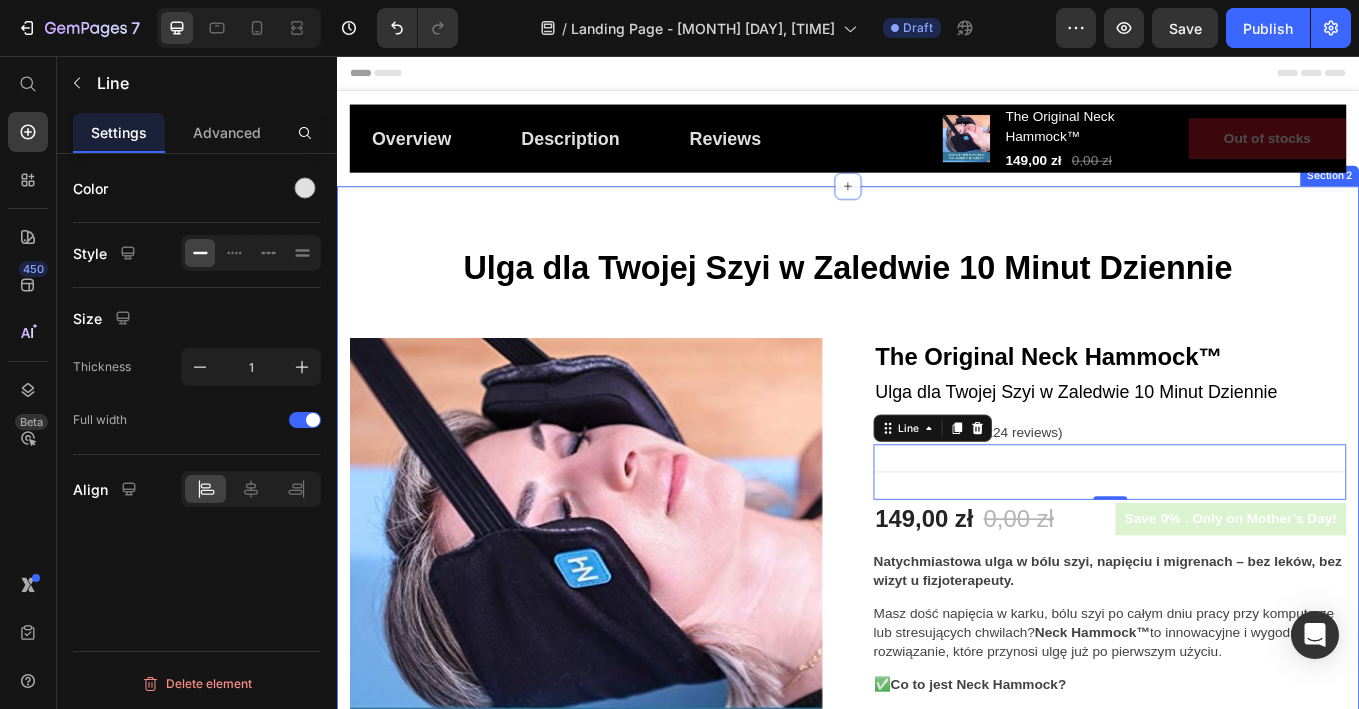 click on "Ulga dla Twojej Szyi w Zaledwie 10 Minut Dziennie Heading Row Product Images The Original Neck Hammock™ (P) Title Ulga dla Twojej Szyi w Zaledwie 10 Minut Dziennie Text block                Icon                Icon                Icon                Icon                Icon Icon List Hoz (224 reviews) Text block Row                Title Line   0 149,00 zł (P) Price 0,00 zł (P) Price Row Save 0% . Only on Mother’s Day! (P) Tag Row Natychmiastowa ulga w bólu szyi, napięciu i migrenach – bez leków, bez wizyt u fizjoterapeuty.
Masz dość napięcia w karku, bólu szyi po całym dniu pracy przy komputerze lub stresujących chwilach?  Neck Hammock™  to innowacyjne i wygodne rozwiązanie, które przynosi ulgę już po pierwszym użyciu.
✅  Co to jest Neck Hammock?
💆♂️  Korzyści z używania Neck Hammock™:
✅ Redukcja bólu szyi i karku już po kilku minutach
✅ Zmniejszenie napięcia mięśniowego i stresu
✅ Lepsze krążenie krwi i dotlenienie mózgu" at bounding box center [937, 1262] 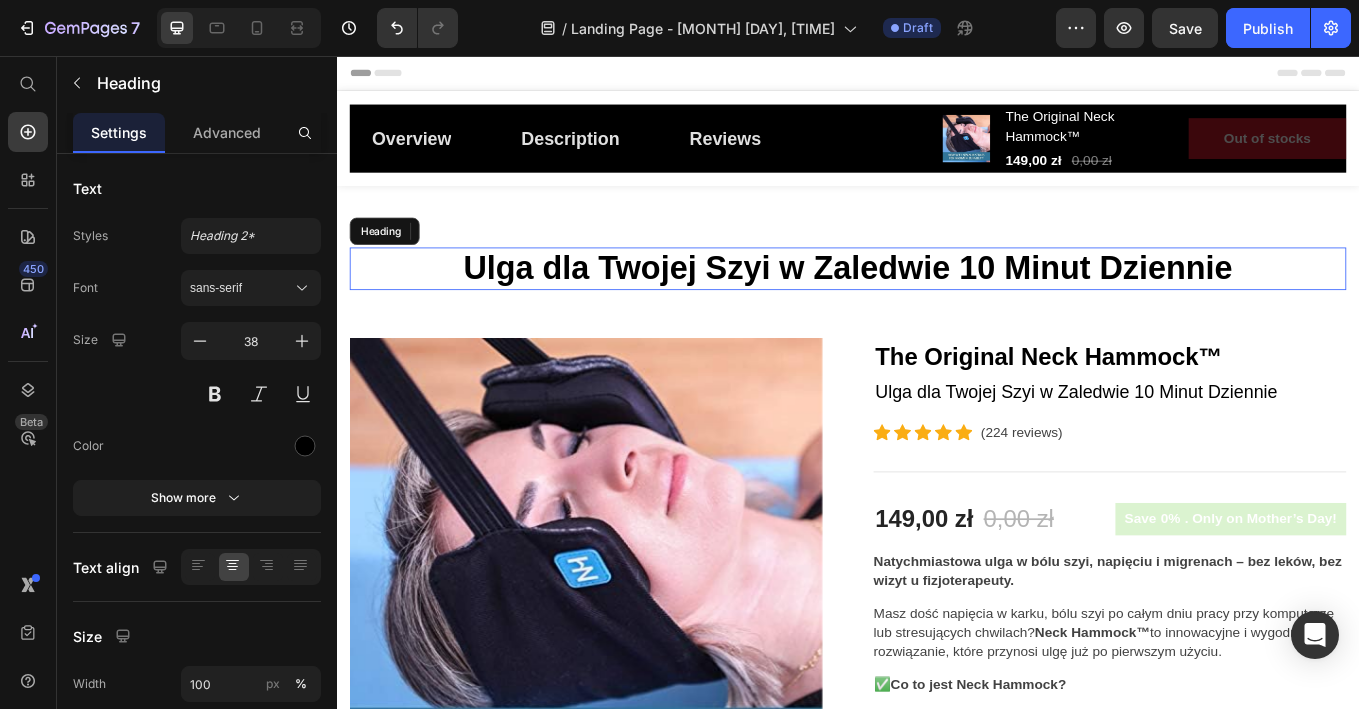 click on "Ulga dla Twojej Szyi w Zaledwie 10 Minut Dziennie" at bounding box center (937, 306) 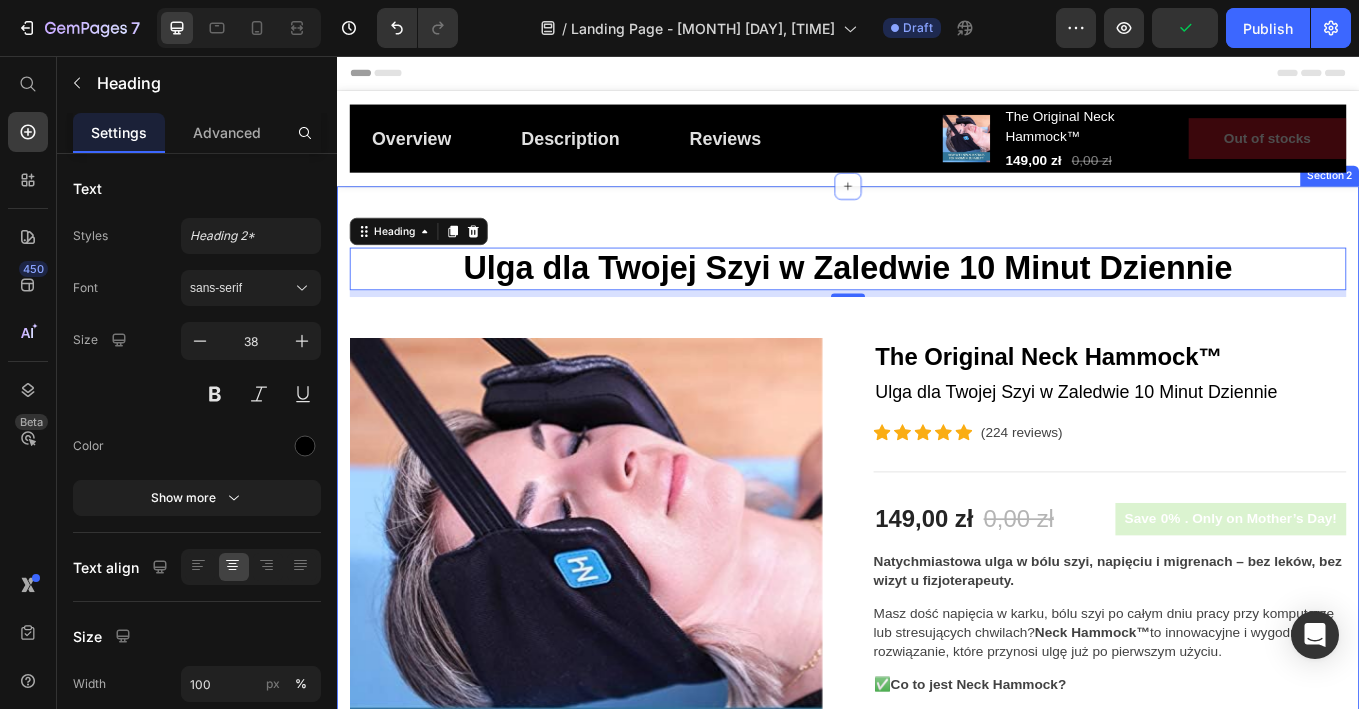 click on "Ulga dla Twojej Szyi w Zaledwie 10 Minut Dziennie Heading   8 Row Product Images The Original Neck Hammock™ (P) Title Ulga dla Twojej Szyi w Zaledwie 10 Minut Dziennie Text block                Icon                Icon                Icon                Icon                Icon Icon List Hoz (224 reviews) Text block Row                Title Line 149,00 zł (P) Price 0,00 zł (P) Price Row Save 0% . Only on Mother’s Day! (P) Tag Row Natychmiastowa ulga w bólu szyi, napięciu i migrenach – bez leków, bez wizyt u fizjoterapeuty.
Masz dość napięcia w karku, bólu szyi po całym dniu pracy przy komputerze lub stresujących chwilach?  Neck Hammock™  to innowacyjne i wygodne rozwiązanie, które przynosi ulgę już po pierwszym użyciu.
✅  Co to jest Neck Hammock?
💆♂️  Korzyści z używania Neck Hammock™:
✅ Redukcja bólu szyi i karku już po kilku minutach
✅ Zmniejszenie napięcia mięśniowego i stresu
✅ Lepsze krążenie krwi i dotlenienie mózgu" at bounding box center (937, 1262) 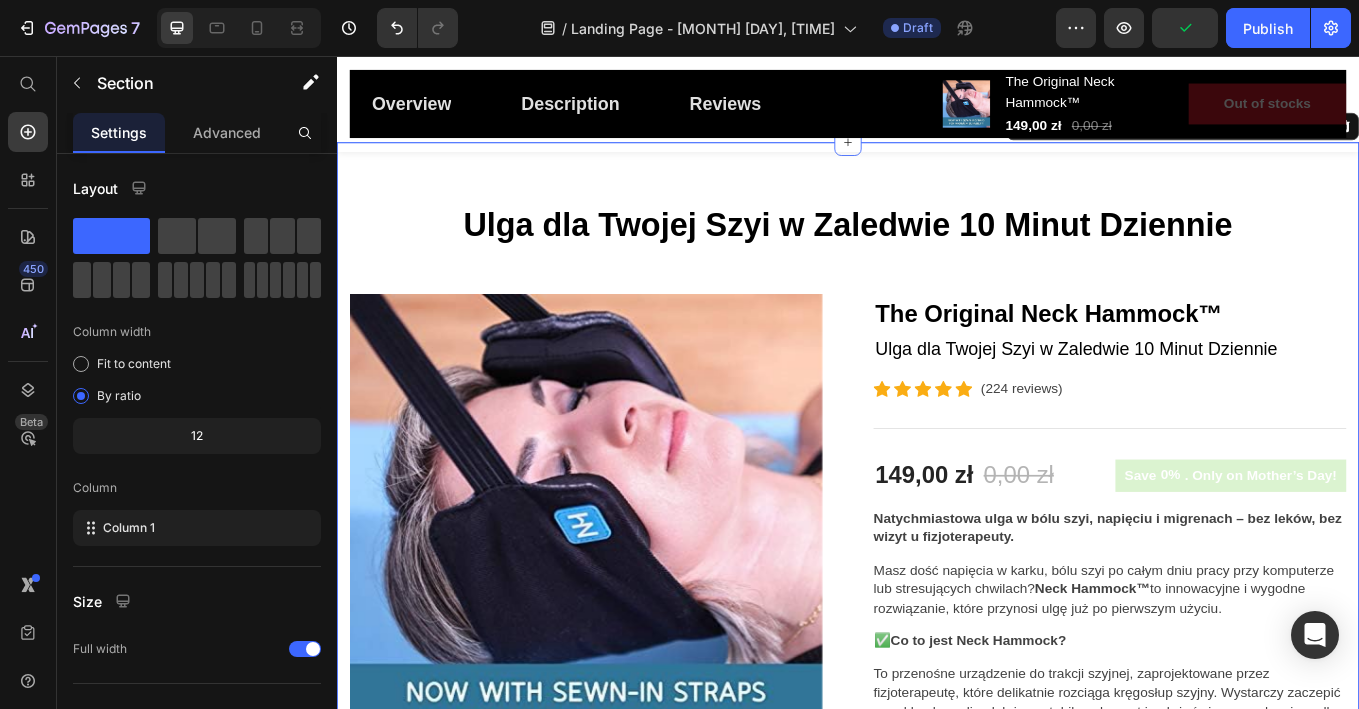scroll, scrollTop: 82, scrollLeft: 0, axis: vertical 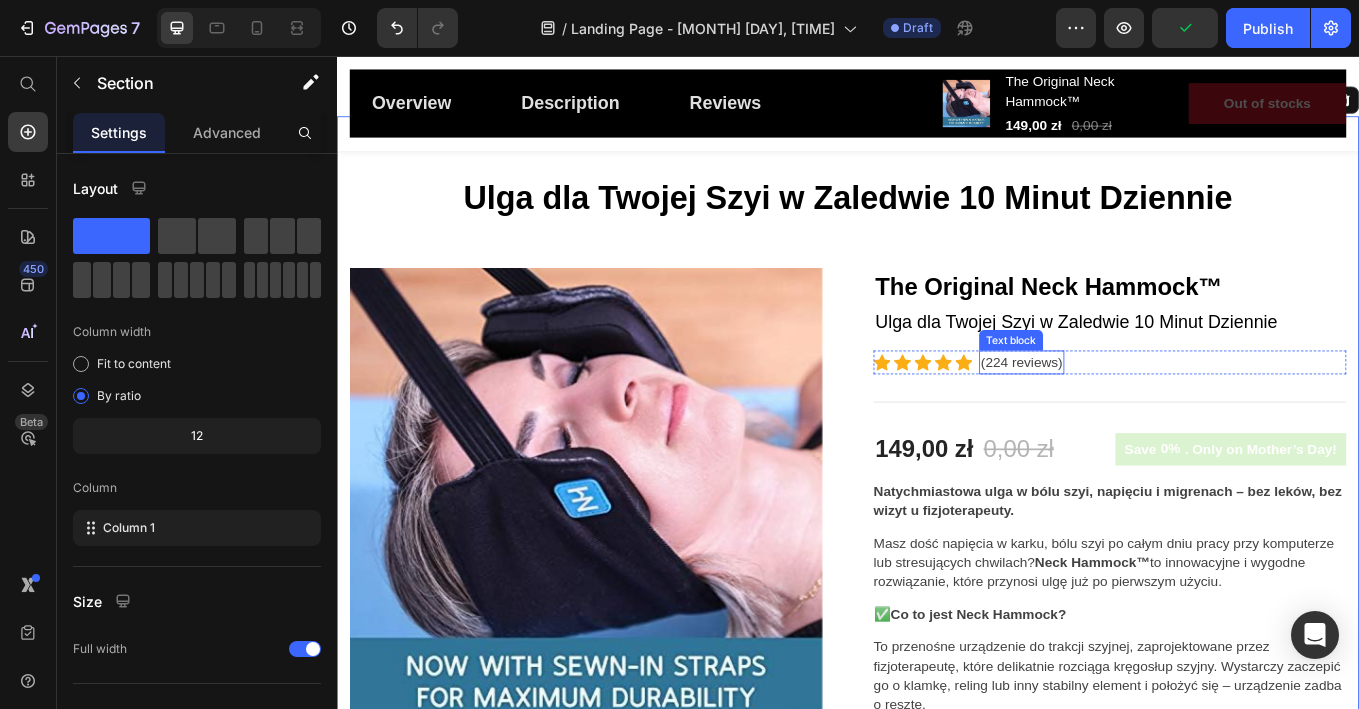 click on "(224 reviews)" at bounding box center [1141, 416] 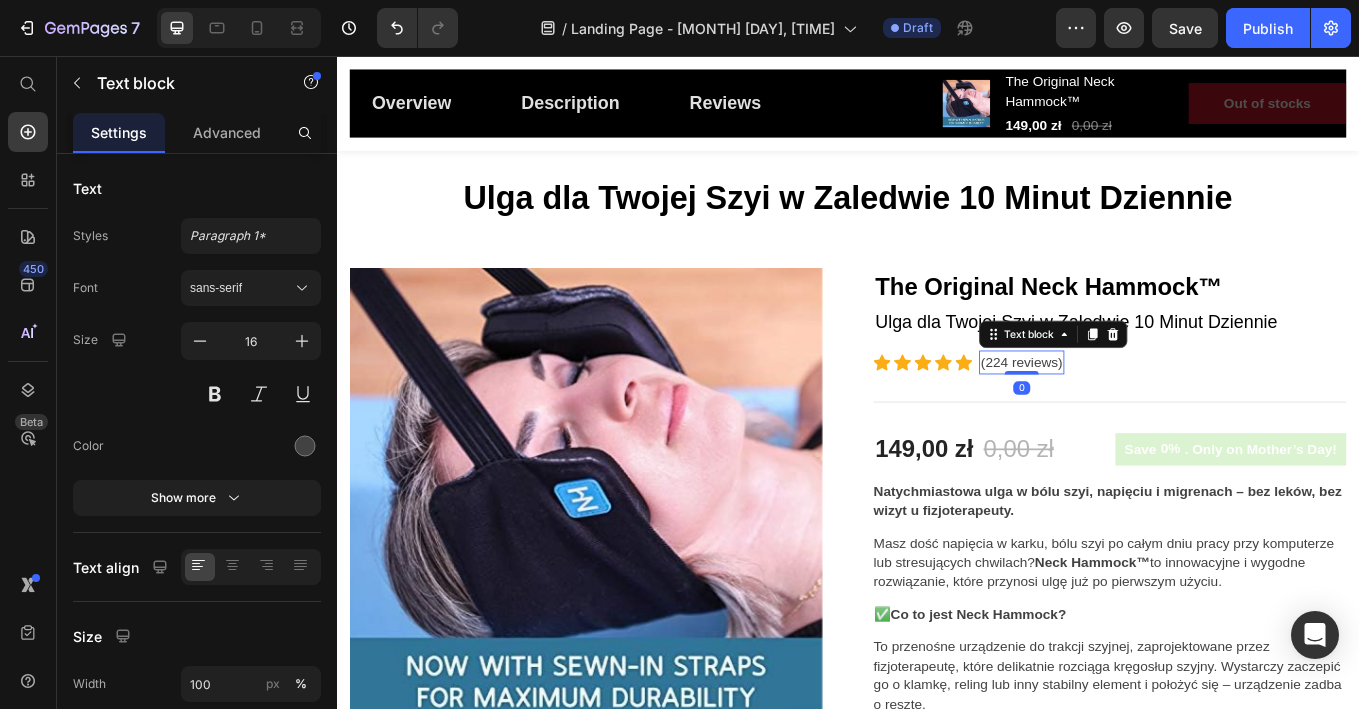 click on "(224 reviews)" at bounding box center (1141, 416) 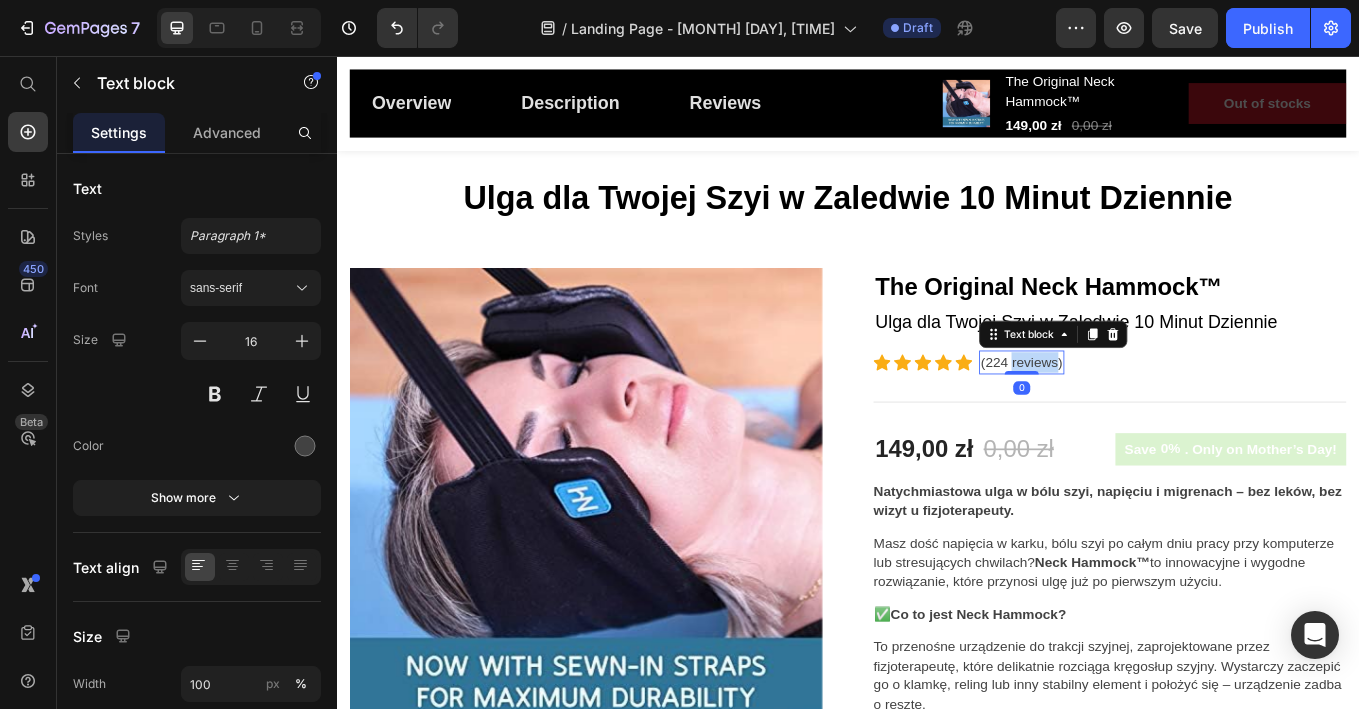 click on "(224 reviews)" at bounding box center [1141, 416] 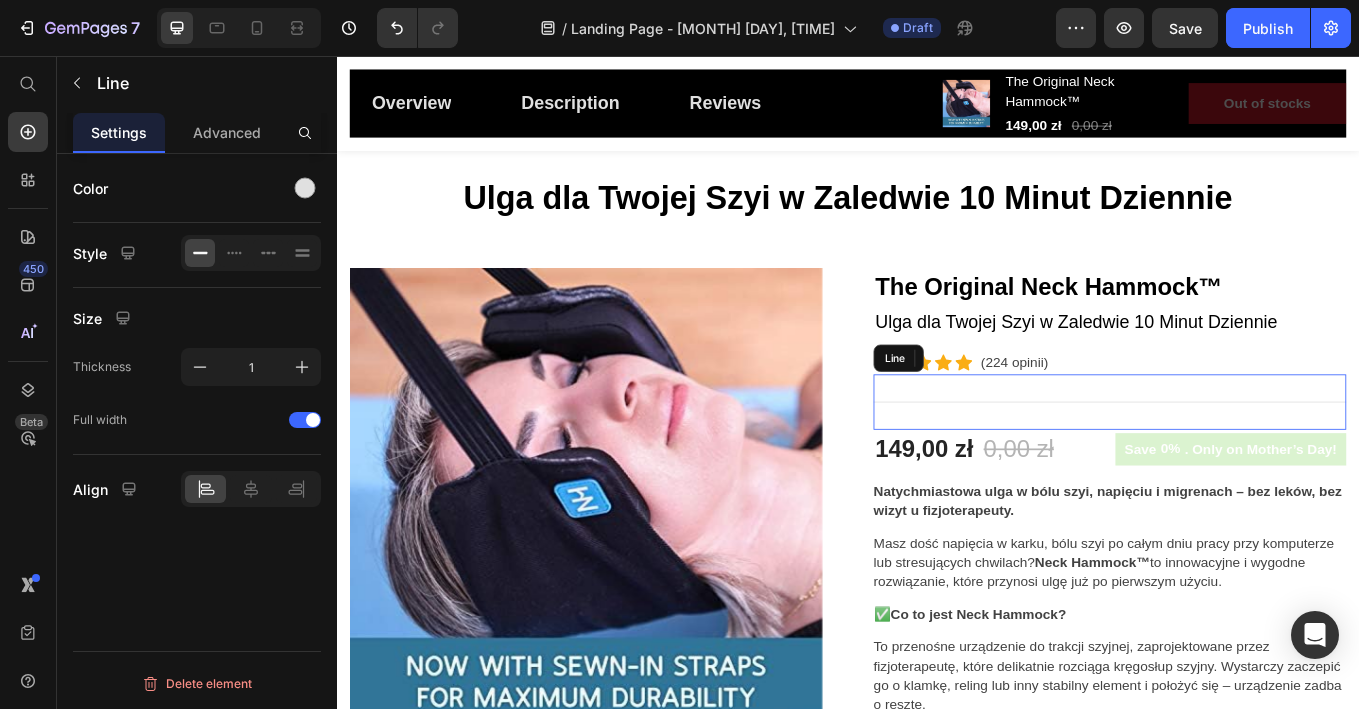 click on "Title Line" at bounding box center [1244, 462] 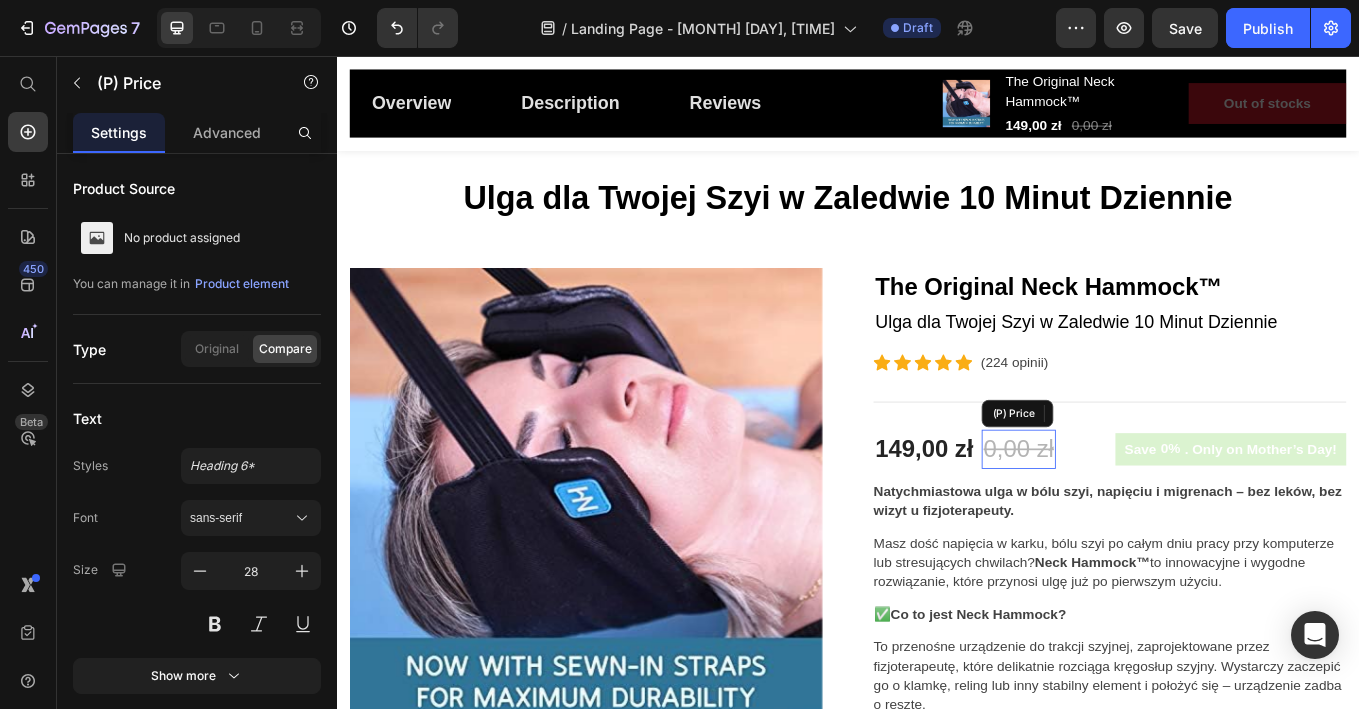 click on "0,00 zł" at bounding box center (1137, 518) 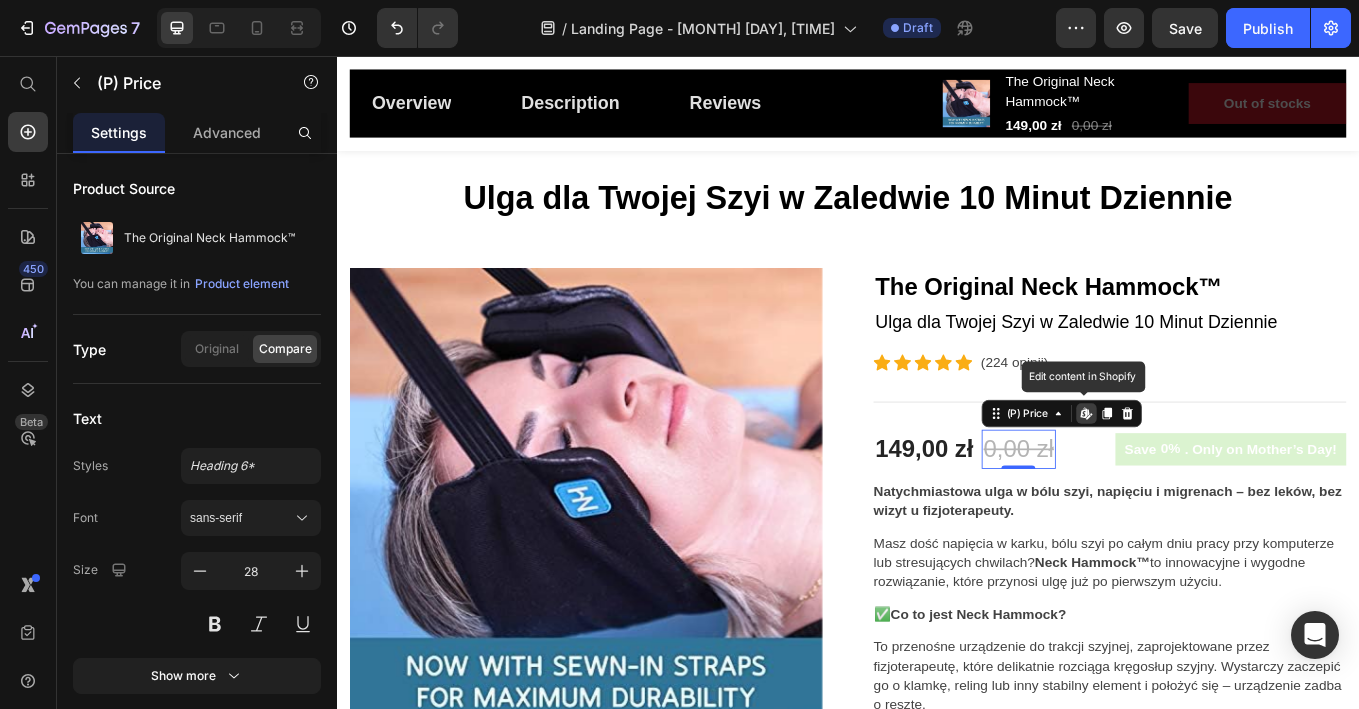 click on "0,00 zł" at bounding box center (1137, 518) 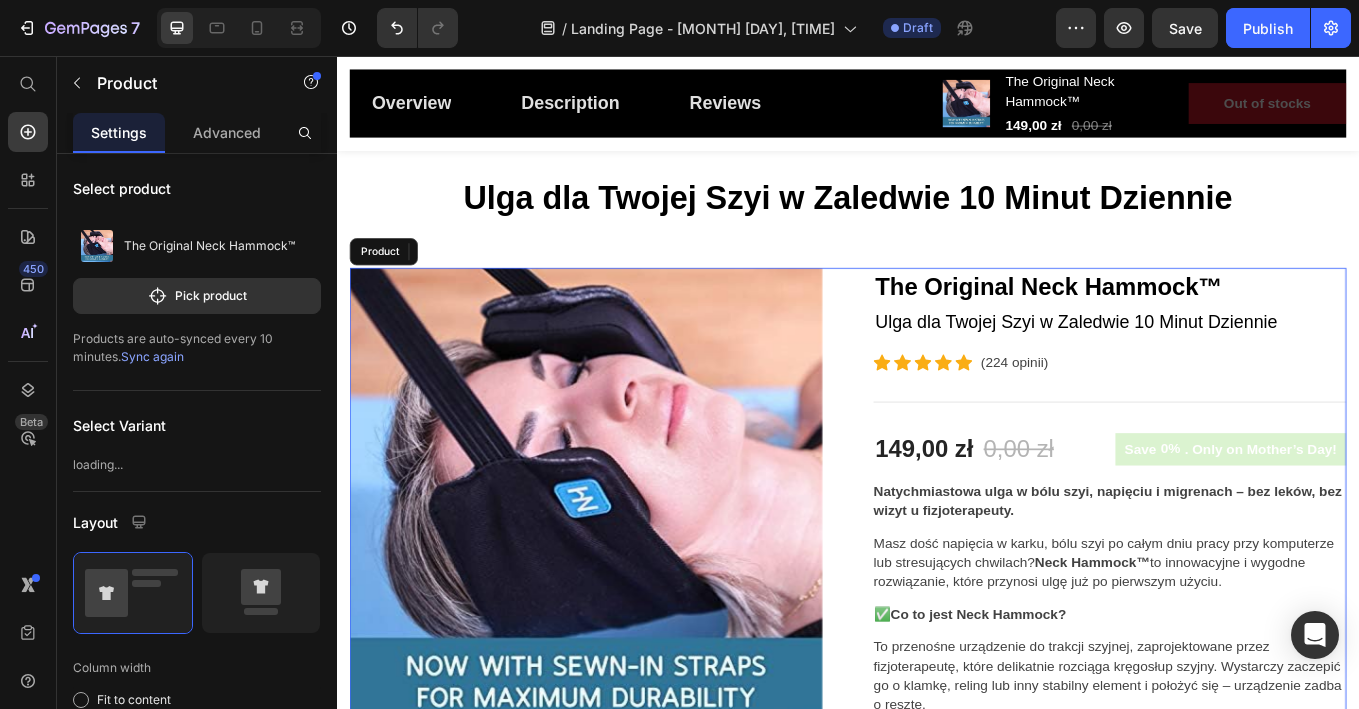 click on "Ulga dla Twojej Szyi w Zaledwie 10 Minut Dziennie Heading   8 Row Product Images The Original Neck Hammock™ (P) Title Ulga dla Twojej Szyi w Zaledwie 10 Minut Dziennie Text block                Icon                Icon                Icon                Icon                Icon Icon List Hoz (224 opinii) Text block Row                Title Line 149,00 zł (P) Price 0,00 zł (P) Price   Edit content in Shopify 0 Row Save 0% . Only on Mother’s Day! (P) Tag Row Natychmiastowa ulga w bólu szyi, napięciu i migrenach – bez leków, bez wizyt u fizjoterapeuty.
Masz dość napięcia w karku, bólu szyi po całym dniu pracy przy komputerze lub stresujących chwilach?  Neck Hammock™  to innowacyjne i wygodne rozwiązanie, które przynosi ulgę już po pierwszym użyciu.
✅  Co to jest Neck Hammock?
To przenośne urządzenie do trakcji szyjnej, zaprojektowane przez fizjoterapeutę, które delikatnie rozciąga kręgosłup szyjny. Wystarczy zaczepić go o klamkę, reling lub inny stabilny element i położyć się – urządzenie zadba o resztę.
💆♂️" at bounding box center [1244, 1233] 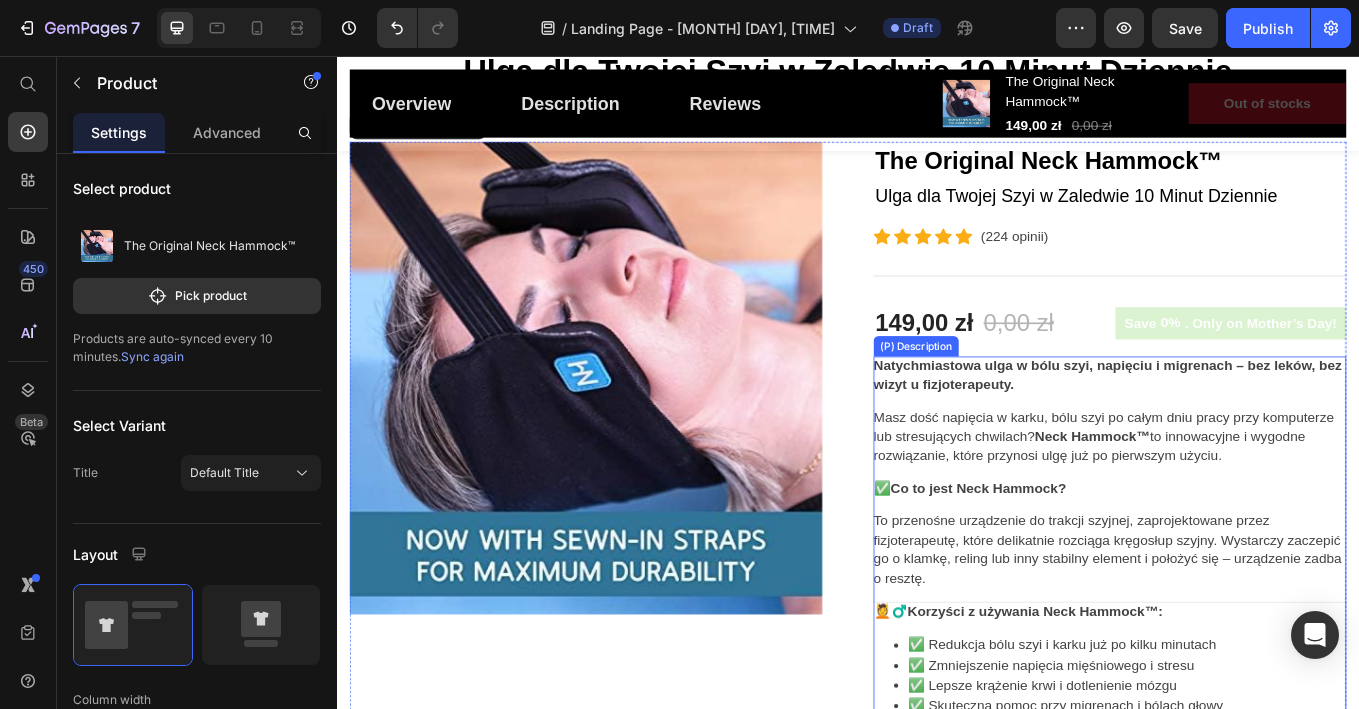 scroll, scrollTop: 237, scrollLeft: 0, axis: vertical 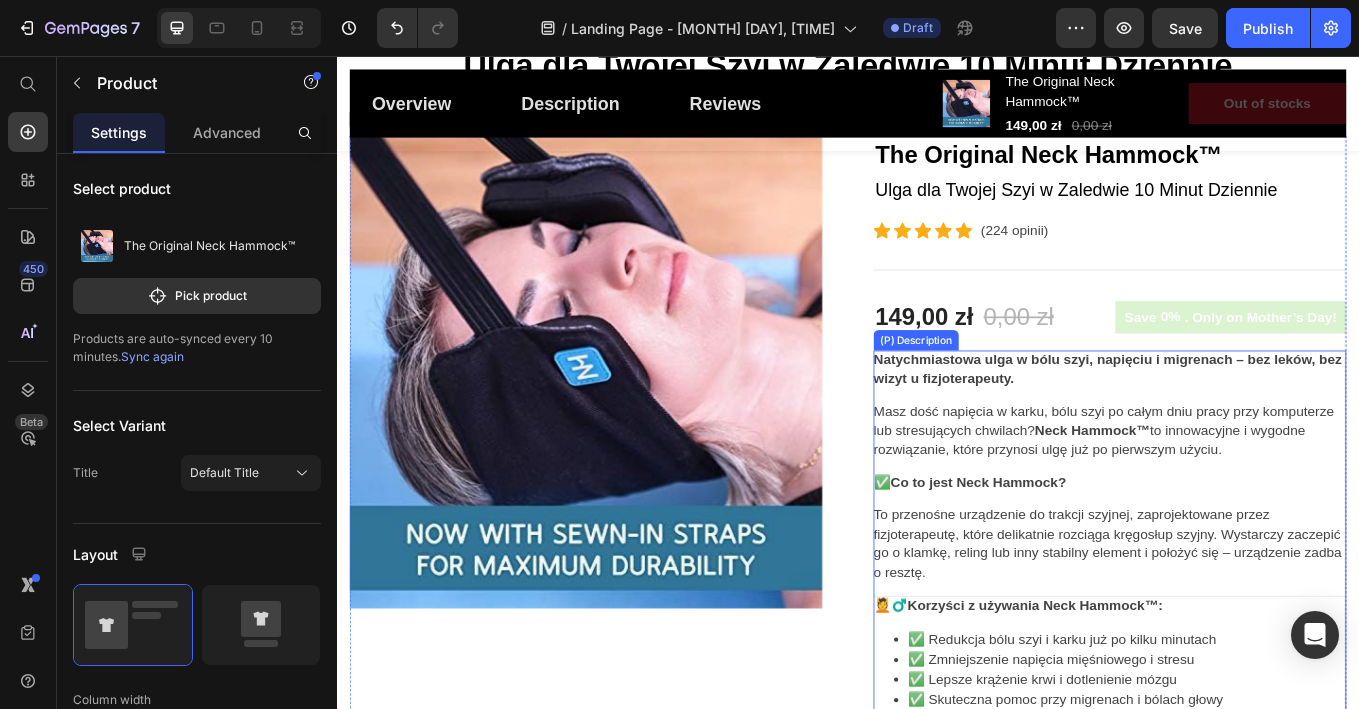 click on "Natychmiastowa ulga w bólu szyi, napięciu i migrenach – bez leków, bez wizyt u fizjoterapeuty.
Masz dość napięcia w karku, bólu szyi po całym dniu pracy przy komputerze lub stresujących chwilach?  Neck Hammock™  to innowacyjne i wygodne rozwiązanie, które przynosi ulgę już po pierwszym użyciu.
✅  Co to jest Neck Hammock?
To przenośne urządzenie do trakcji szyjnej, zaprojektowane przez fizjoterapeutę, które delikatnie rozciąga kręgosłup szyjny. Wystarczy zaczepić go o klamkę, reling lub inny stabilny element i położyć się – urządzenie zadba o resztę.
💆♂️  Korzyści z używania Neck Hammock™:
✅ Redukcja bólu szyi i karku już po kilku minutach
✅ Zmniejszenie napięcia mięśniowego i stresu
✅ Lepsze krążenie krwi i dotlenienie mózgu
✅ Skuteczna pomoc przy migrenach i bólach głowy
✅ Poprawa snu i ogólnego samopoczucia
⚙️  Jak działa?
Neck Hammock działa poprzez  , co:" at bounding box center (1244, 875) 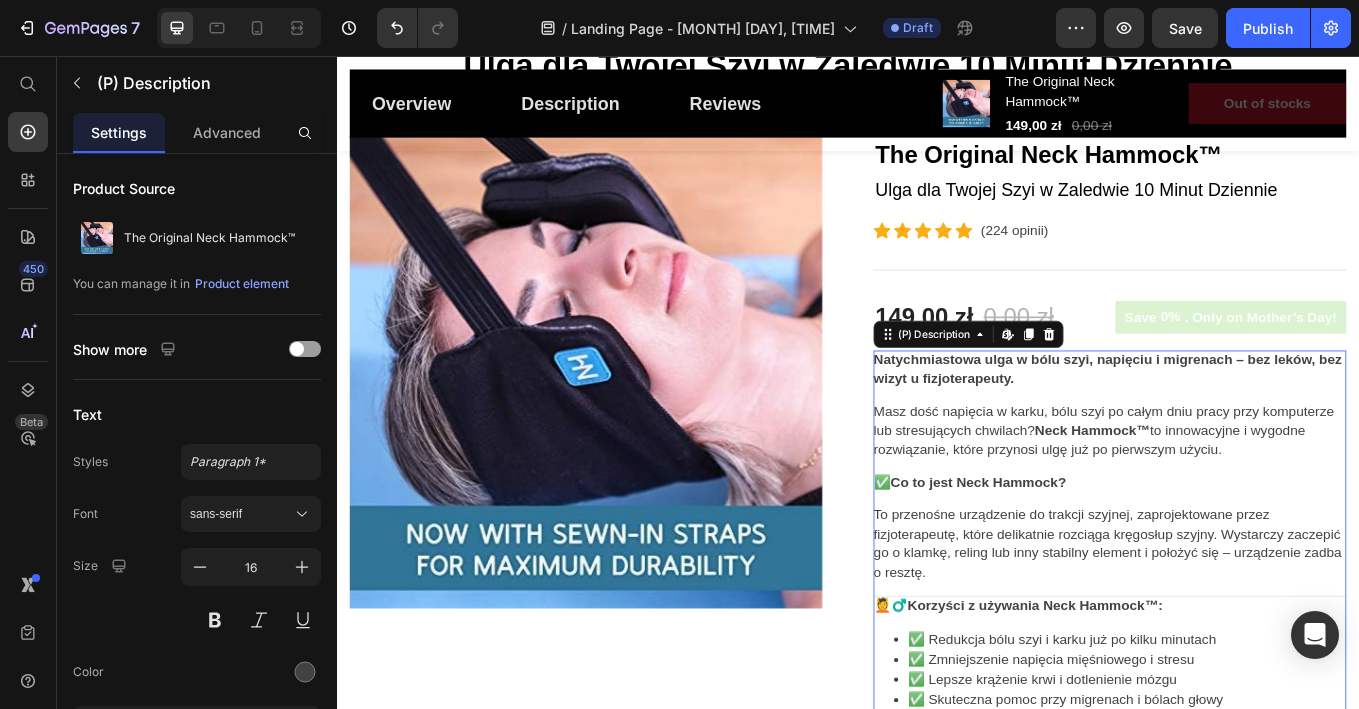click on "Natychmiastowa ulga w bólu szyi, napięciu i migrenach – bez leków, bez wizyt u fizjoterapeuty.
Masz dość napięcia w karku, bólu szyi po całym dniu pracy przy komputerze lub stresujących chwilach?  Neck Hammock™  to innowacyjne i wygodne rozwiązanie, które przynosi ulgę już po pierwszym użyciu.
✅  Co to jest Neck Hammock?
To przenośne urządzenie do trakcji szyjnej, zaprojektowane przez fizjoterapeutę, które delikatnie rozciąga kręgosłup szyjny. Wystarczy zaczepić go o klamkę, reling lub inny stabilny element i położyć się – urządzenie zadba o resztę.
💆♂️  Korzyści z używania Neck Hammock™:
✅ Redukcja bólu szyi i karku już po kilku minutach
✅ Zmniejszenie napięcia mięśniowego i stresu
✅ Lepsze krążenie krwi i dotlenienie mózgu
✅ Skuteczna pomoc przy migrenach i bólach głowy
✅ Poprawa snu i ogólnego samopoczucia
⚙️  Jak działa?
Neck Hammock działa poprzez  , co:" at bounding box center (1244, 875) 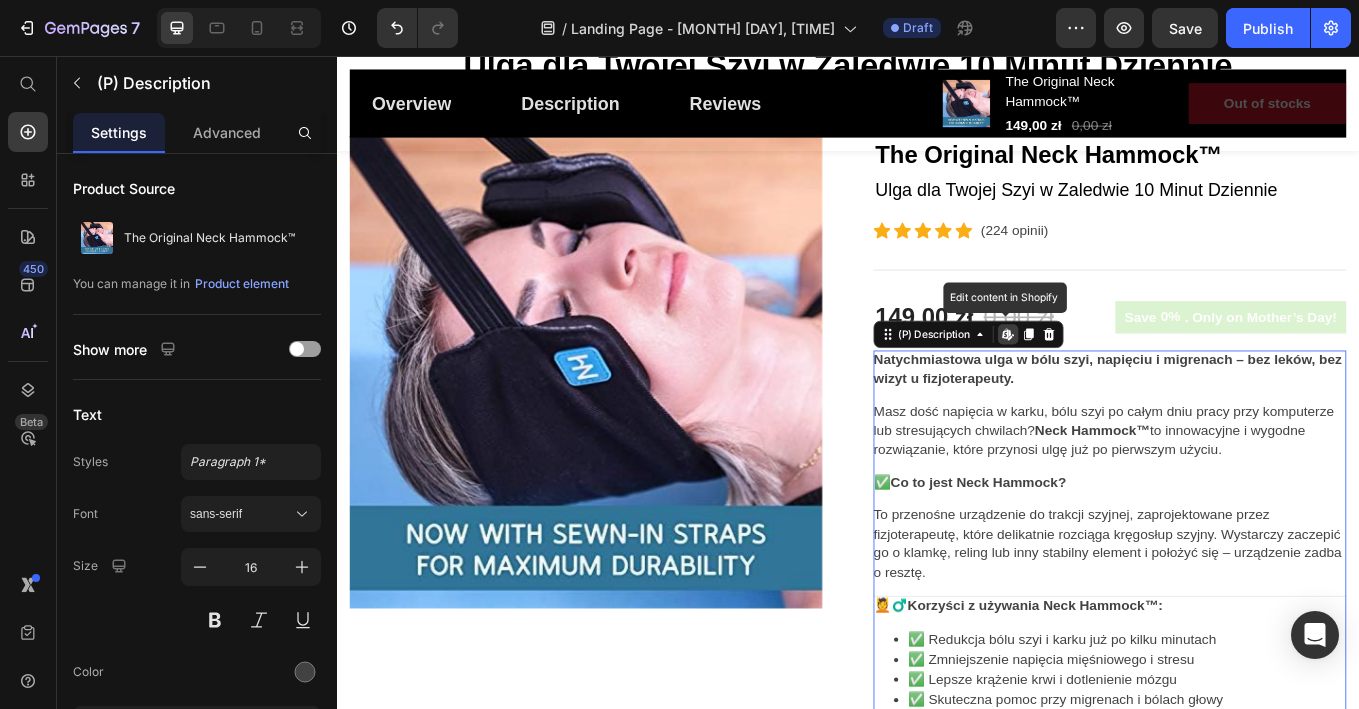click 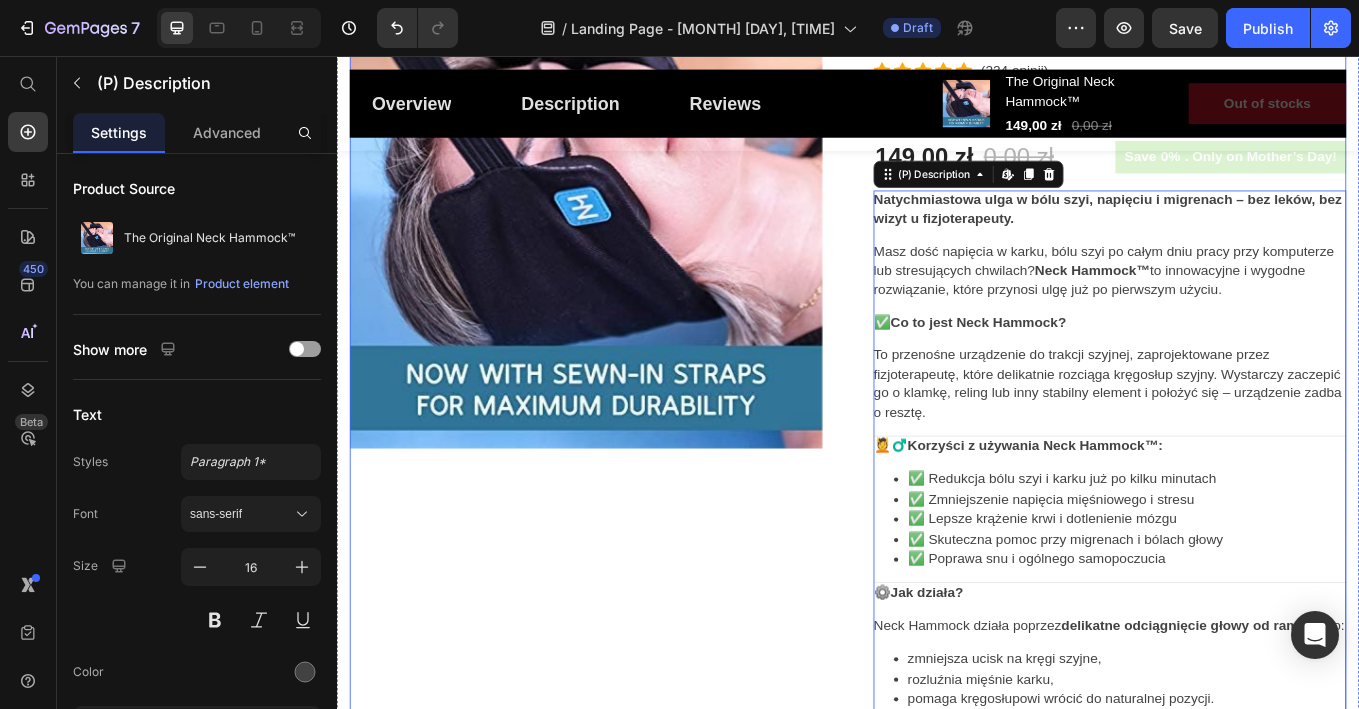 scroll, scrollTop: 140, scrollLeft: 0, axis: vertical 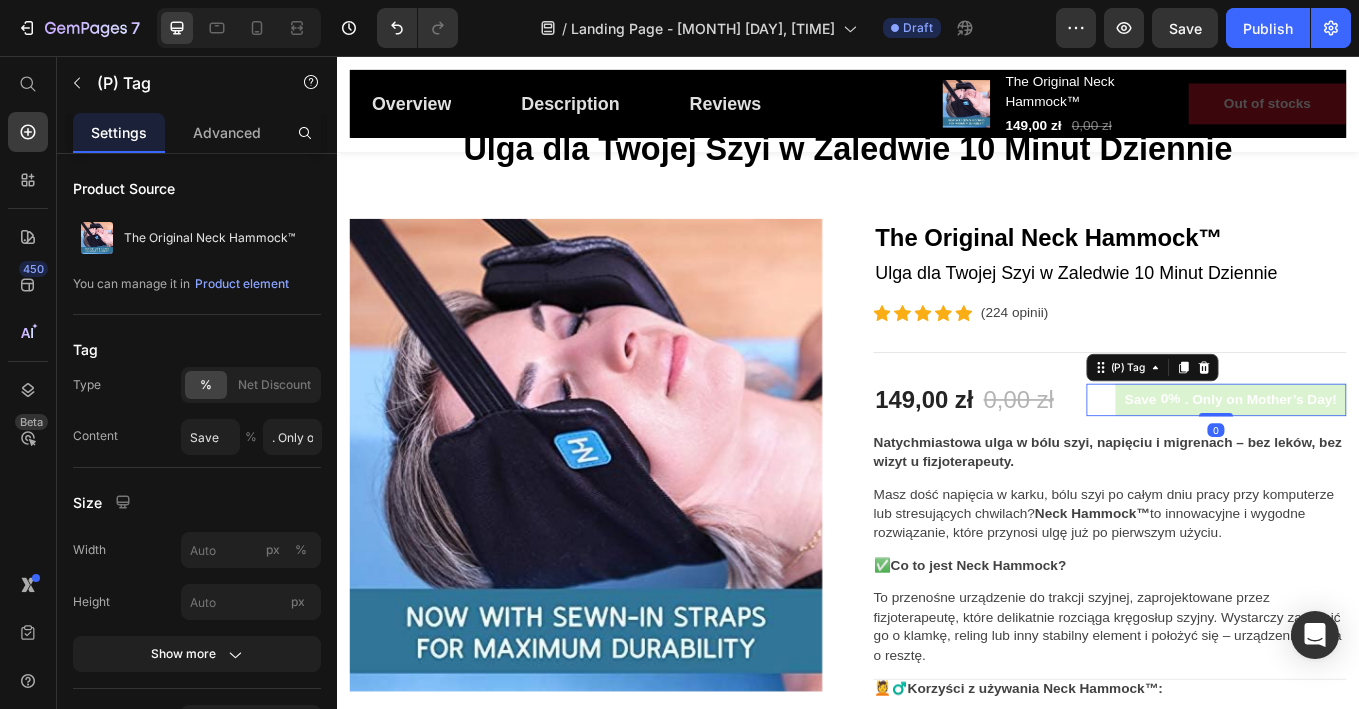 click on "0%" at bounding box center [1315, 459] 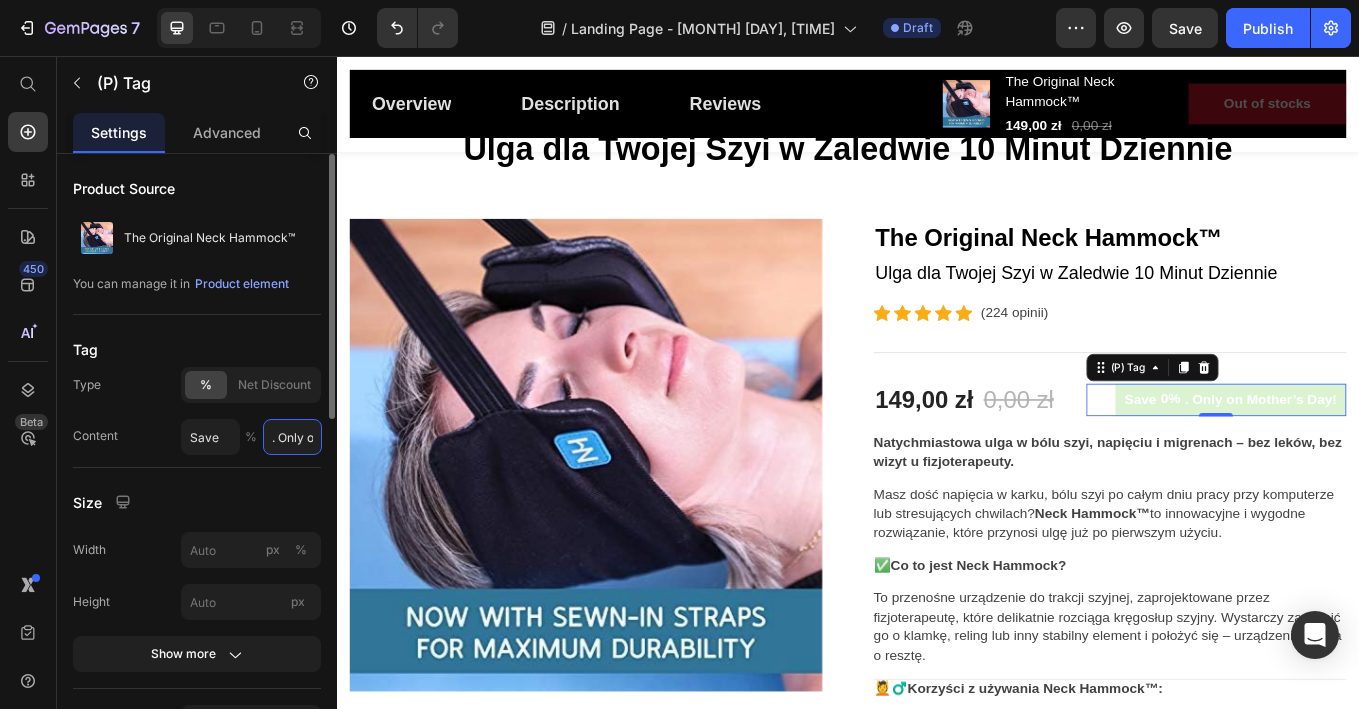 drag, startPoint x: 294, startPoint y: 441, endPoint x: 279, endPoint y: 427, distance: 20.518284 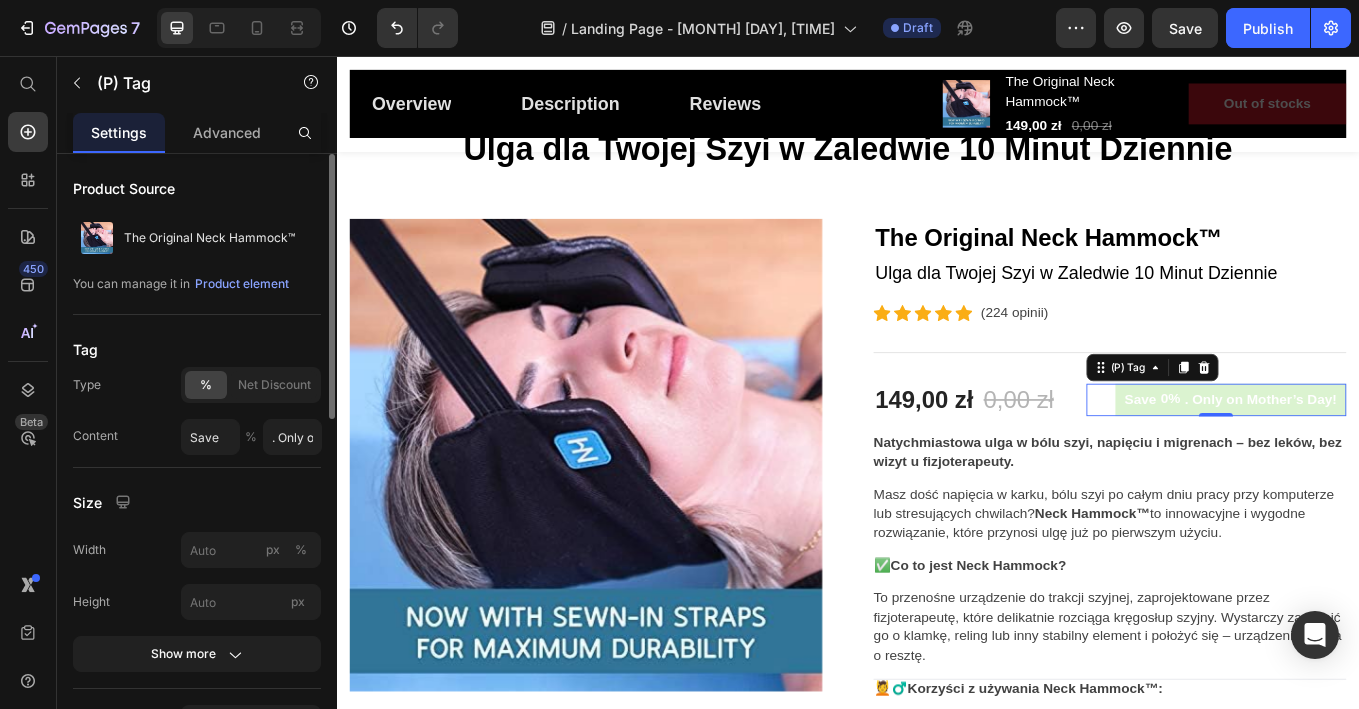 click on "Product Source The Original Neck Hammock™  You can manage it in   Product element  Tag Type % Net Discount Content Save % . Only on Mother’s Day! Size Width px % Height px Show more Text align Background color Border Border Corner Text Styles Heading 6* Font sans-serif Size 16 Color Show more Align" at bounding box center (197, 811) 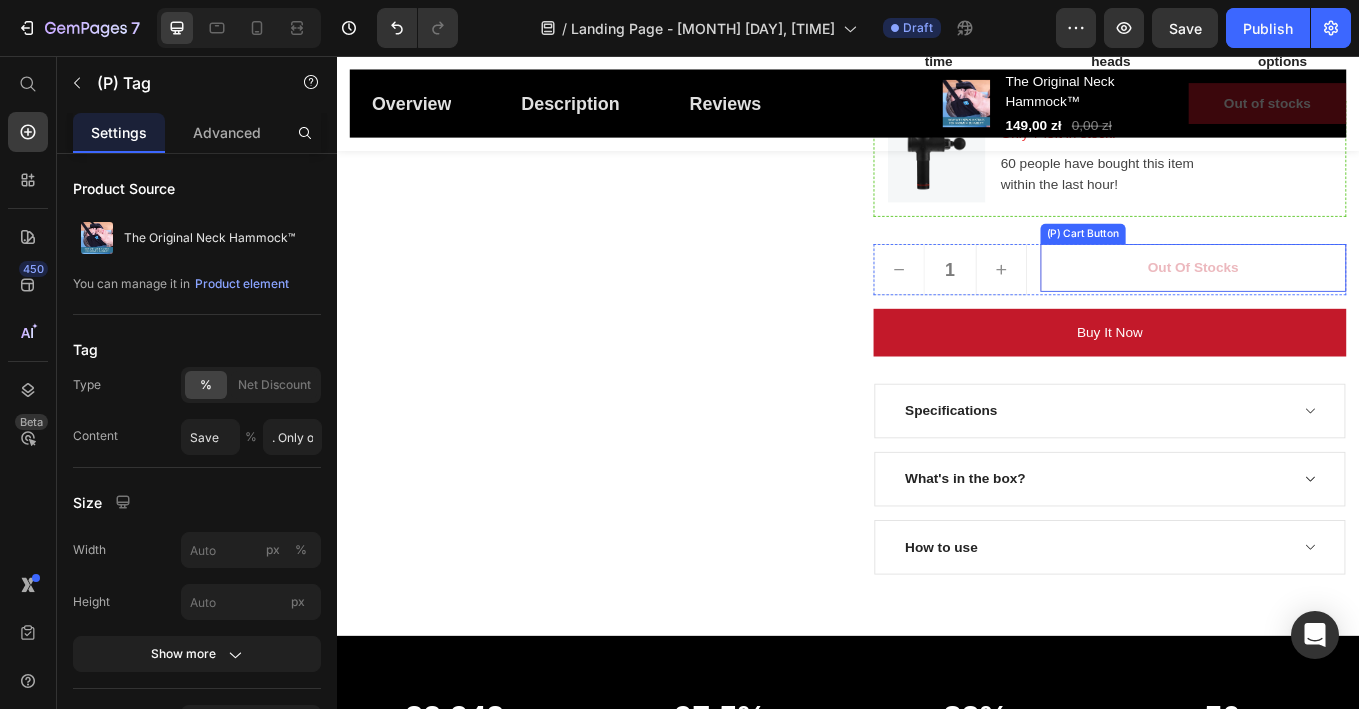 scroll, scrollTop: 1596, scrollLeft: 0, axis: vertical 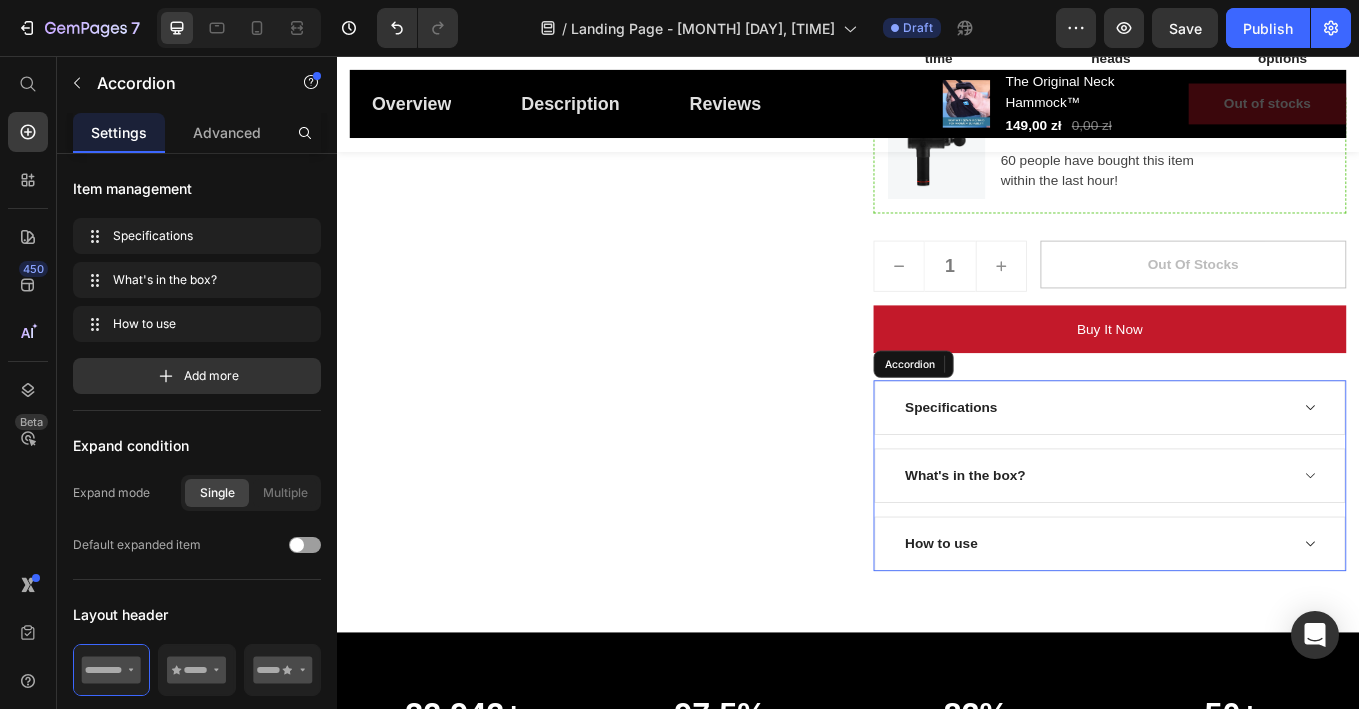 click at bounding box center (1480, 469) 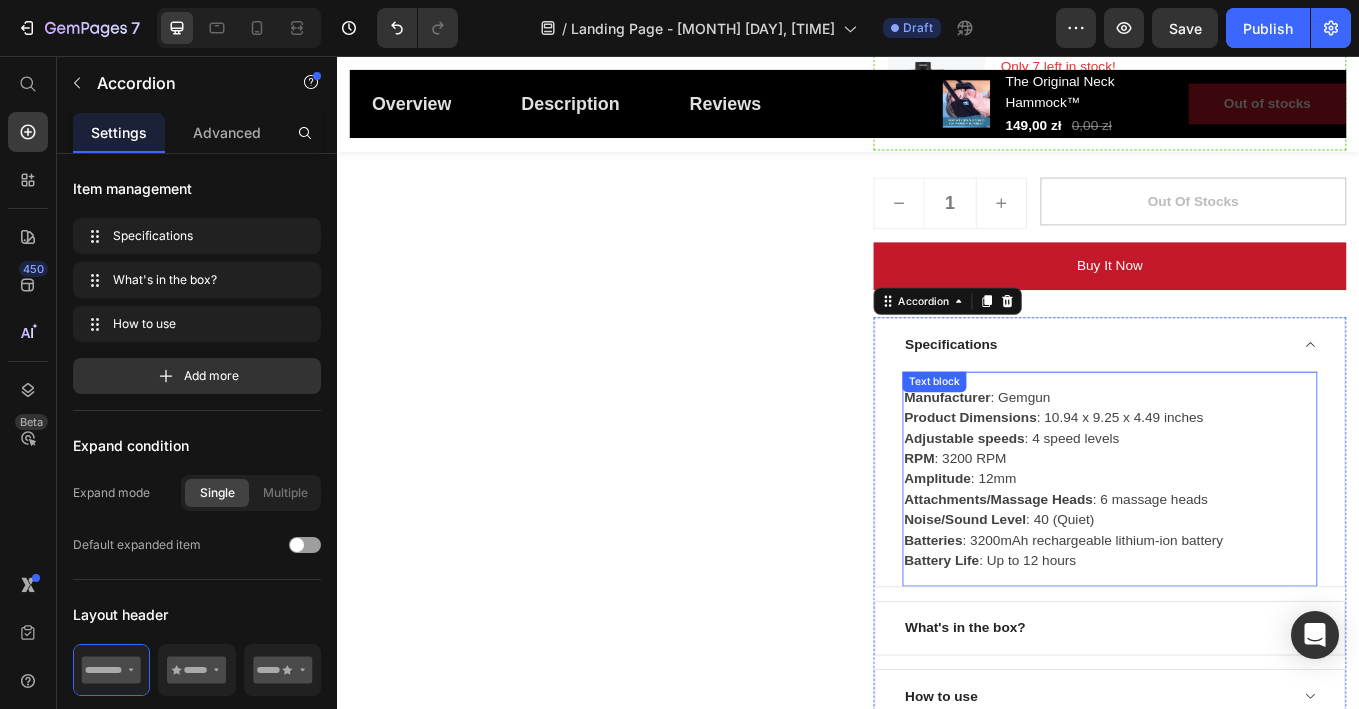 scroll, scrollTop: 1682, scrollLeft: 0, axis: vertical 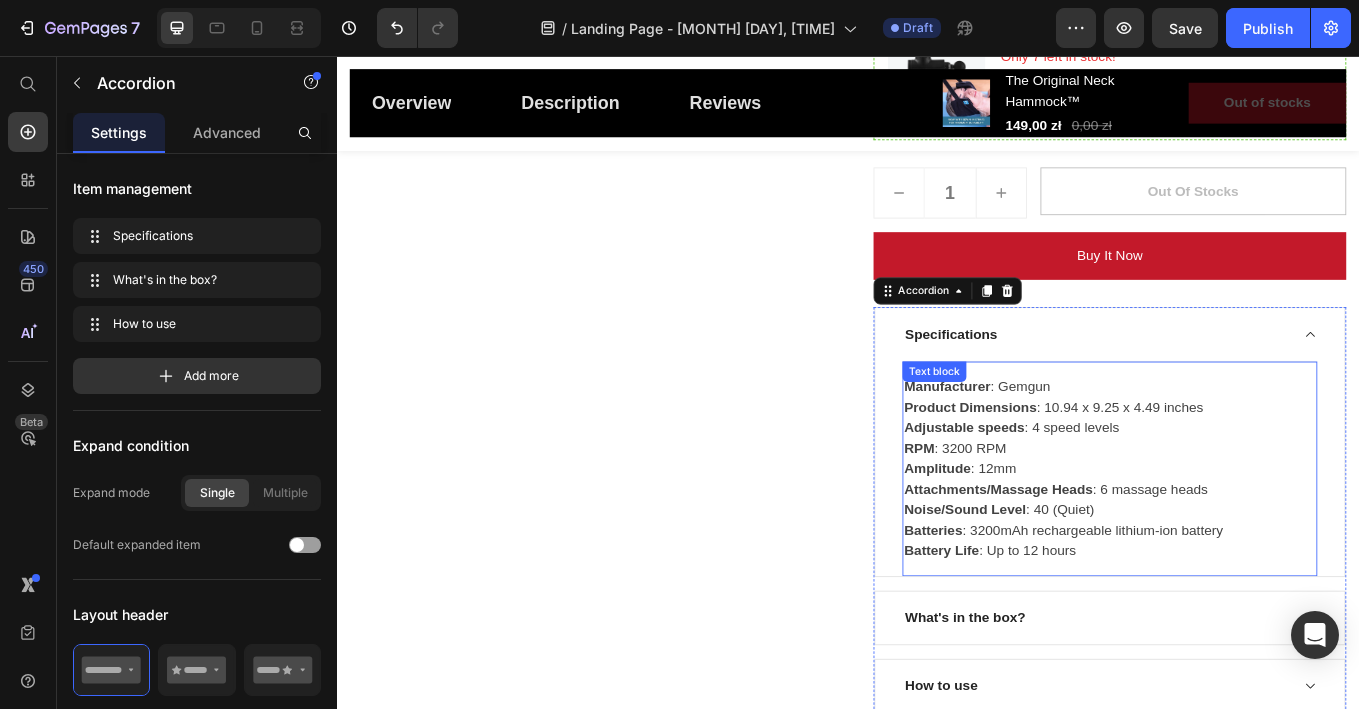 click on "Manufacturer : Gemgun Product Dimensions : 10.94 x 9.25 x 4.49 inches Adjustable speeds : 4 speed levels RPM : 3200 RPM  Amplitude : 12mm  Attachments/Massage Heads : 6 massage heads  Noise/Sound Level : 40 (Quiet)  Batteries : 3200mAh rechargeable lithium-ion battery  Battery Life : Up to 12 hours" at bounding box center [1244, 541] 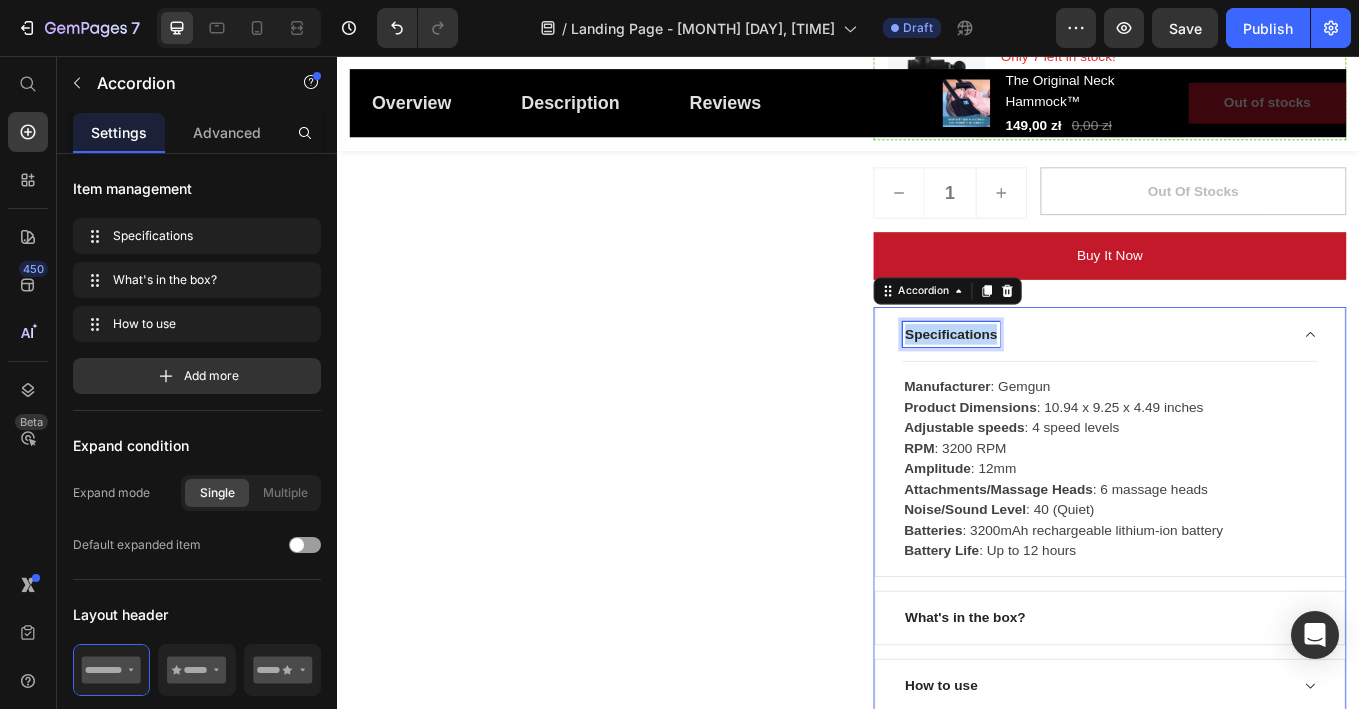 click on "Specifications" at bounding box center [1058, 383] 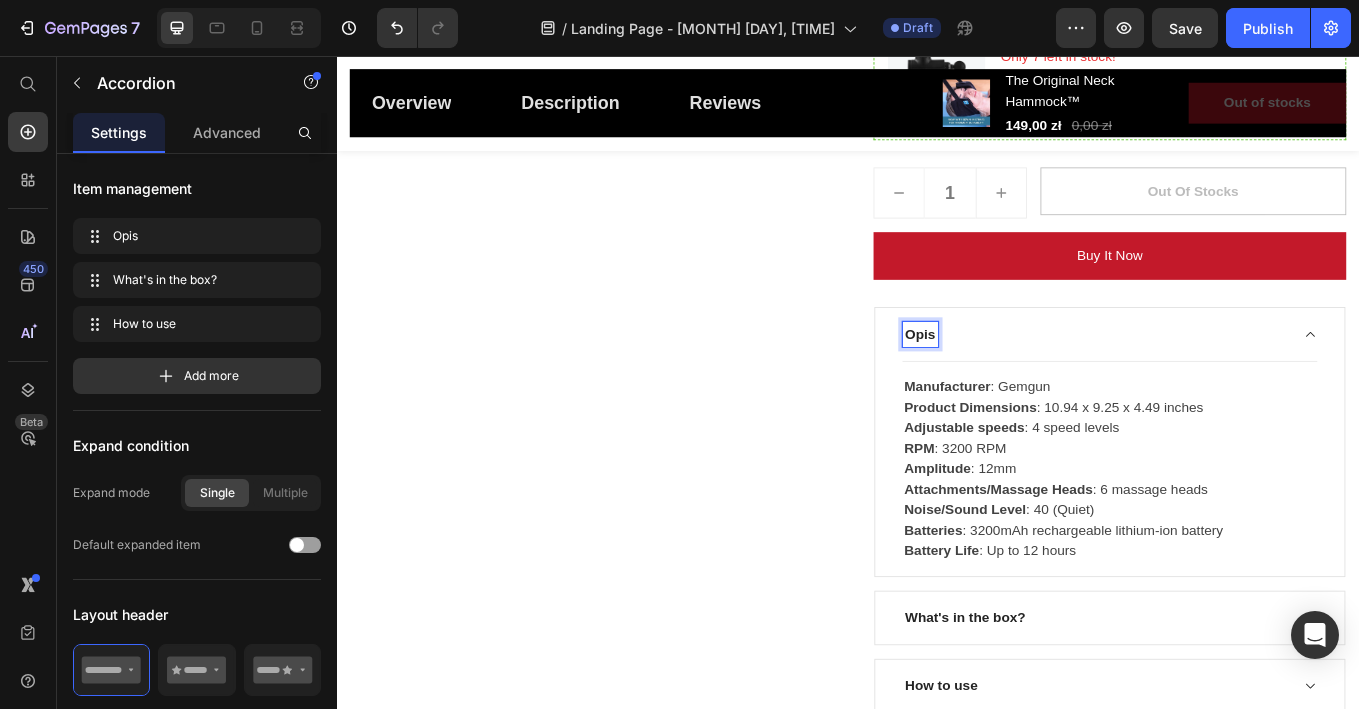 click on "Opis" at bounding box center (1228, 383) 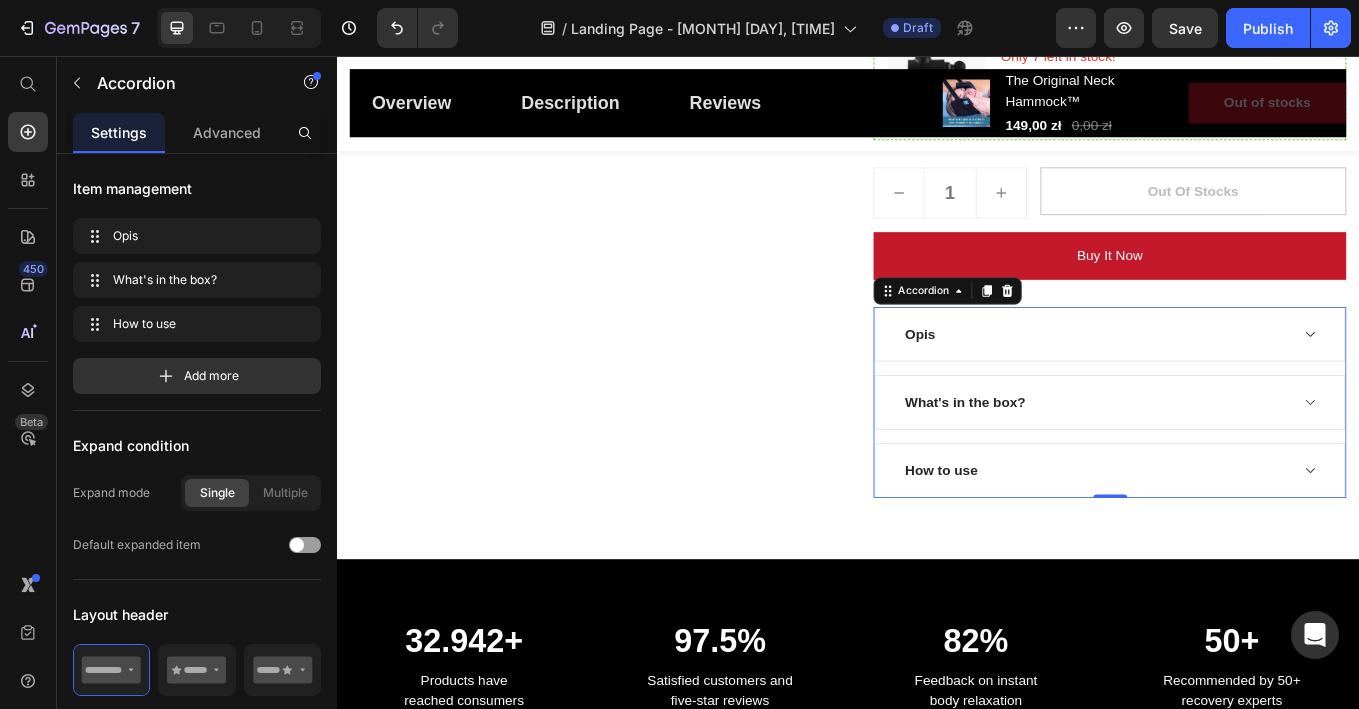 click on "What's in the box?" at bounding box center [1075, 463] 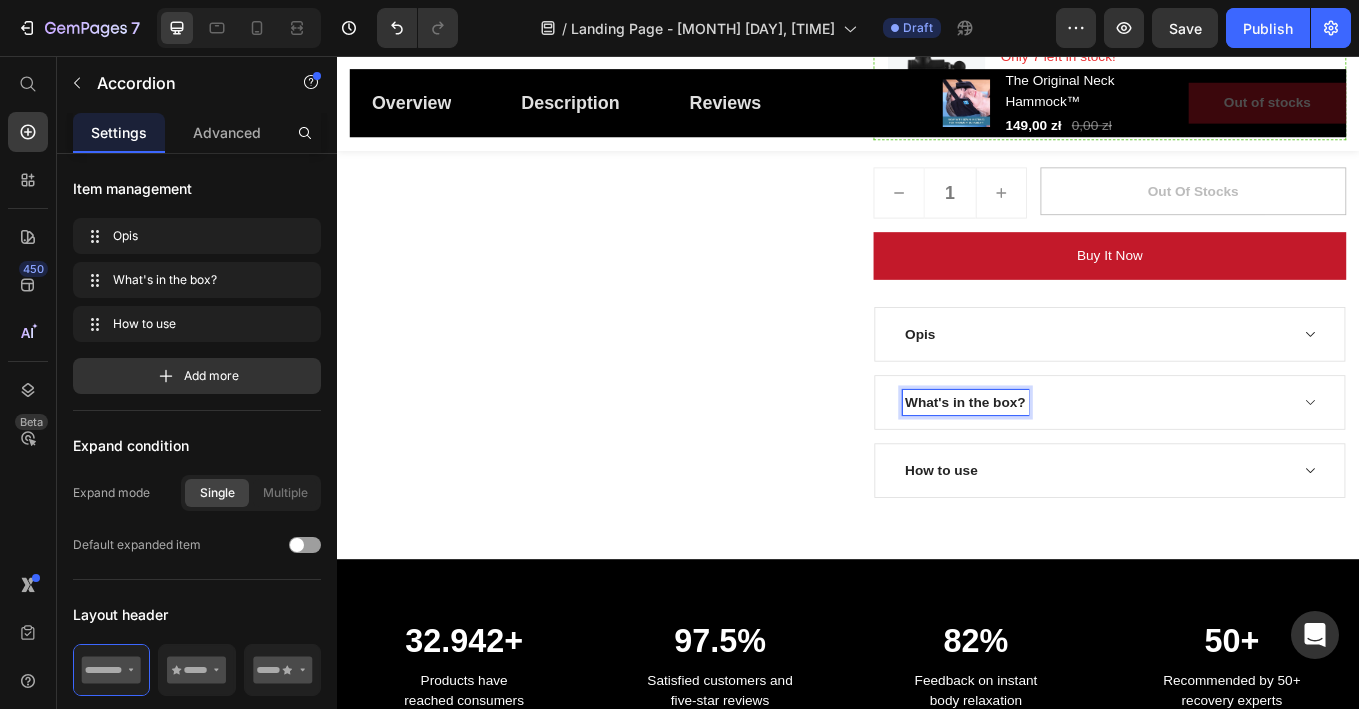 click on "What's in the box?" at bounding box center (1075, 463) 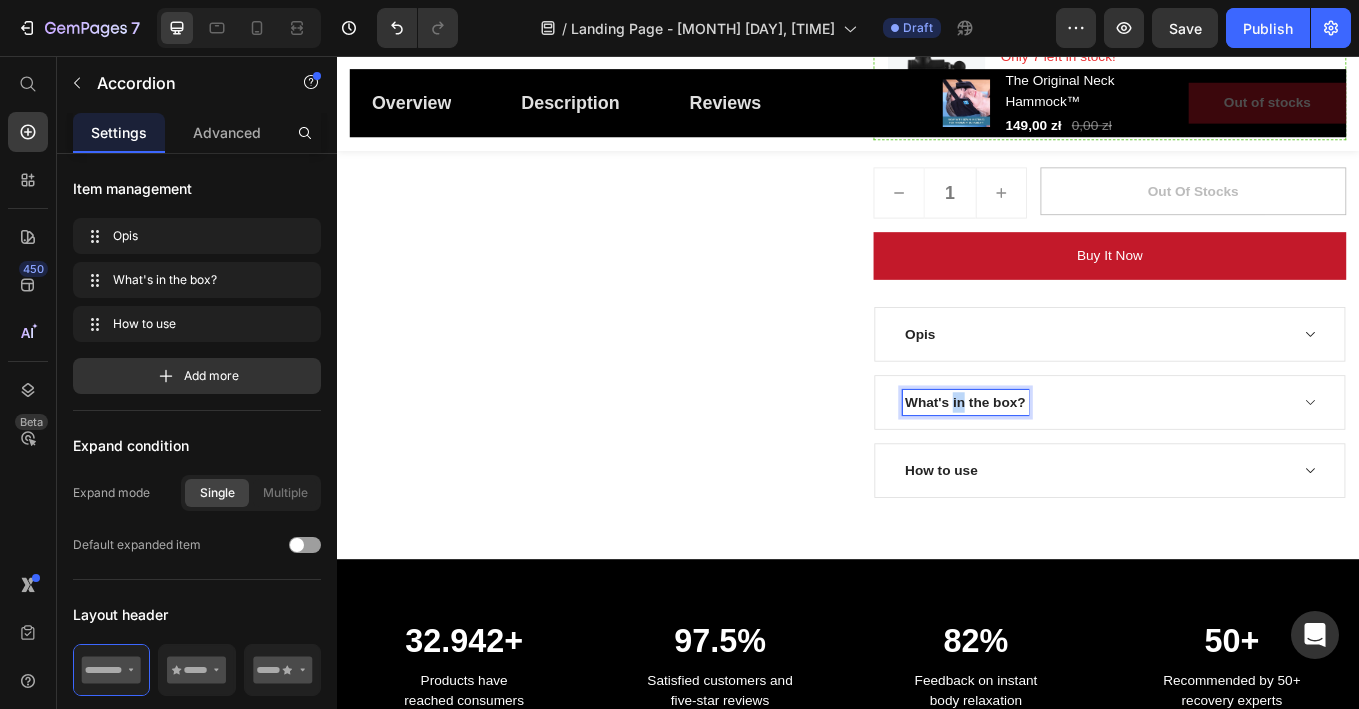 click on "What's in the box?" at bounding box center [1075, 463] 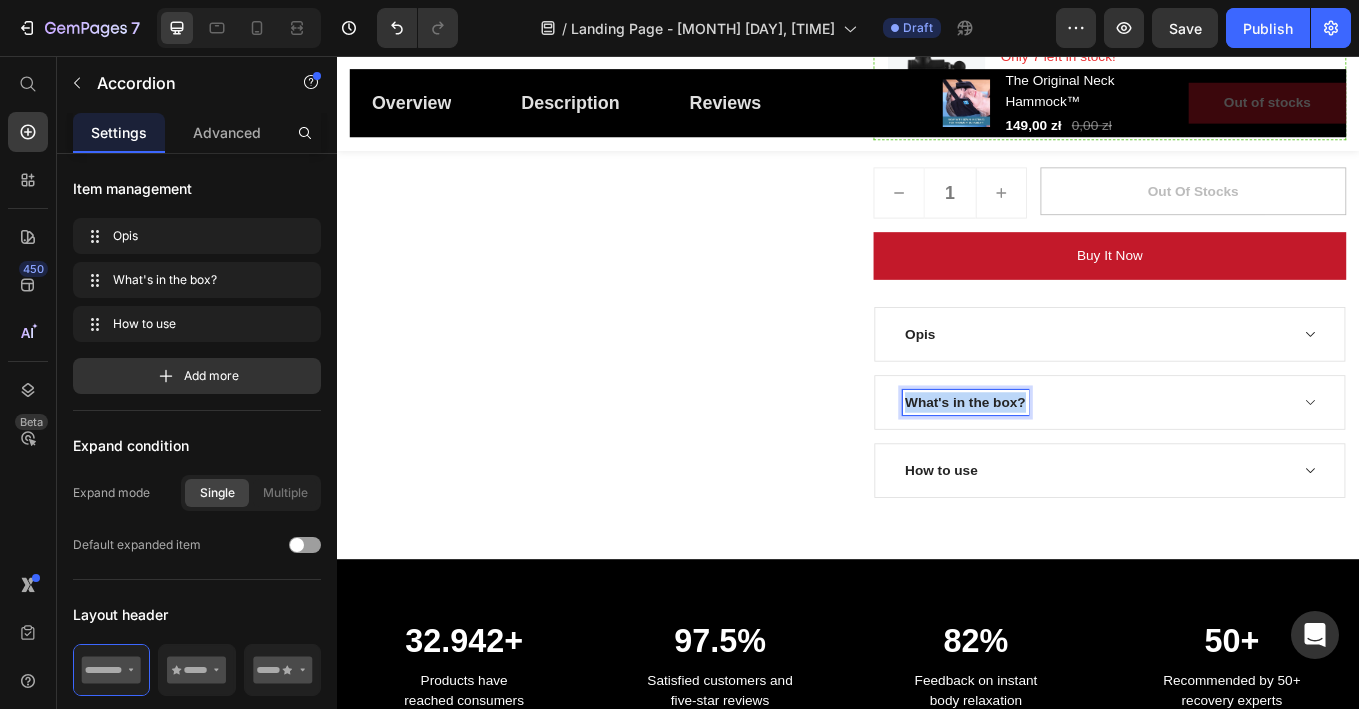 click on "What's in the box?" at bounding box center (1075, 463) 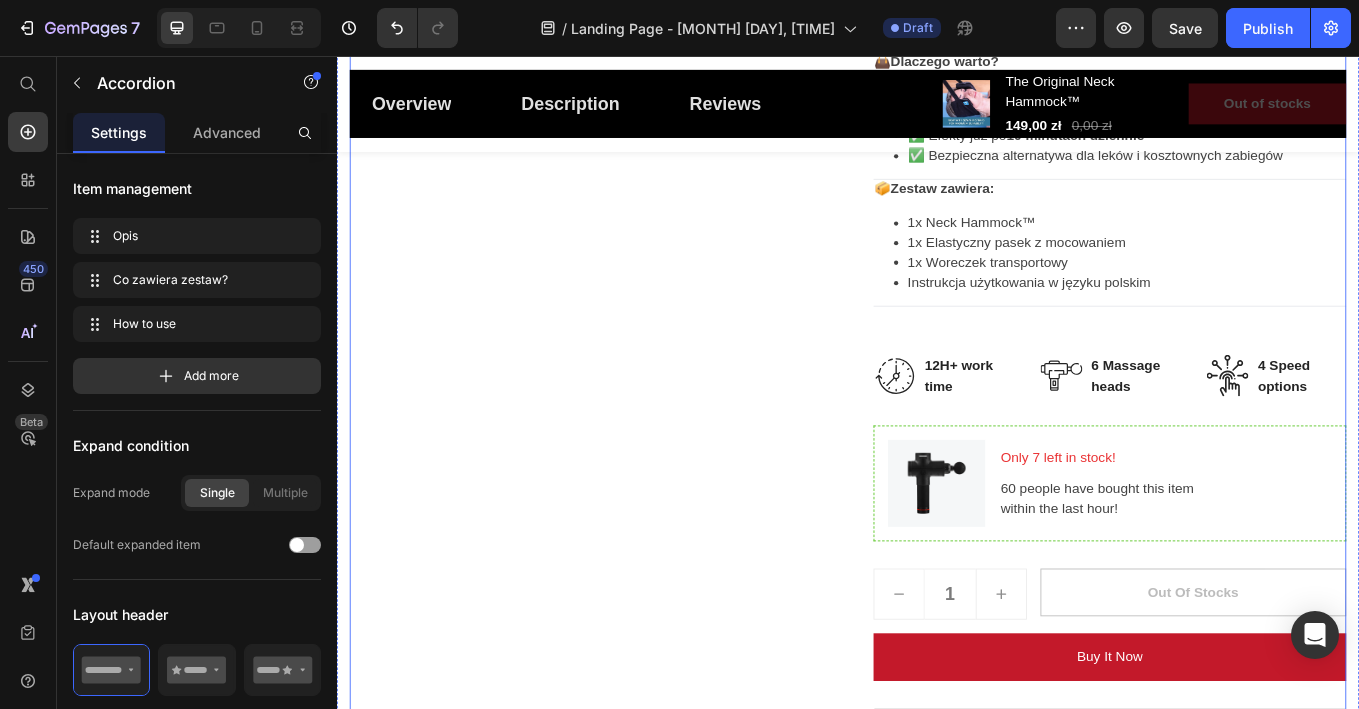scroll, scrollTop: 1164, scrollLeft: 0, axis: vertical 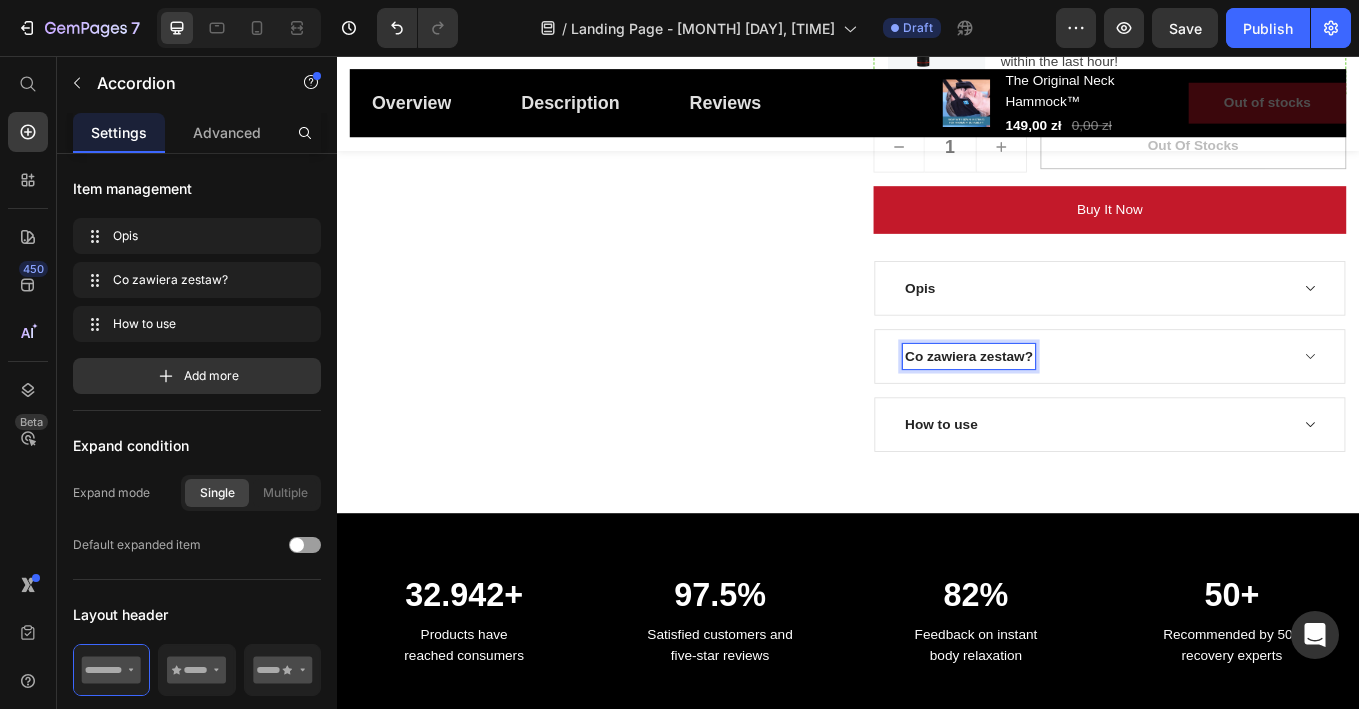 click on "Co zawiera zestaw?" at bounding box center (1228, 409) 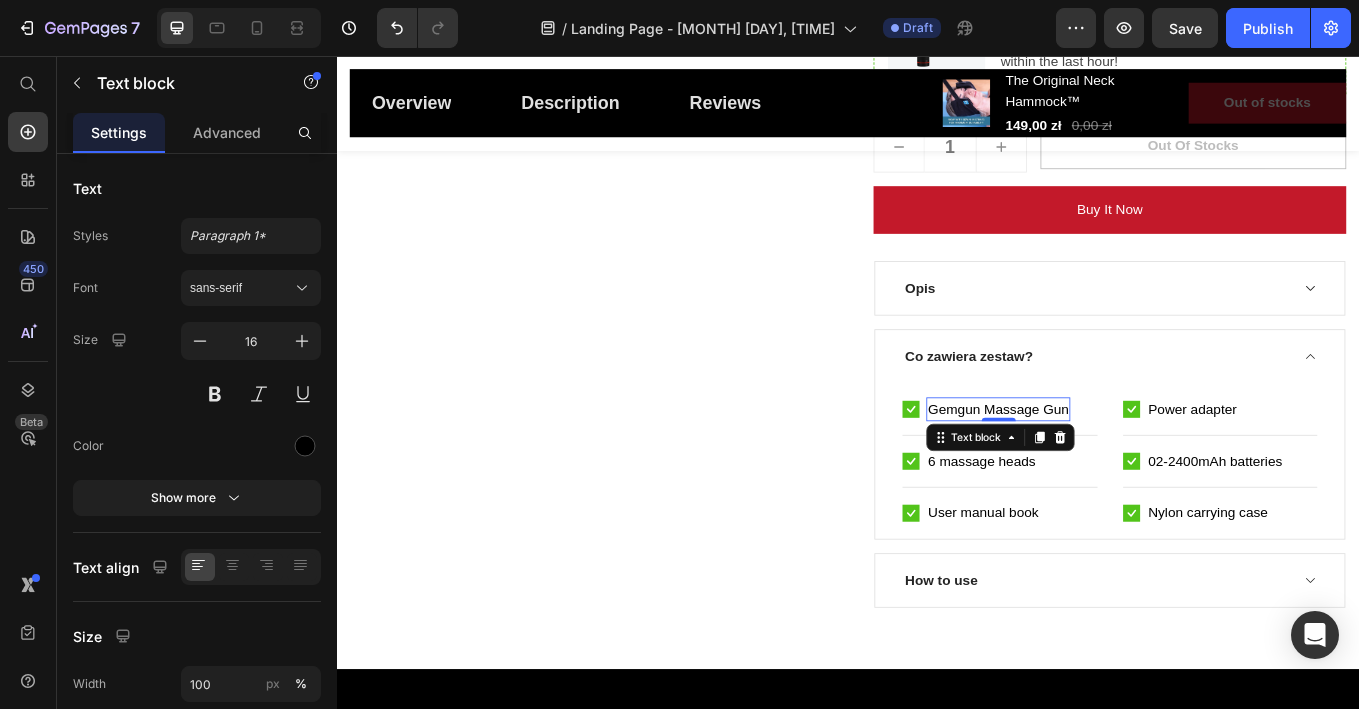 click on "Gemgun Massage Gun" at bounding box center (1113, 471) 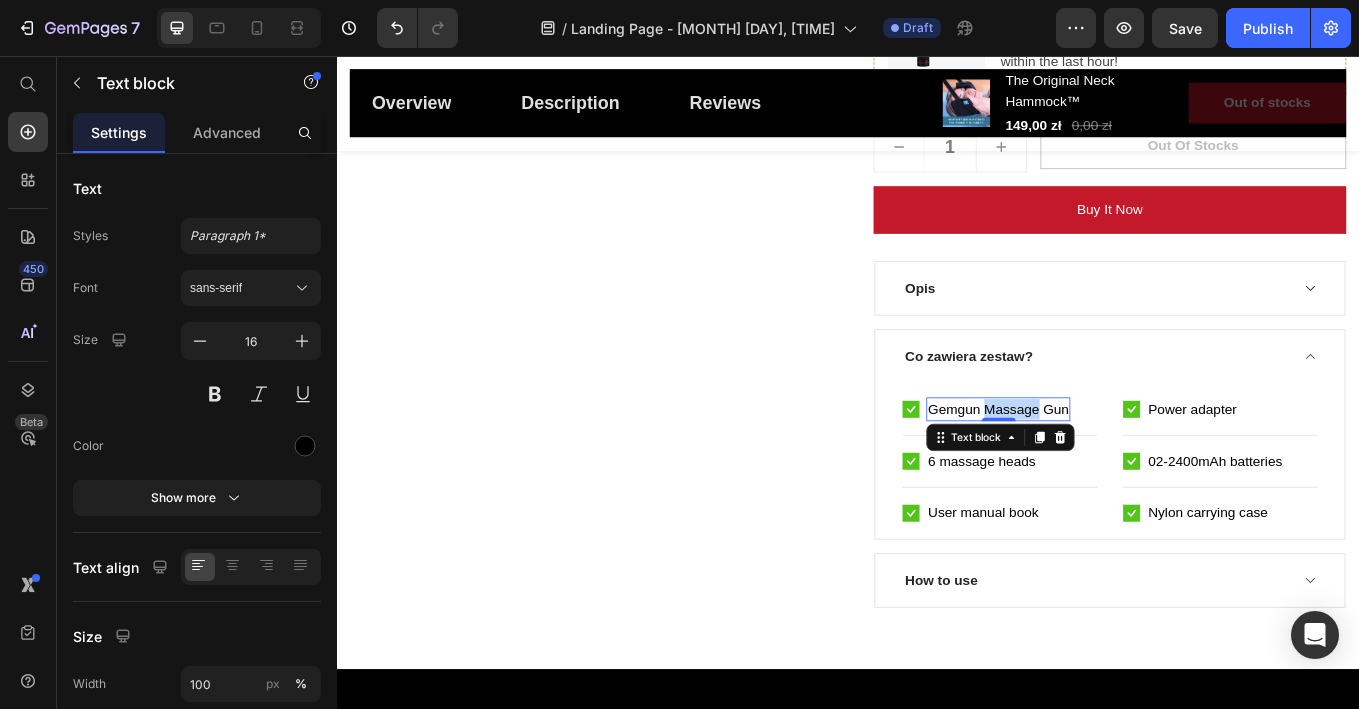 click on "Gemgun Massage Gun" at bounding box center [1113, 471] 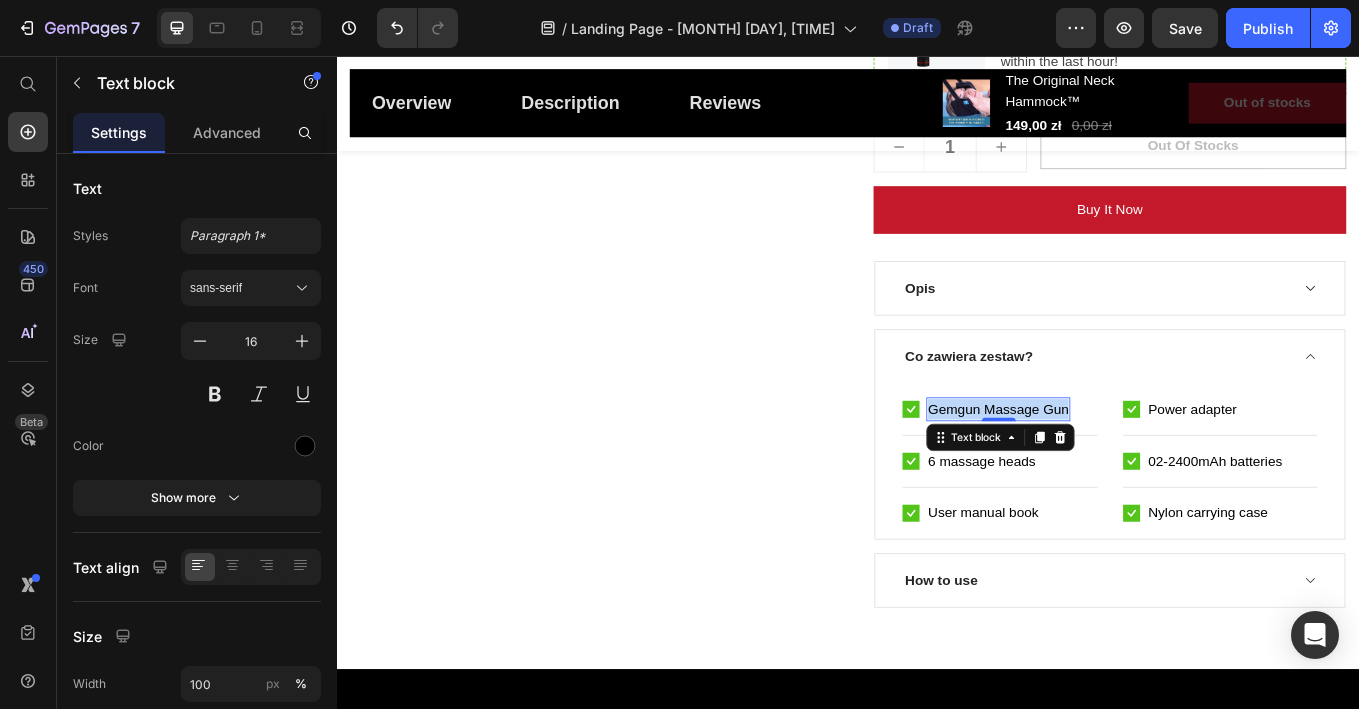click on "Gemgun Massage Gun" at bounding box center [1113, 471] 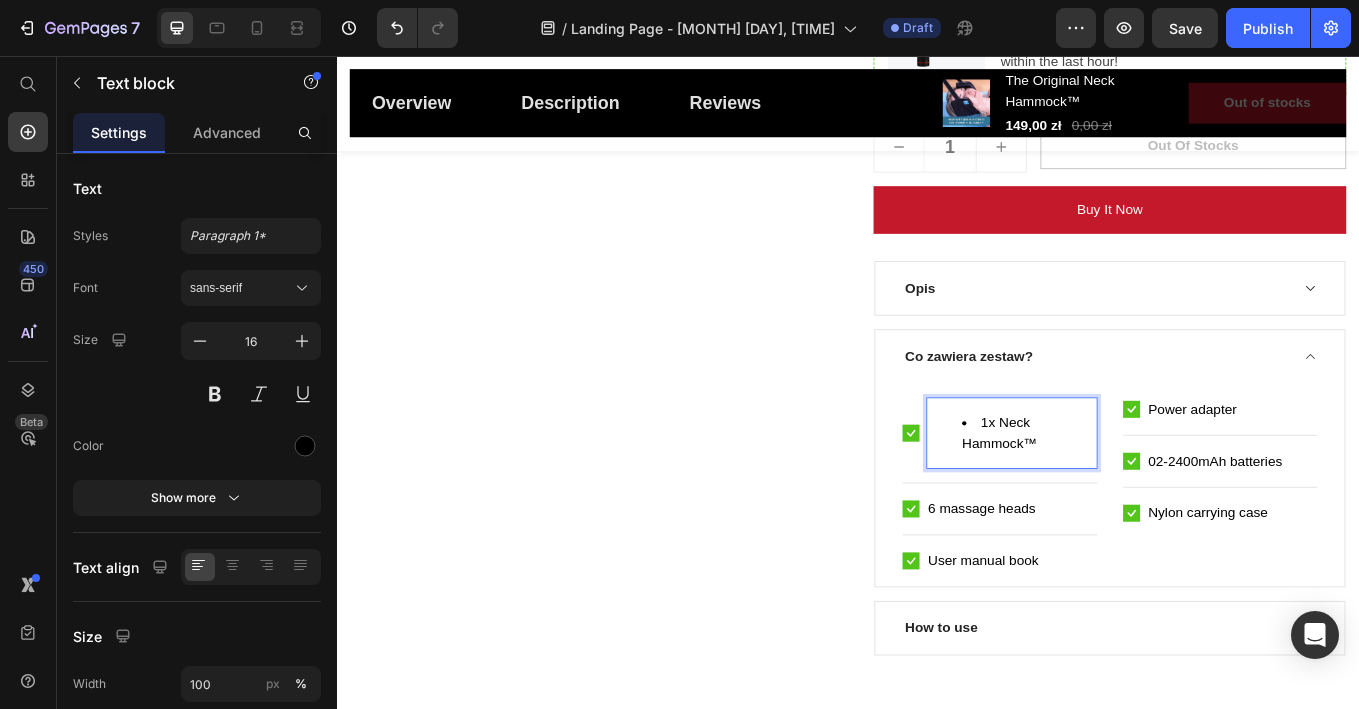 click on "1x Neck Hammock™" at bounding box center (1149, 499) 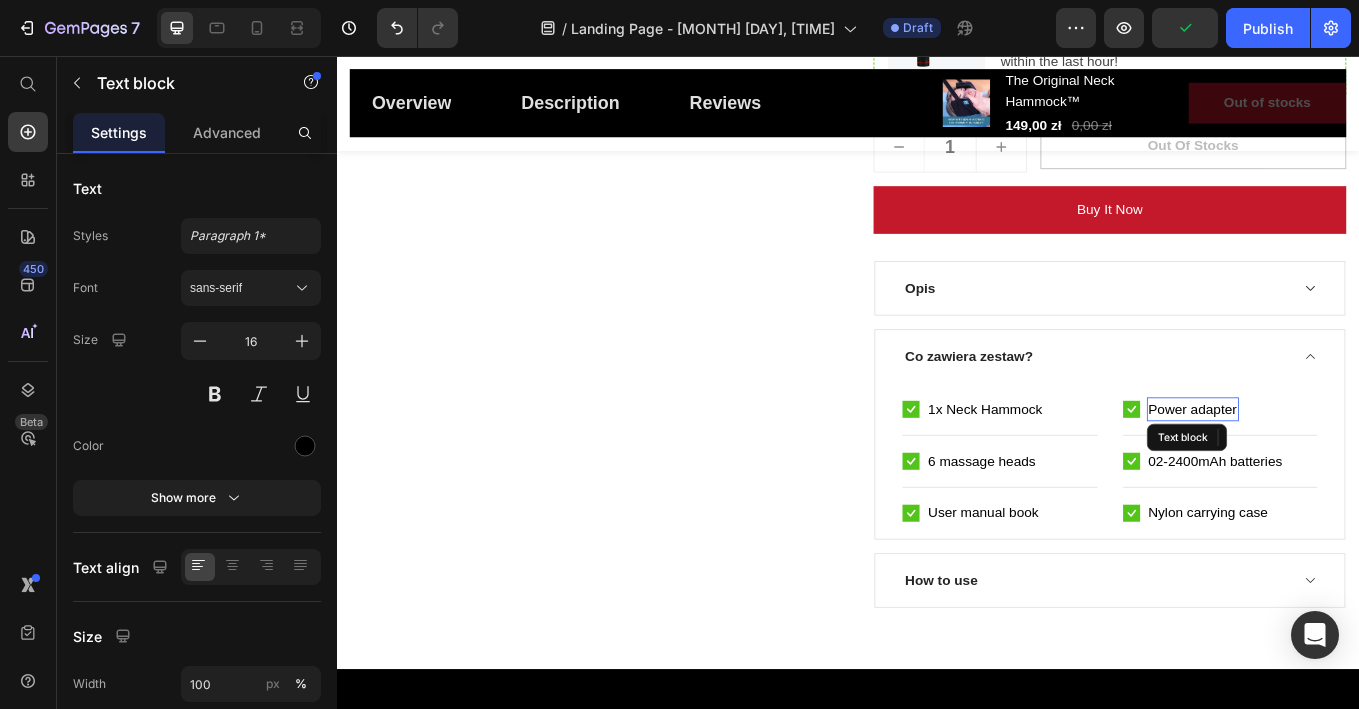 click on "Power adapter" at bounding box center (1342, 471) 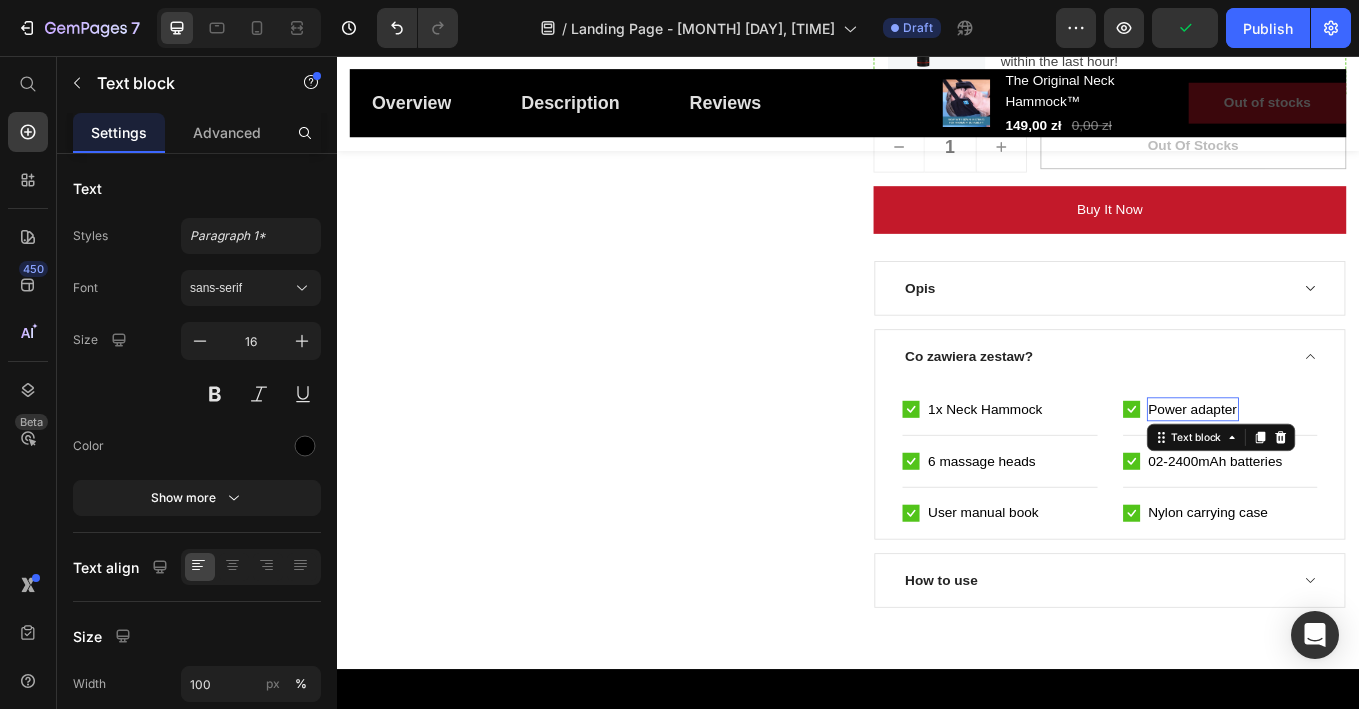 click on "Power adapter" at bounding box center (1342, 471) 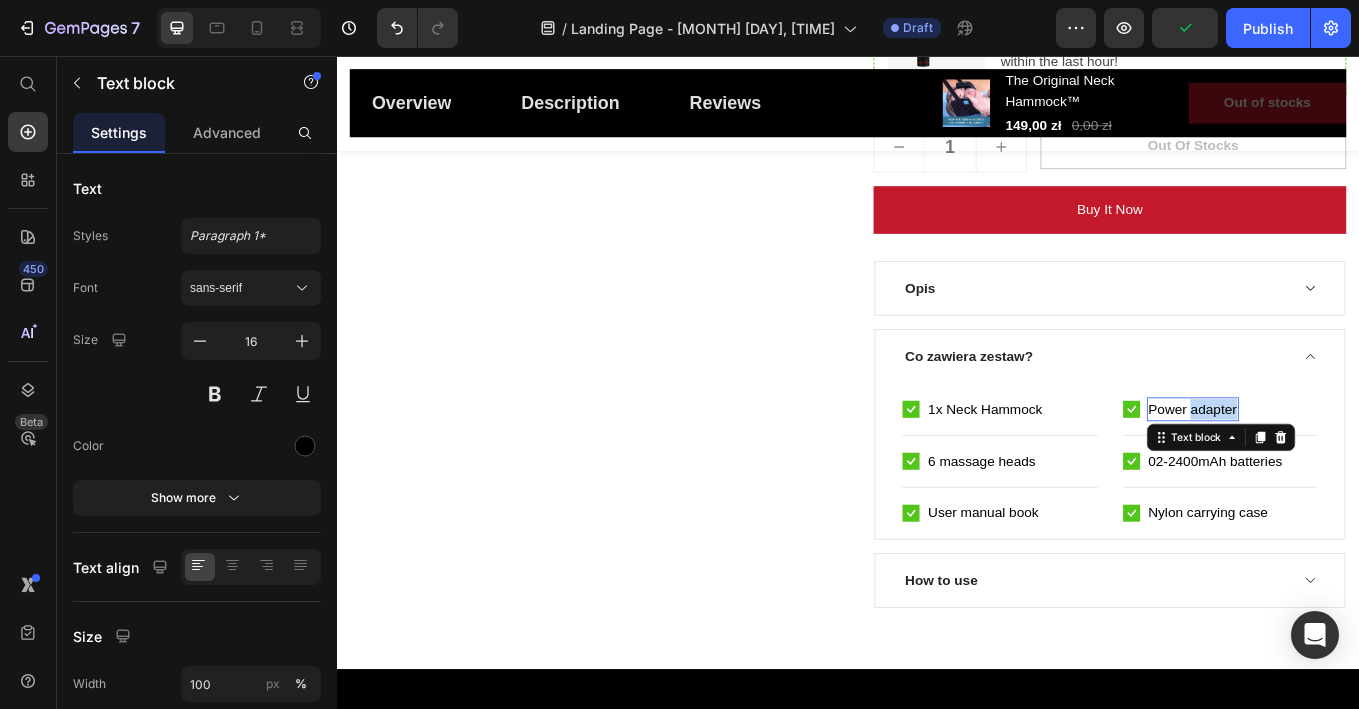 click on "Power adapter" at bounding box center (1342, 471) 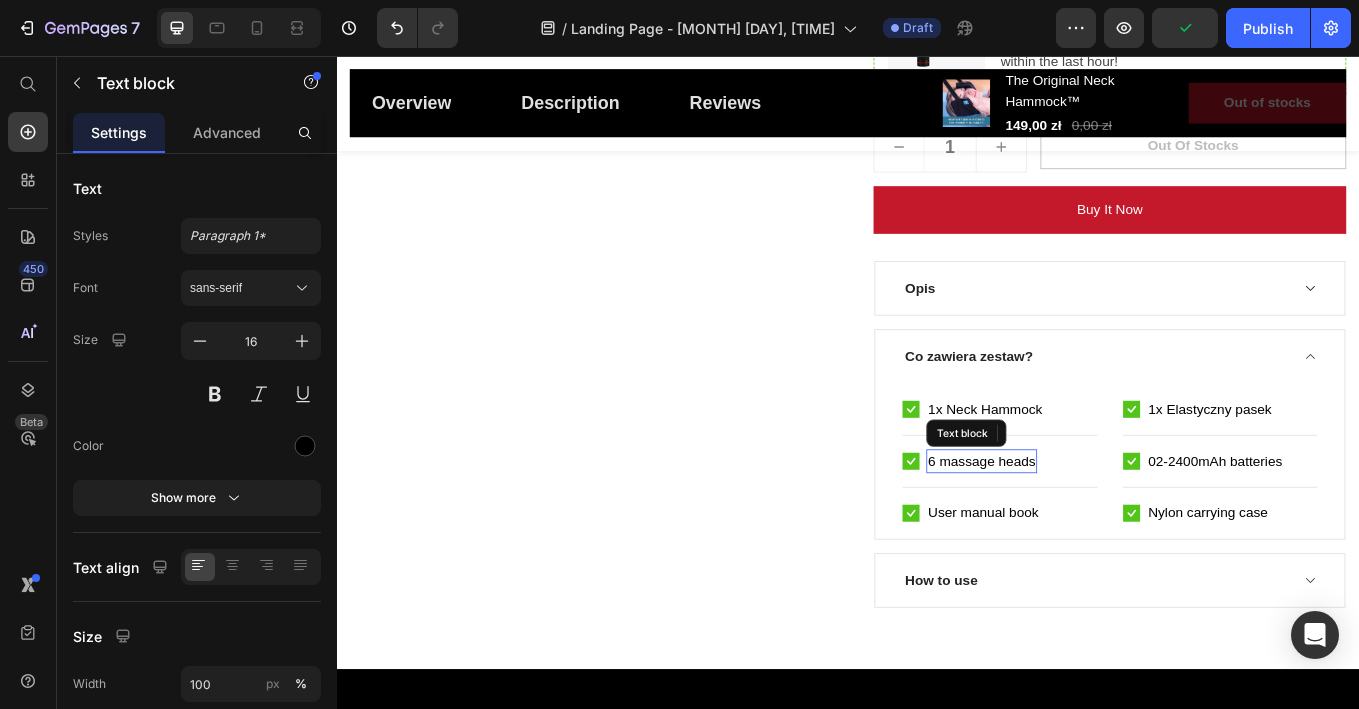 click on "6 massage heads" at bounding box center [1094, 532] 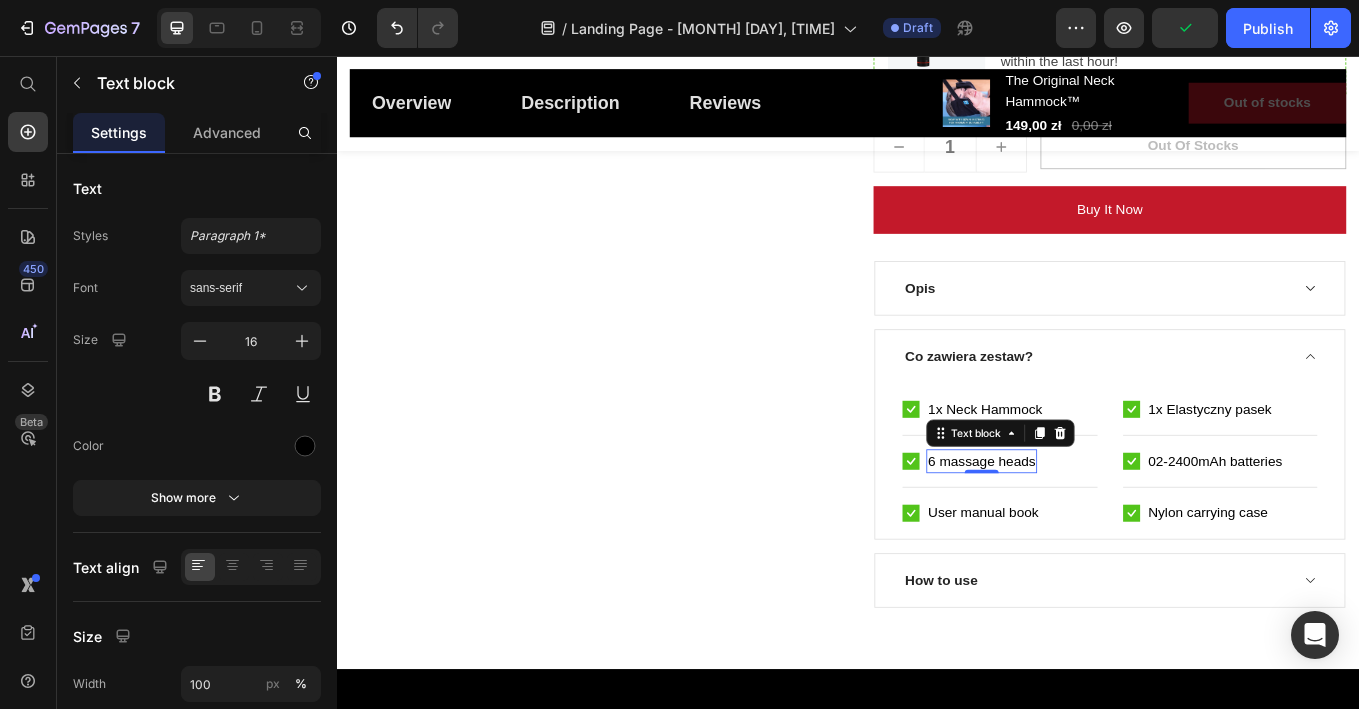 click on "6 massage heads" at bounding box center (1094, 532) 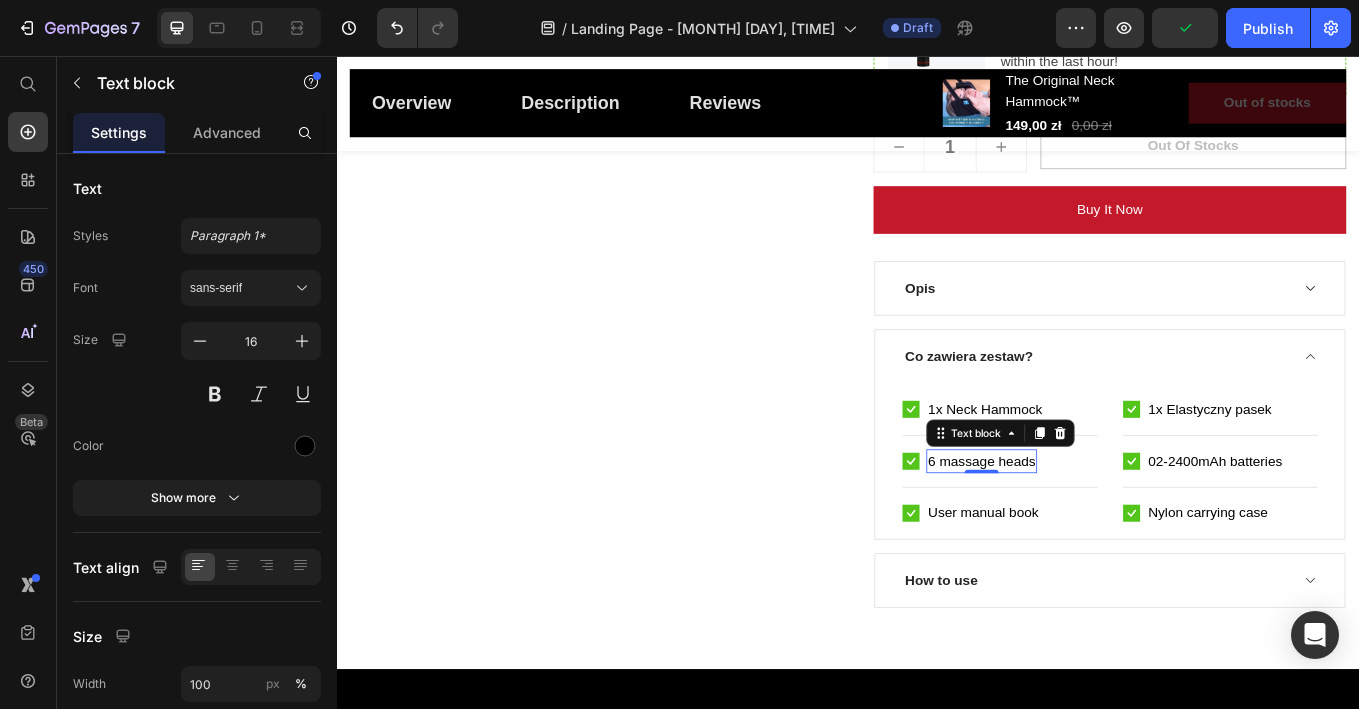 click on "6 massage heads" at bounding box center [1094, 532] 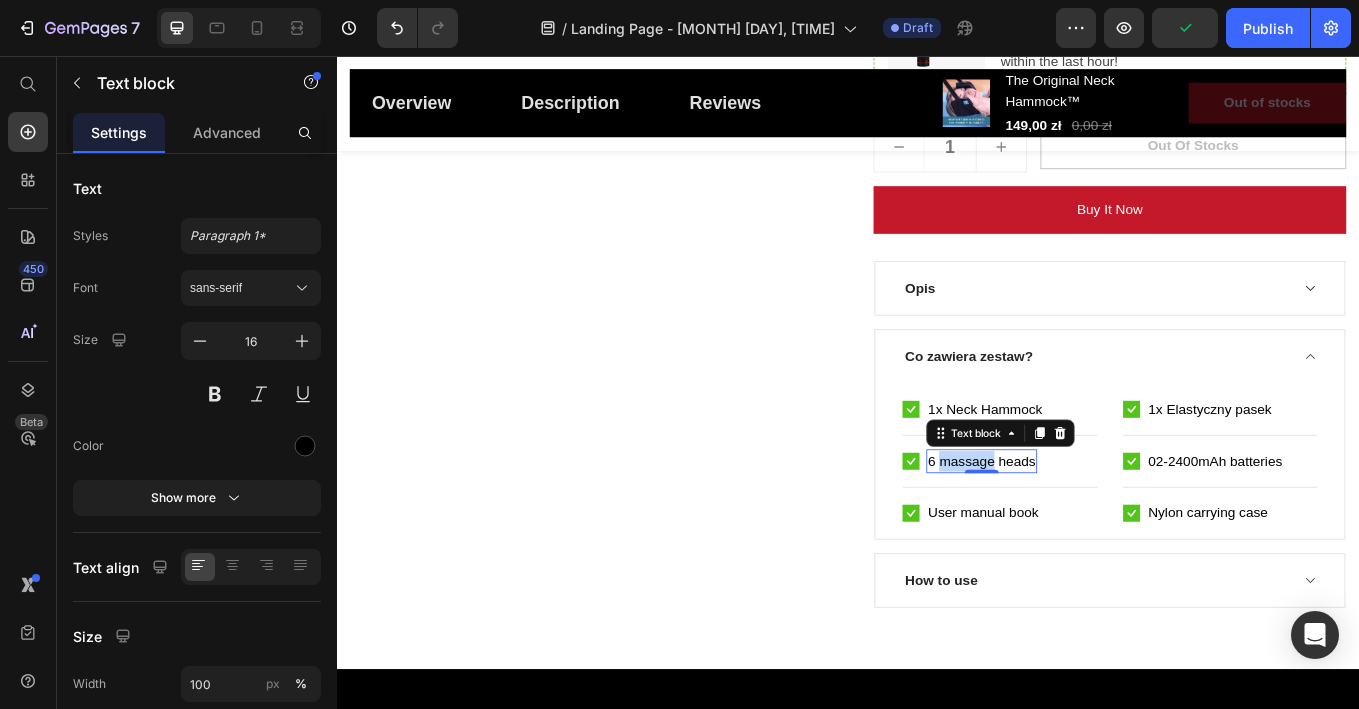 click on "6 massage heads" at bounding box center (1094, 532) 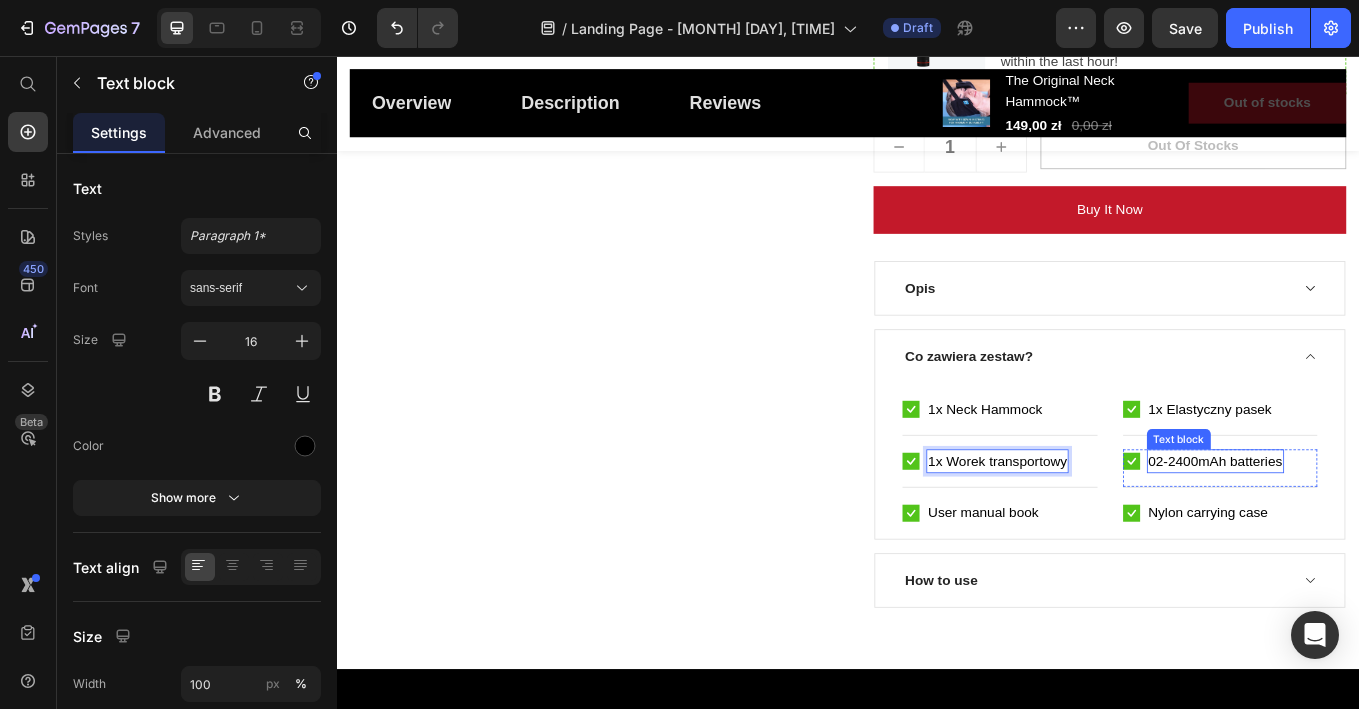 click on "02-2400mAh batteries" at bounding box center [1368, 532] 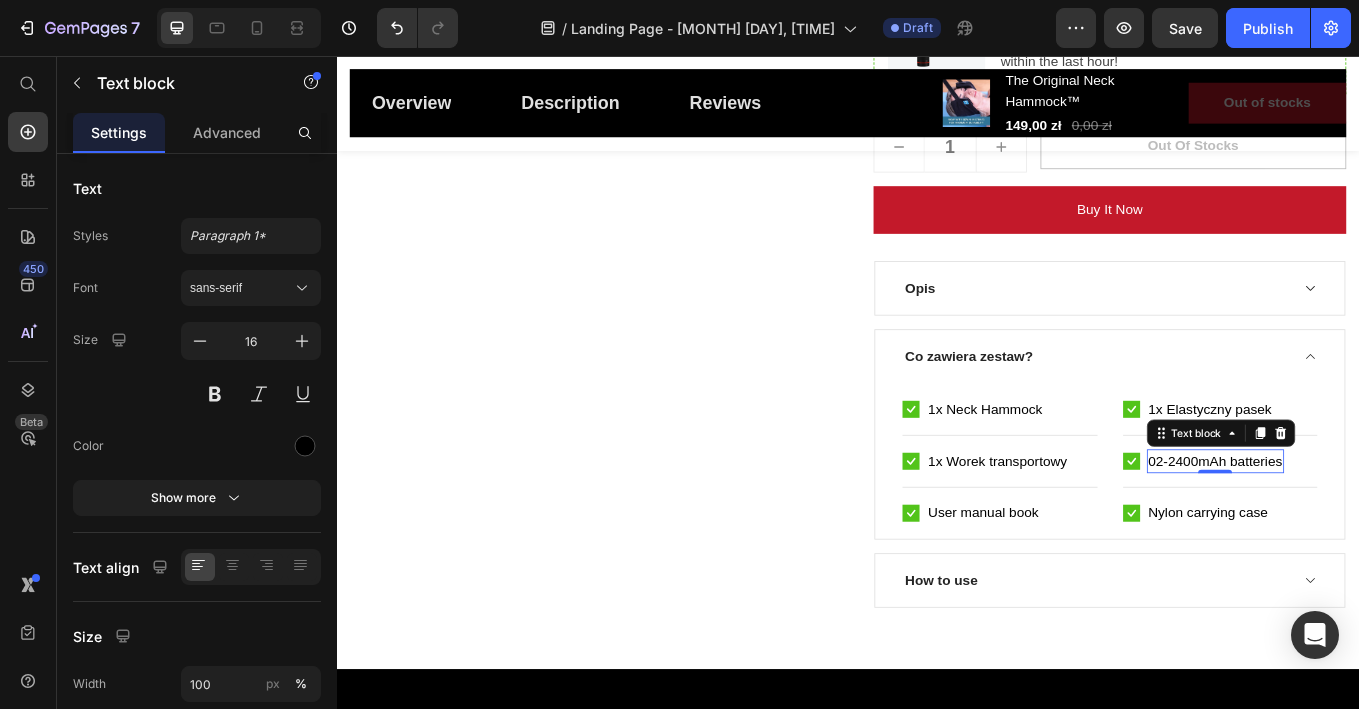 click on "02-2400mAh batteries" at bounding box center [1368, 532] 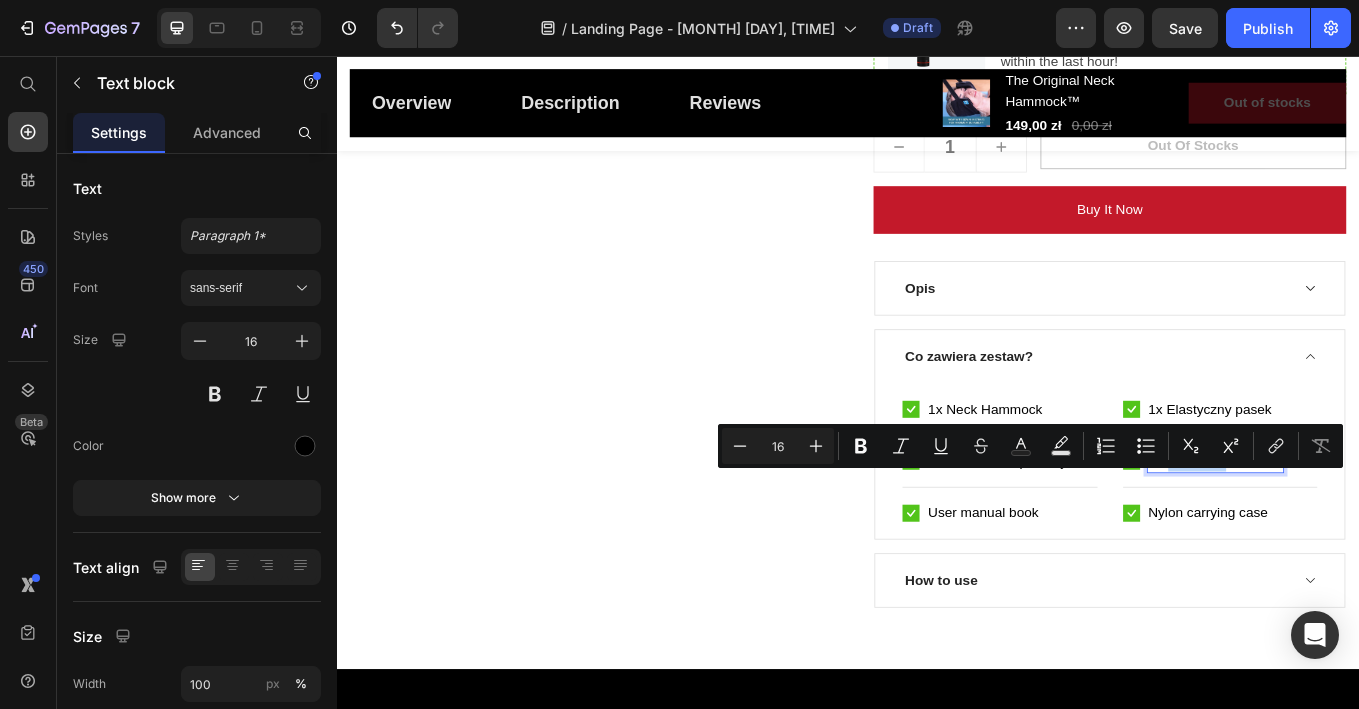 click on "02-2400mAh batteries" at bounding box center [1368, 532] 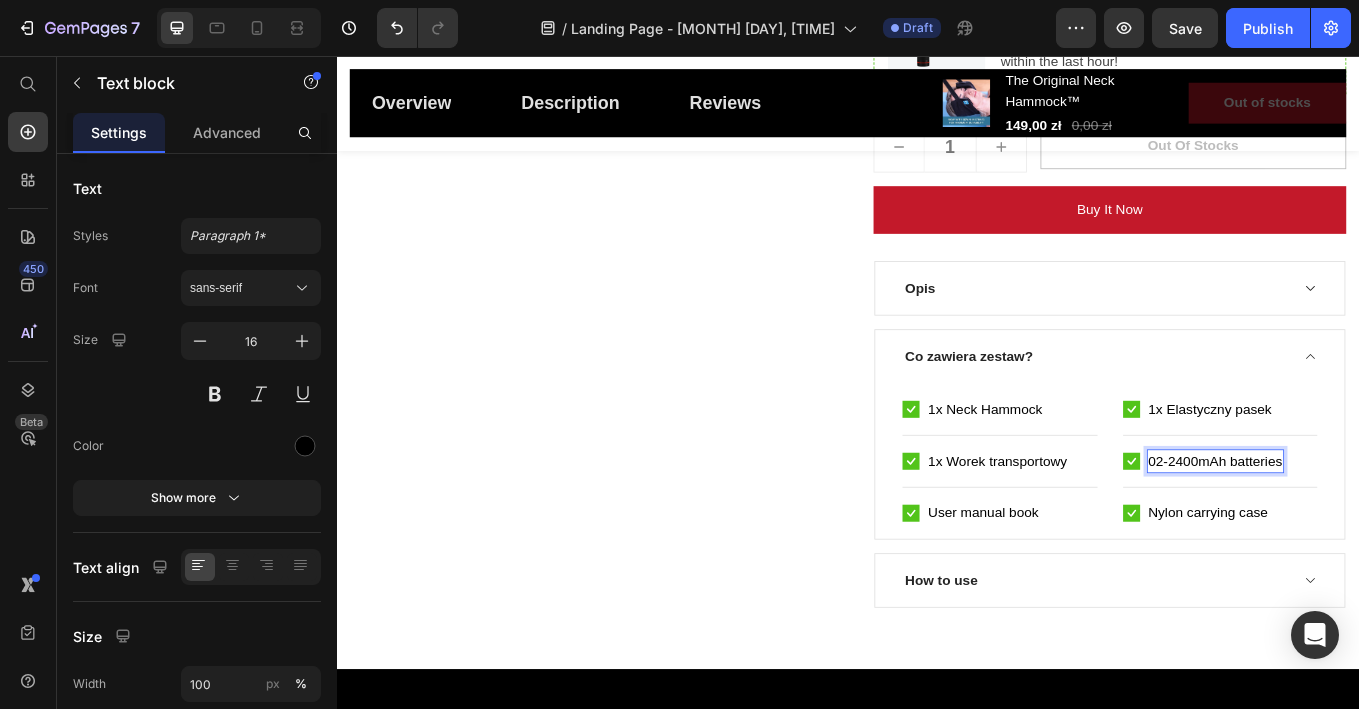 click on "02-2400mAh batteries" at bounding box center (1368, 532) 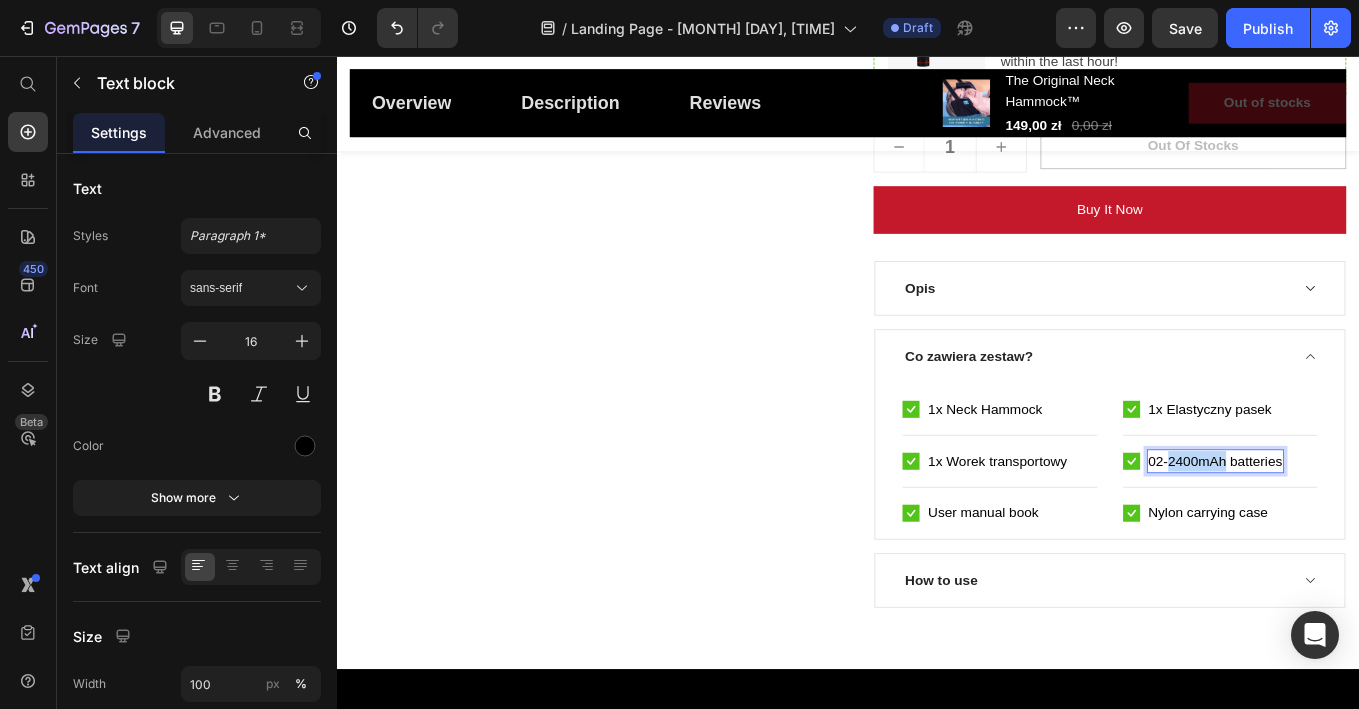 click on "02-2400mAh batteries" at bounding box center (1368, 532) 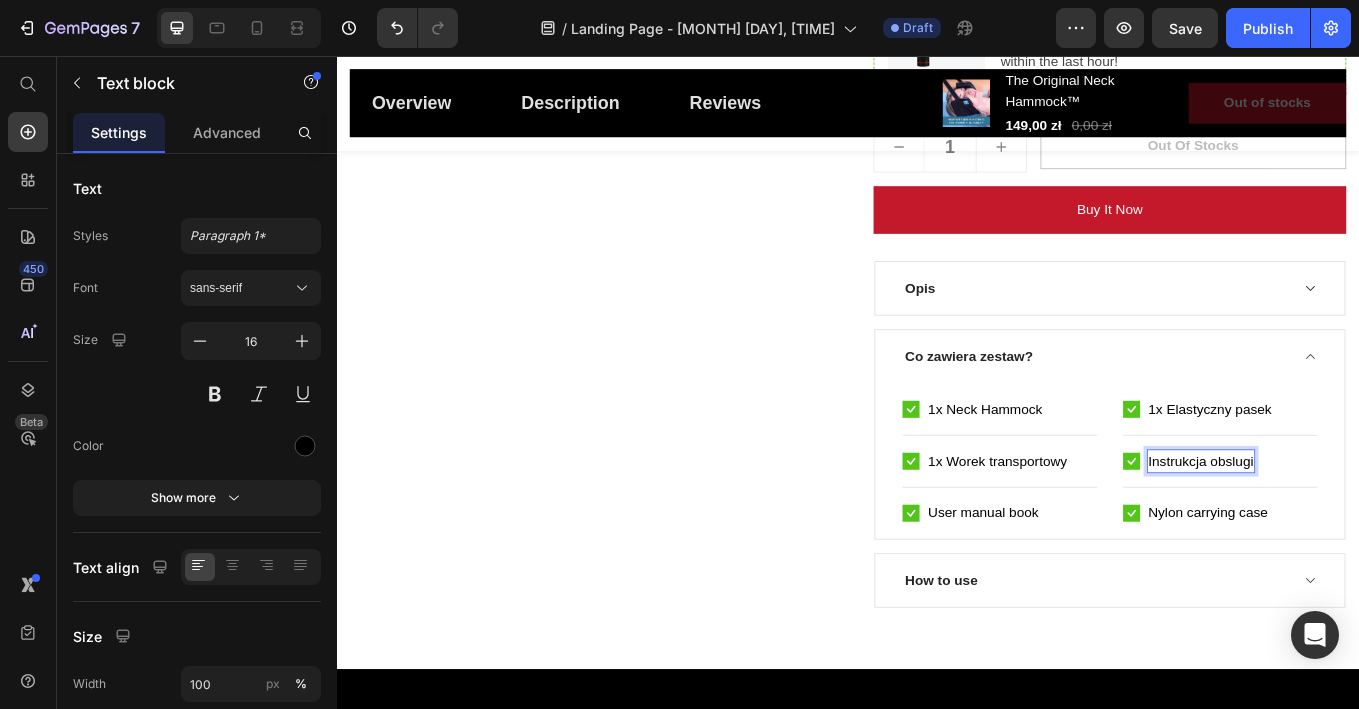 click on "Instrukcja obslugi" at bounding box center (1352, 532) 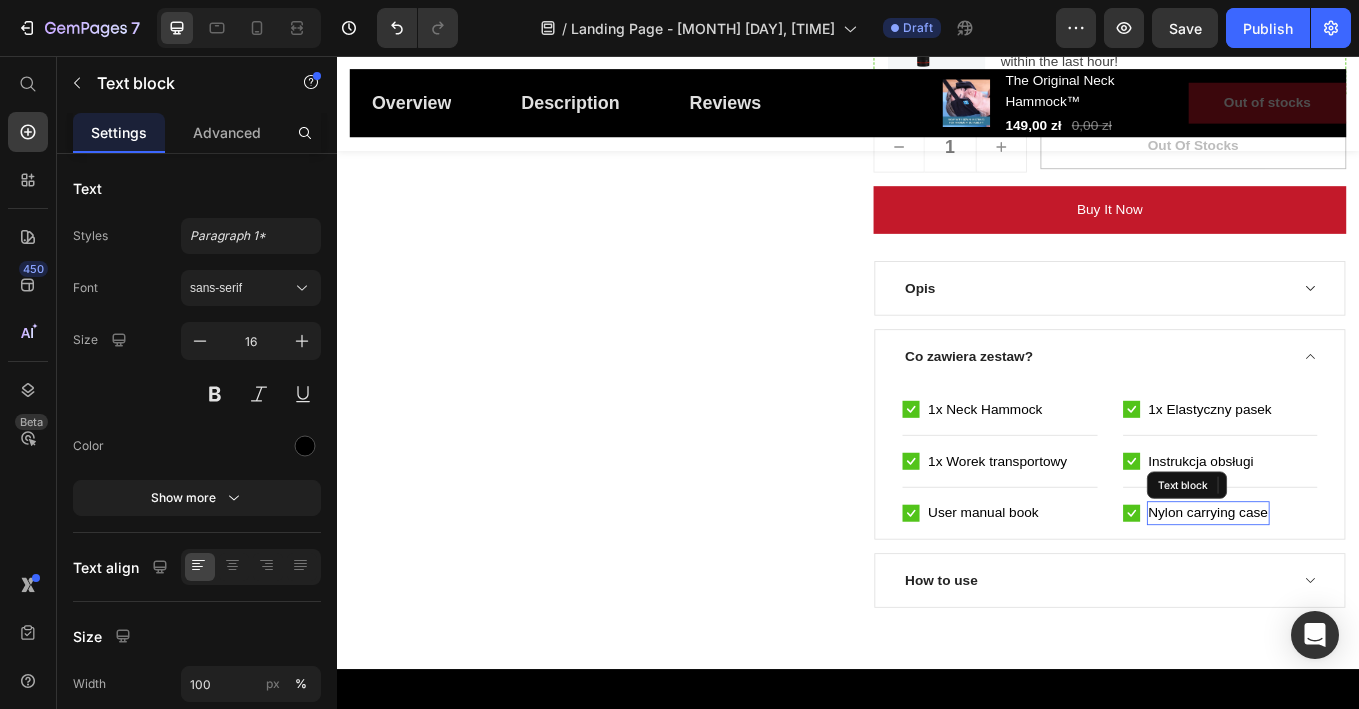 click on "Nylon carrying case" at bounding box center (1360, 593) 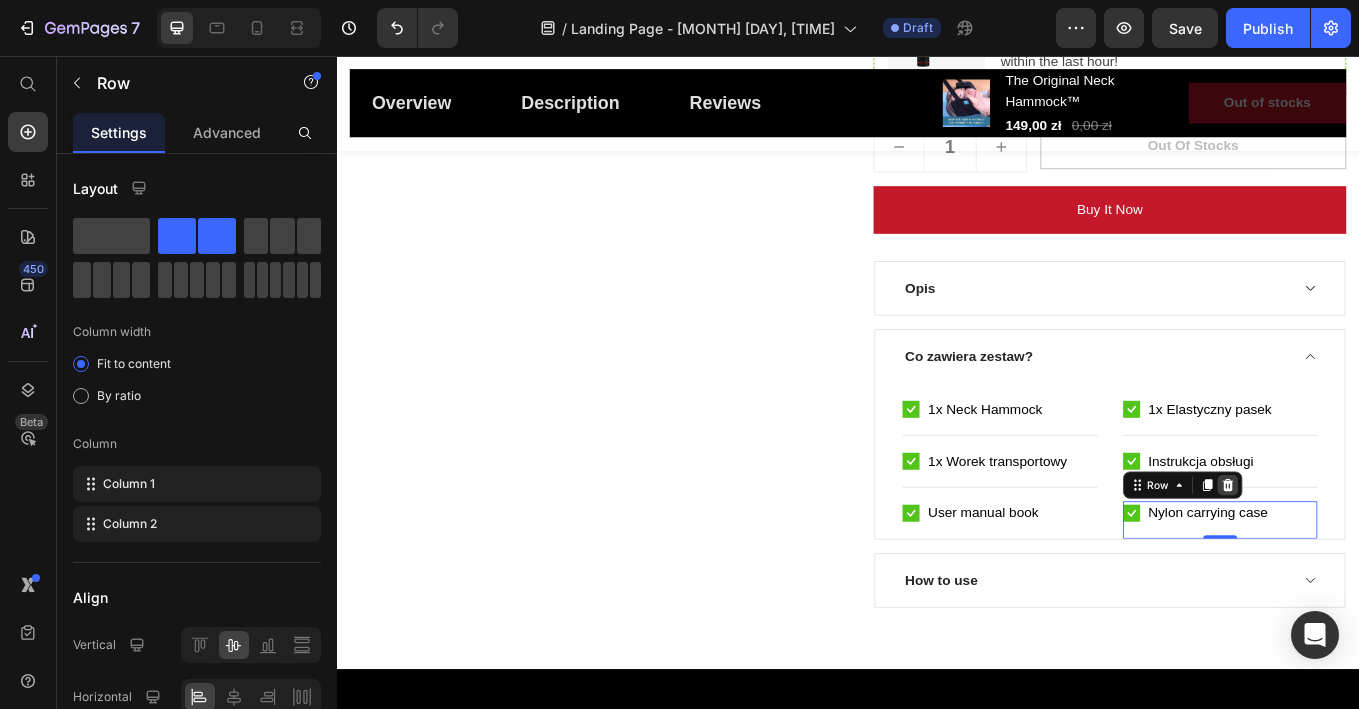 click 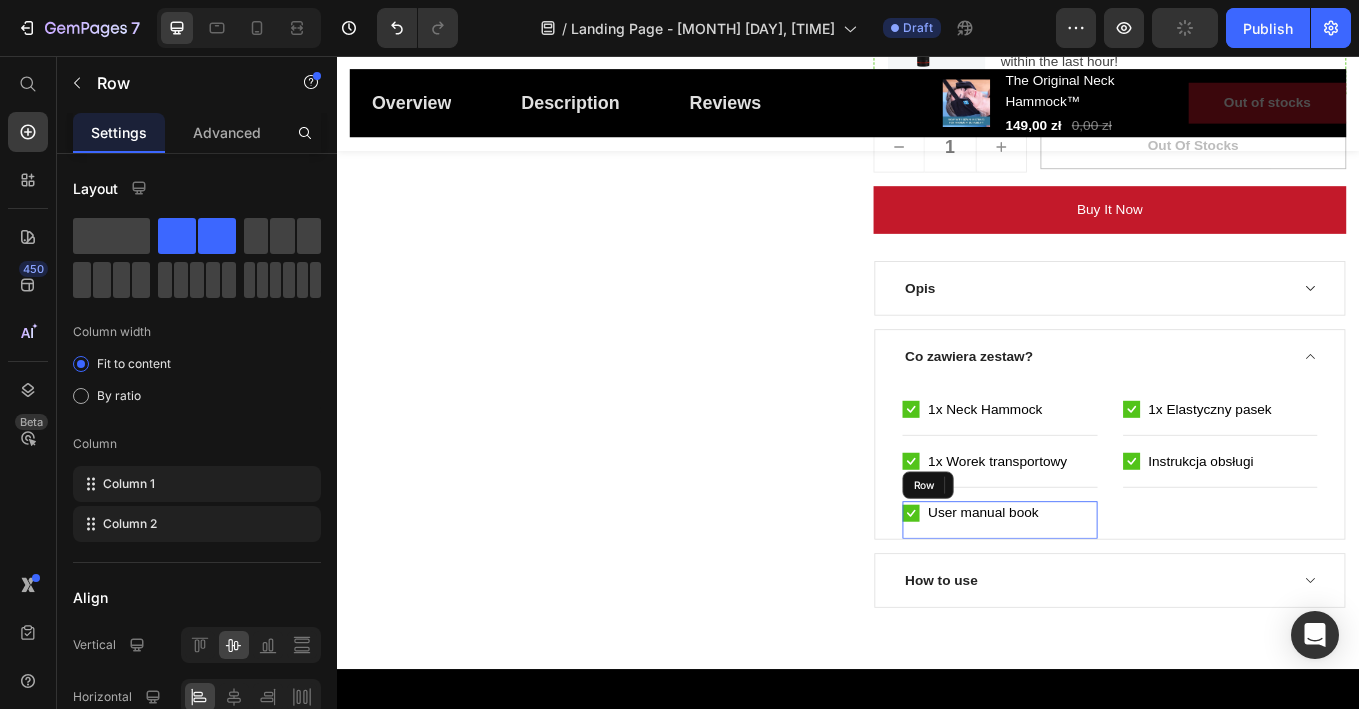 click on "Icon User manual book Text block Row" at bounding box center (1115, 601) 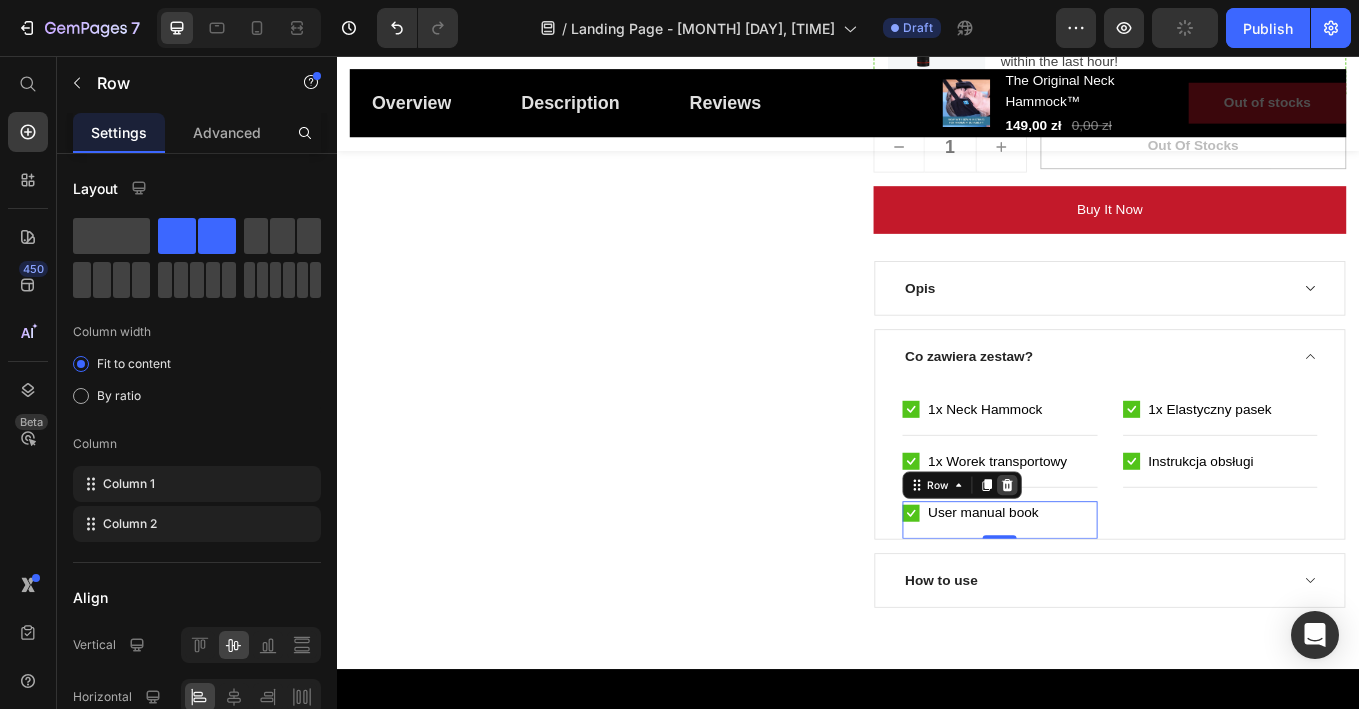 click 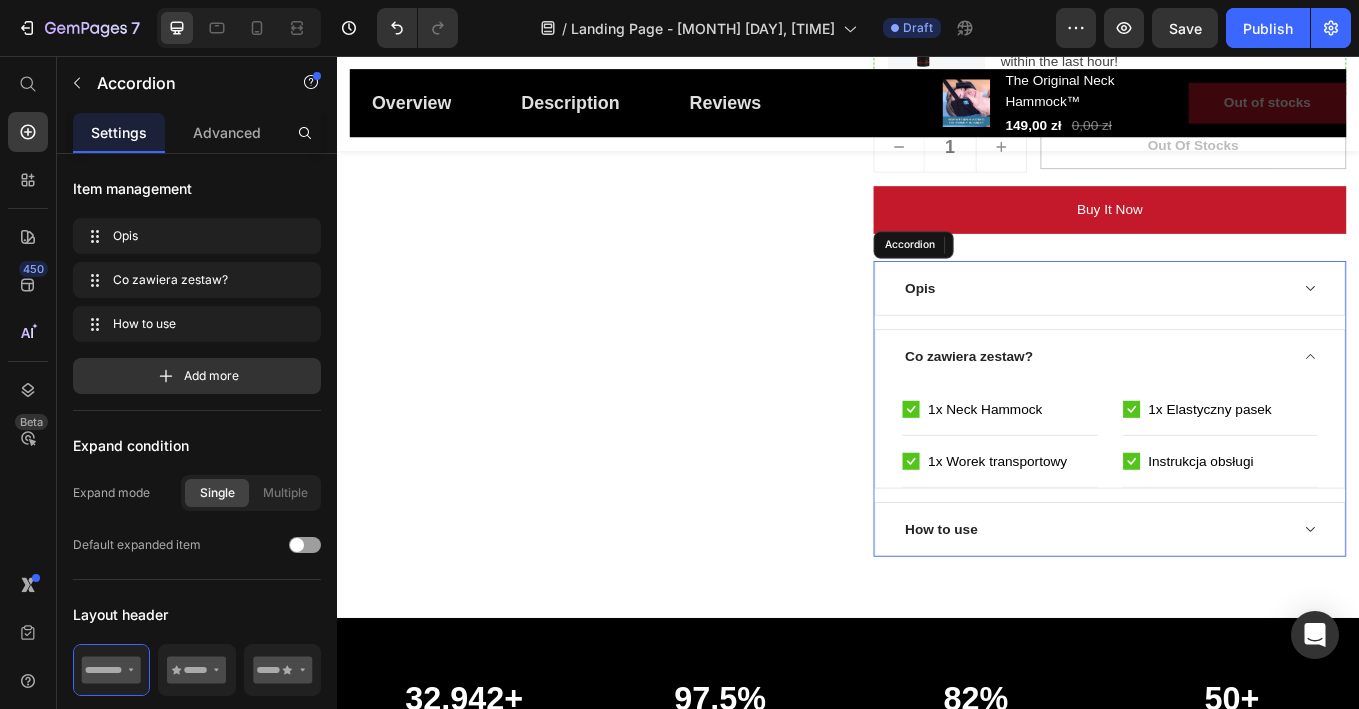 click on "How to use" at bounding box center [1228, 612] 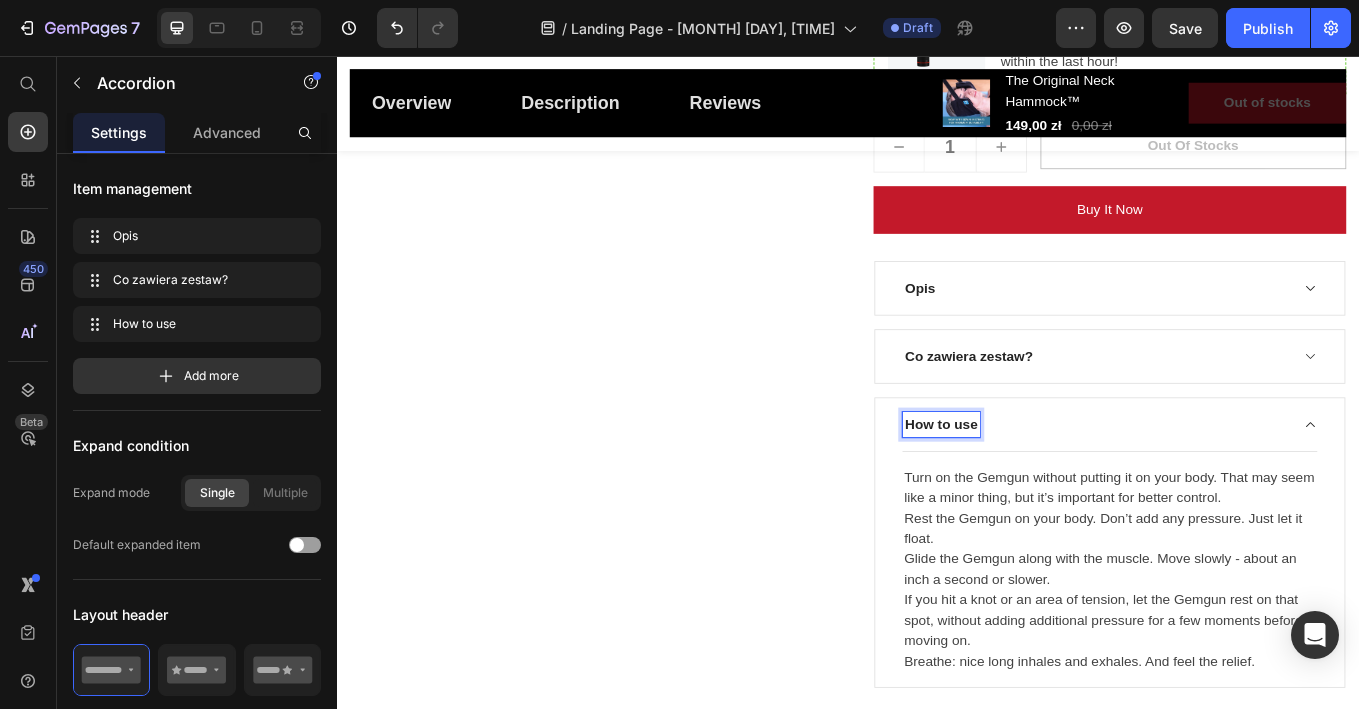 click on "How to use" at bounding box center [1046, 489] 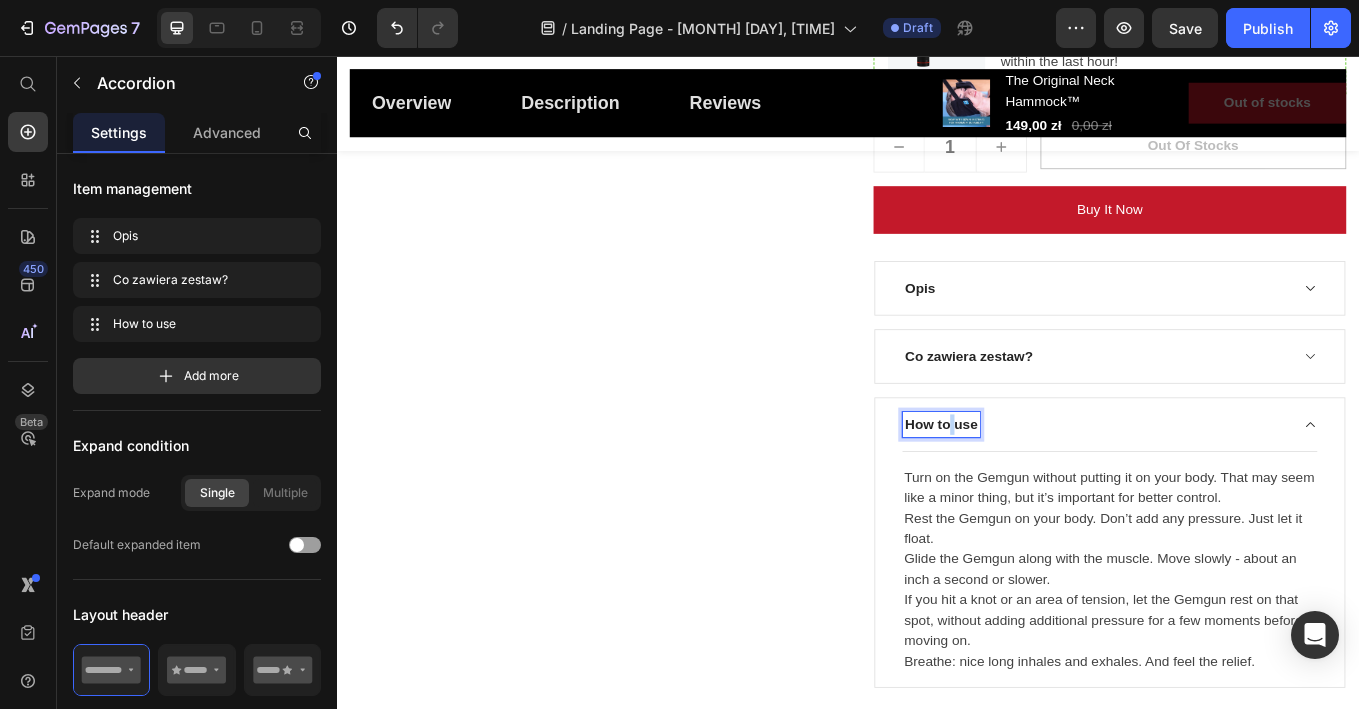click on "How to use" at bounding box center (1046, 489) 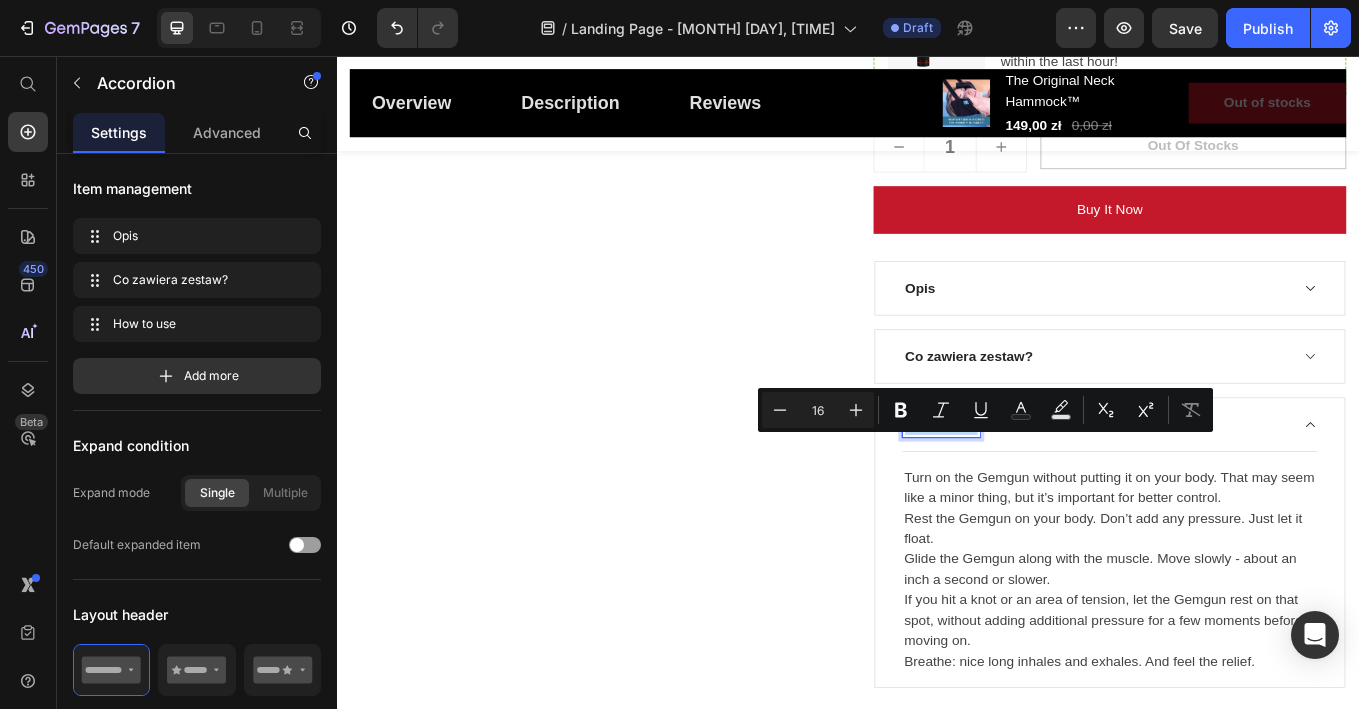 click on "How to use" at bounding box center [1046, 489] 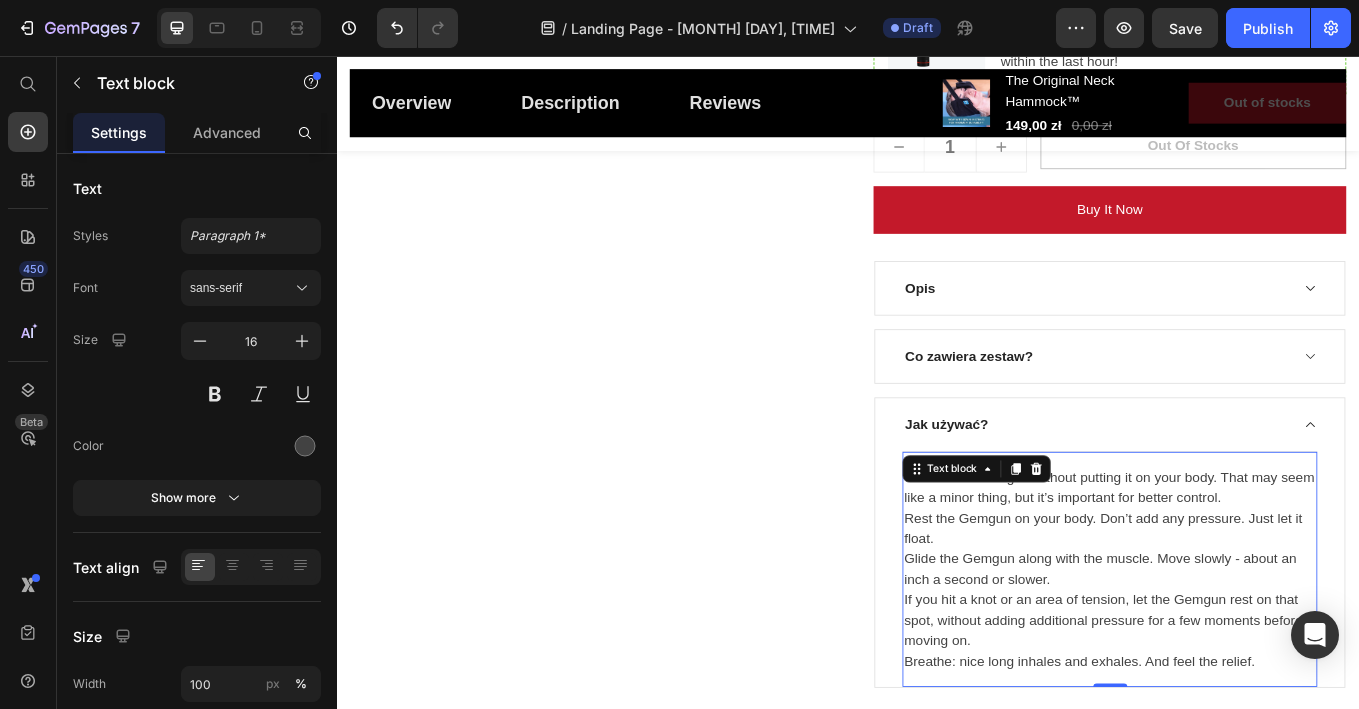 click on "Turn on the Gemgun without putting it on your body. That may seem like a minor thing, but it’s important for better control.  Rest the Gemgun on your body. Don’t add any pressure. Just let it float. Glide the Gemgun along with the muscle. Move slowly - about an inch a second or slower.  If you hit a knot or an area of tension, let the Gemgun rest on that spot, without adding additional pressure for a few moments before moving on.  Breathe: nice long inhales and exhales. And feel the relief." at bounding box center [1244, 659] 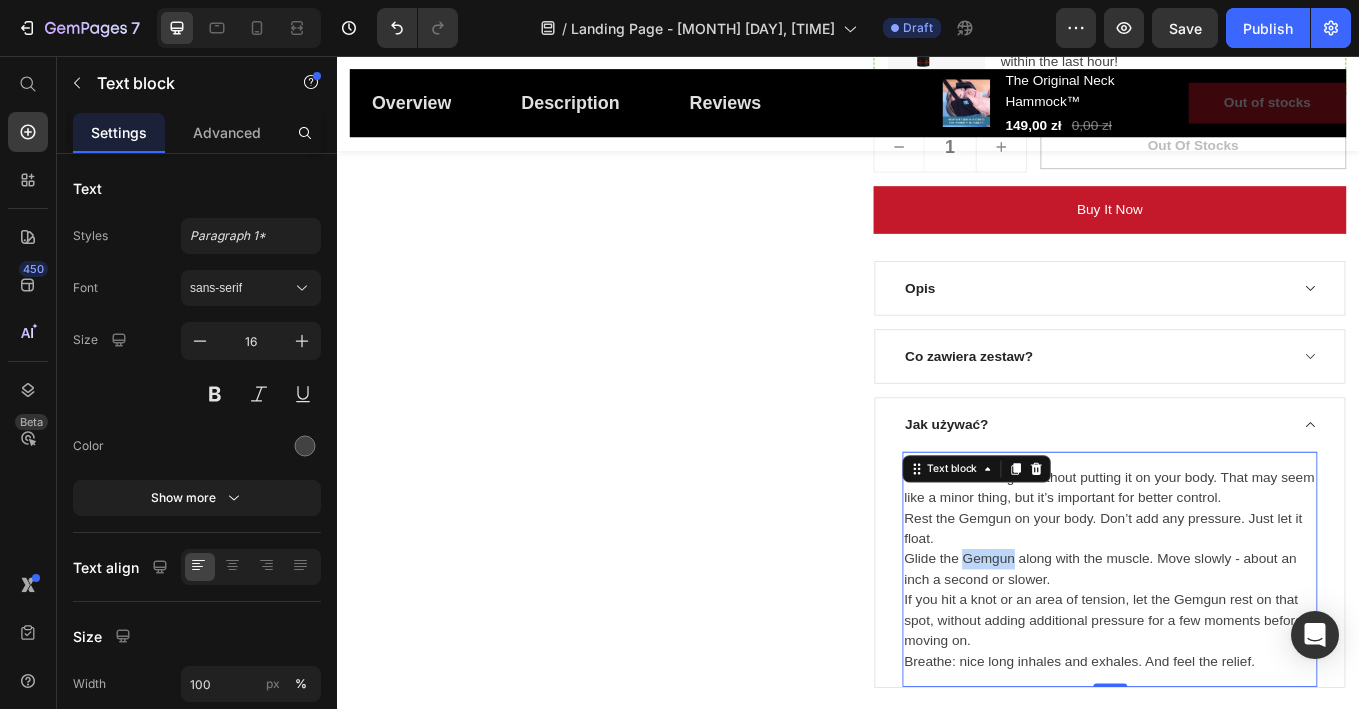 click on "Turn on the Gemgun without putting it on your body. That may seem like a minor thing, but it’s important for better control.  Rest the Gemgun on your body. Don’t add any pressure. Just let it float. Glide the Gemgun along with the muscle. Move slowly - about an inch a second or slower.  If you hit a knot or an area of tension, let the Gemgun rest on that spot, without adding additional pressure for a few moments before moving on.  Breathe: nice long inhales and exhales. And feel the relief." at bounding box center [1244, 659] 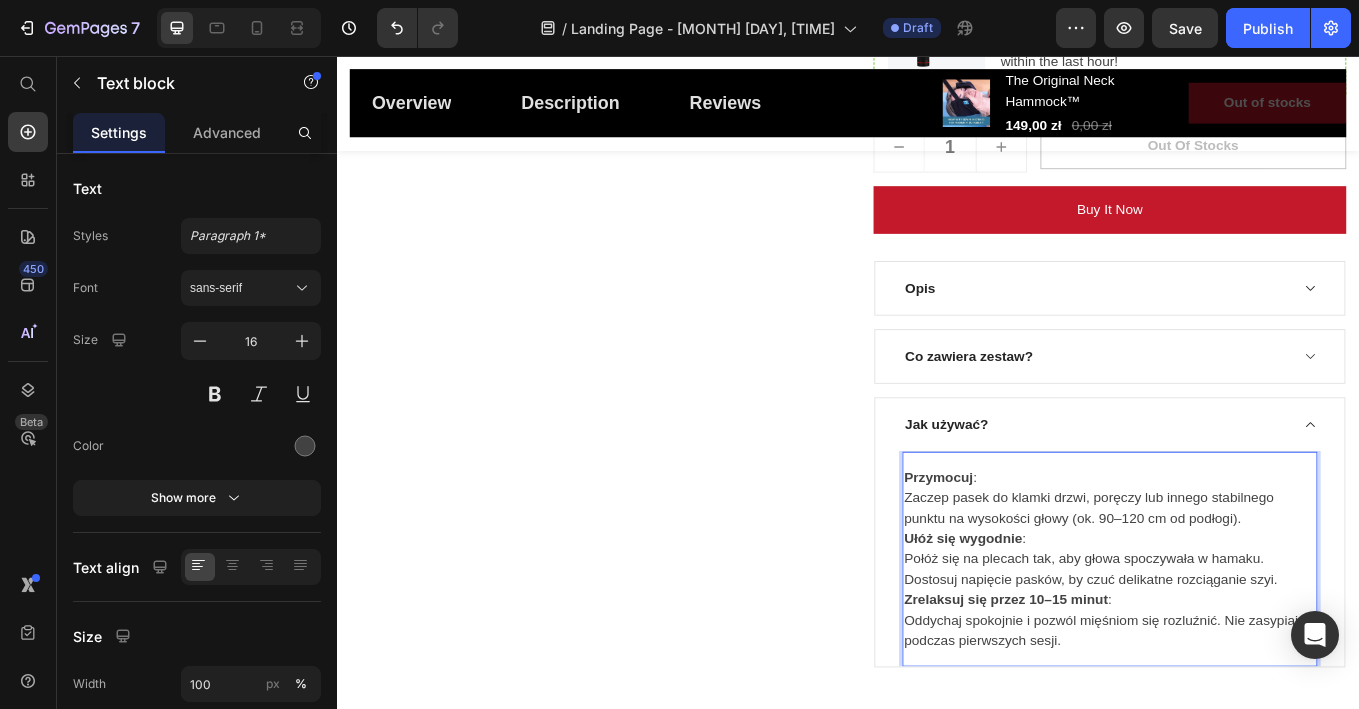 scroll, scrollTop: 69, scrollLeft: 0, axis: vertical 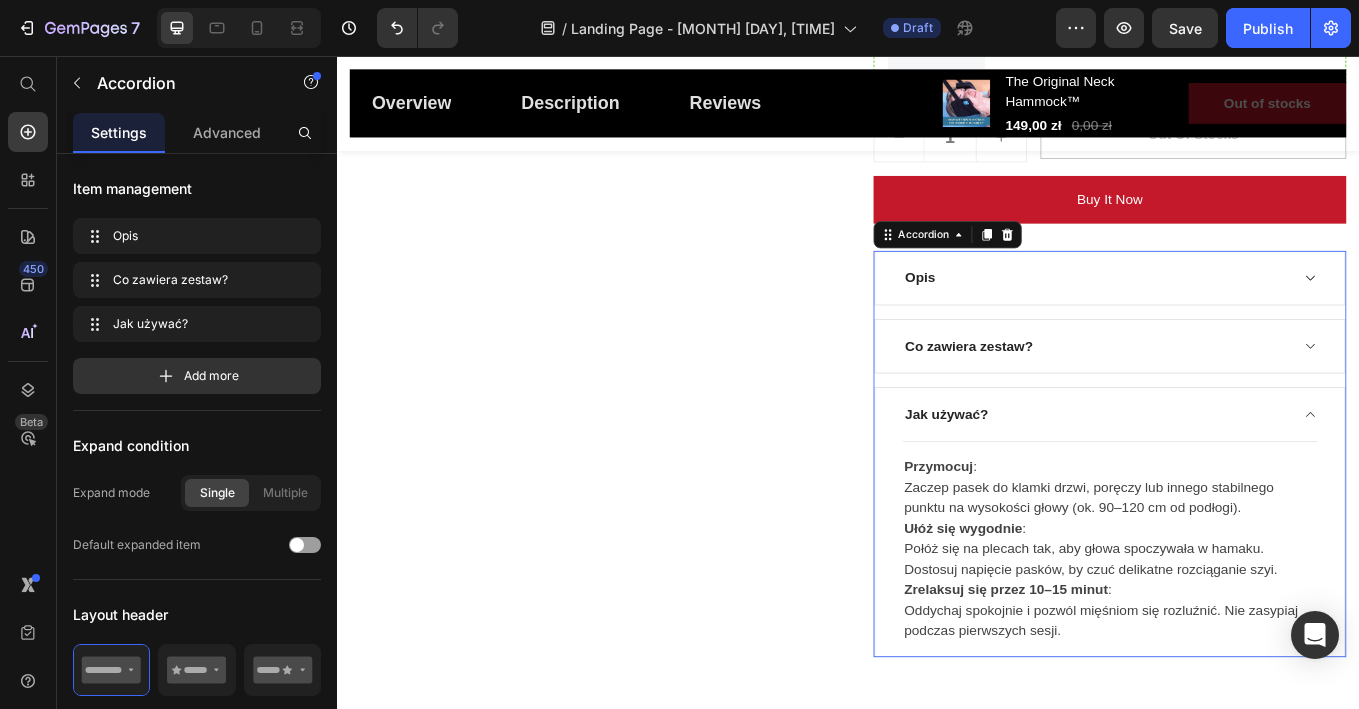 click on "Co zawiera zestaw?" at bounding box center (1244, 397) 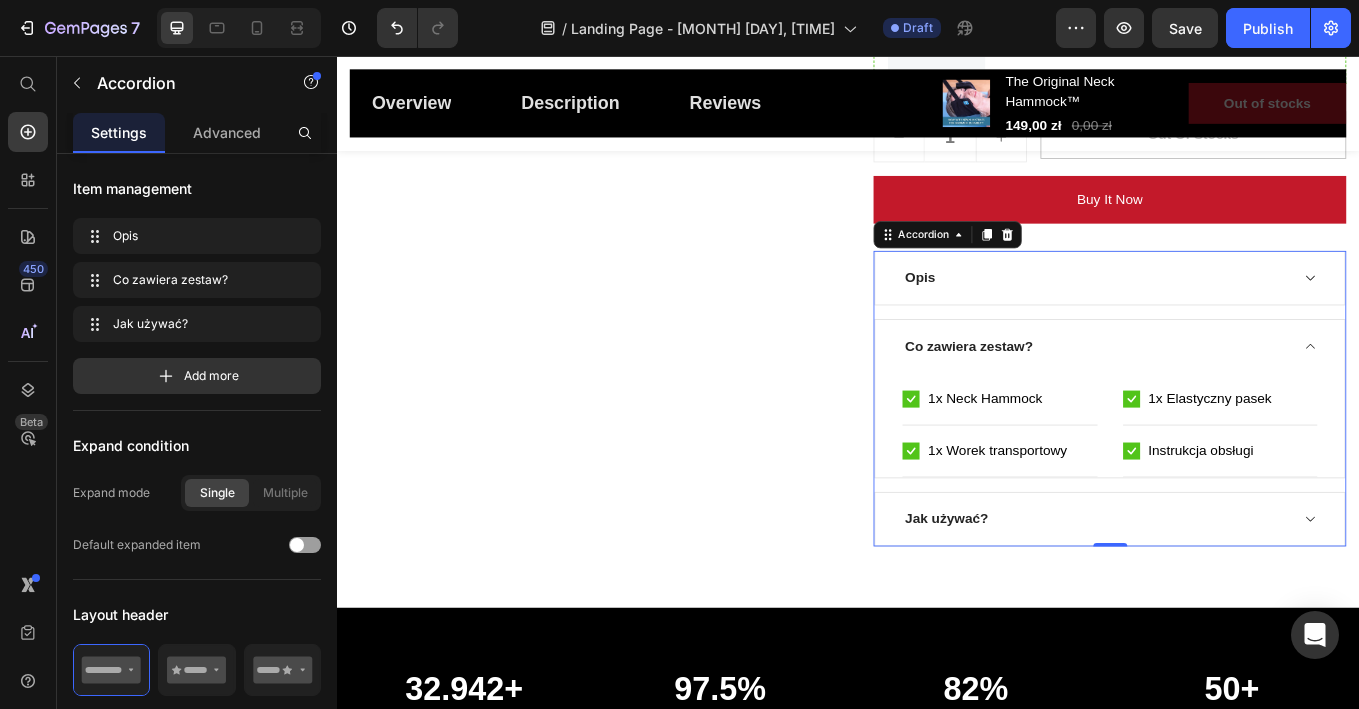 click on "Co zawiera zestaw?" at bounding box center (1244, 397) 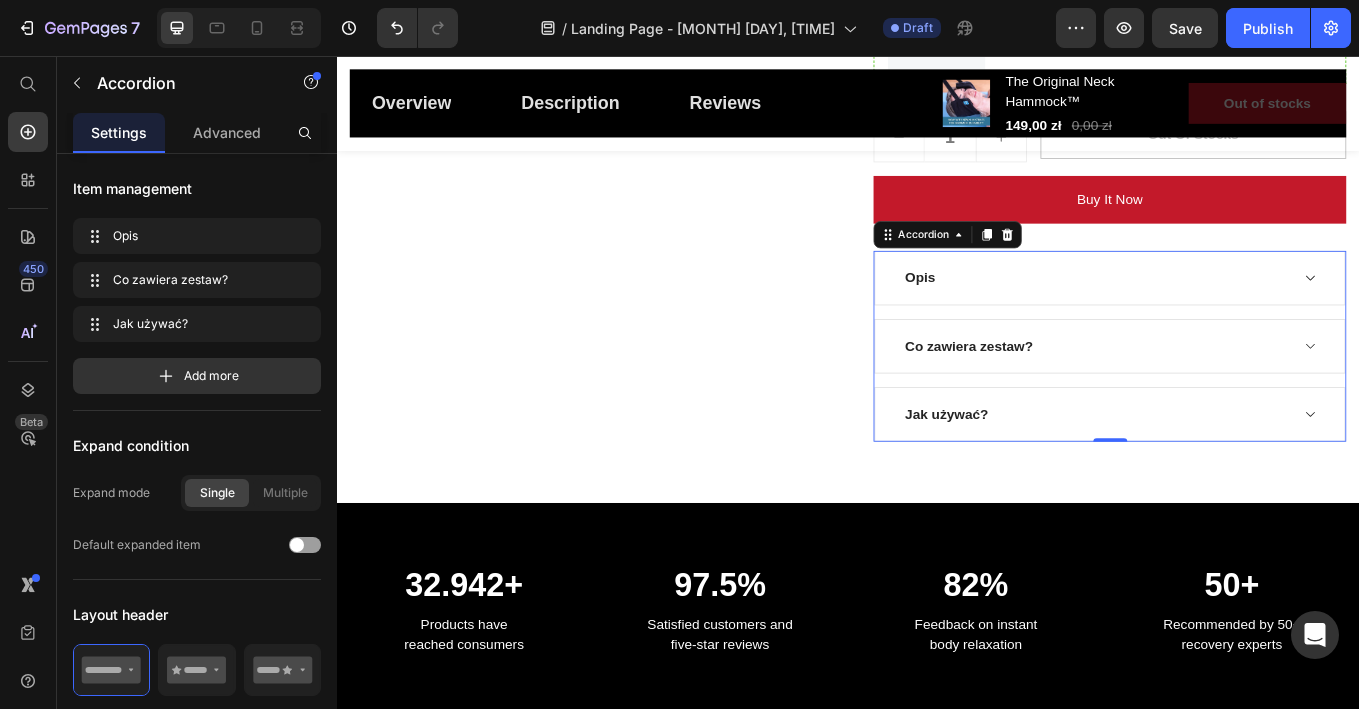 click on "Opis" at bounding box center (1244, 317) 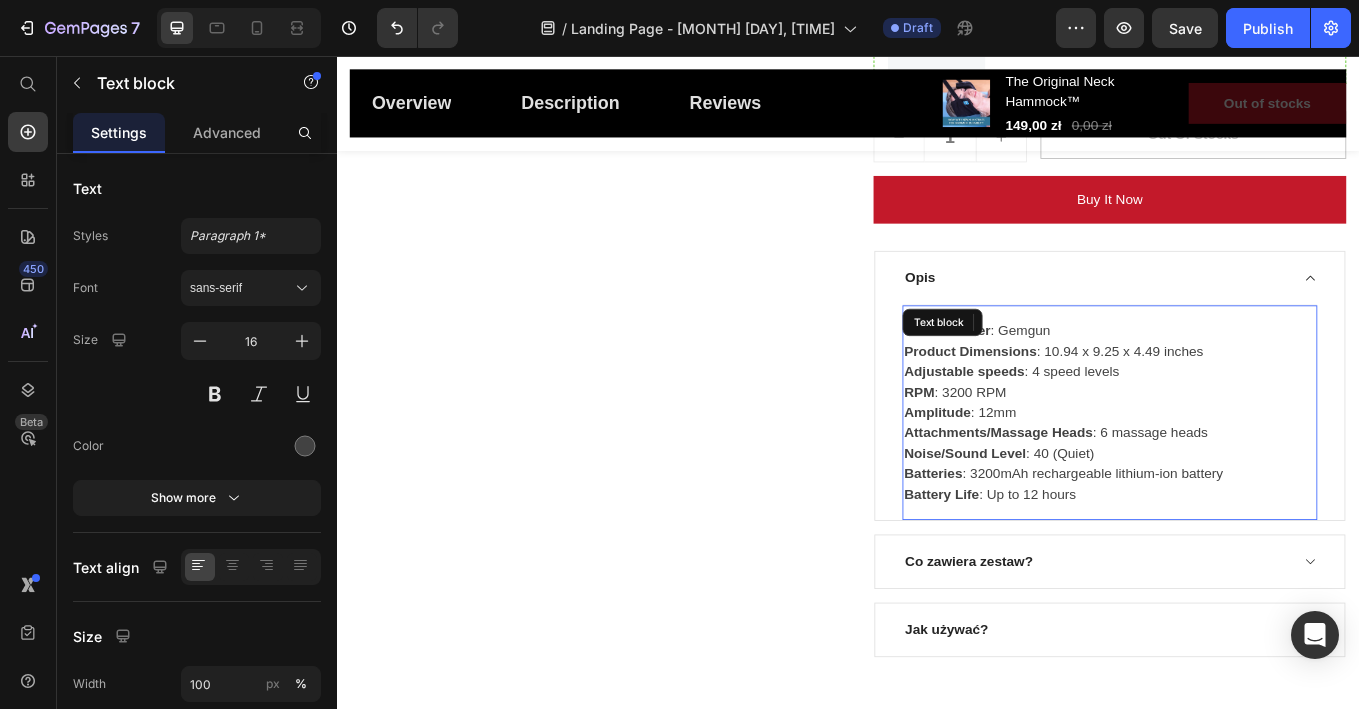 click on "Manufacturer : Gemgun Product Dimensions : 10.94 x 9.25 x 4.49 inches Adjustable speeds : 4 speed levels RPM : 3200 RPM  Amplitude : 12mm  Attachments/Massage Heads : 6 massage heads  Noise/Sound Level : 40 (Quiet)  Batteries : 3200mAh rechargeable lithium-ion battery  Battery Life : Up to 12 hours" at bounding box center (1244, 475) 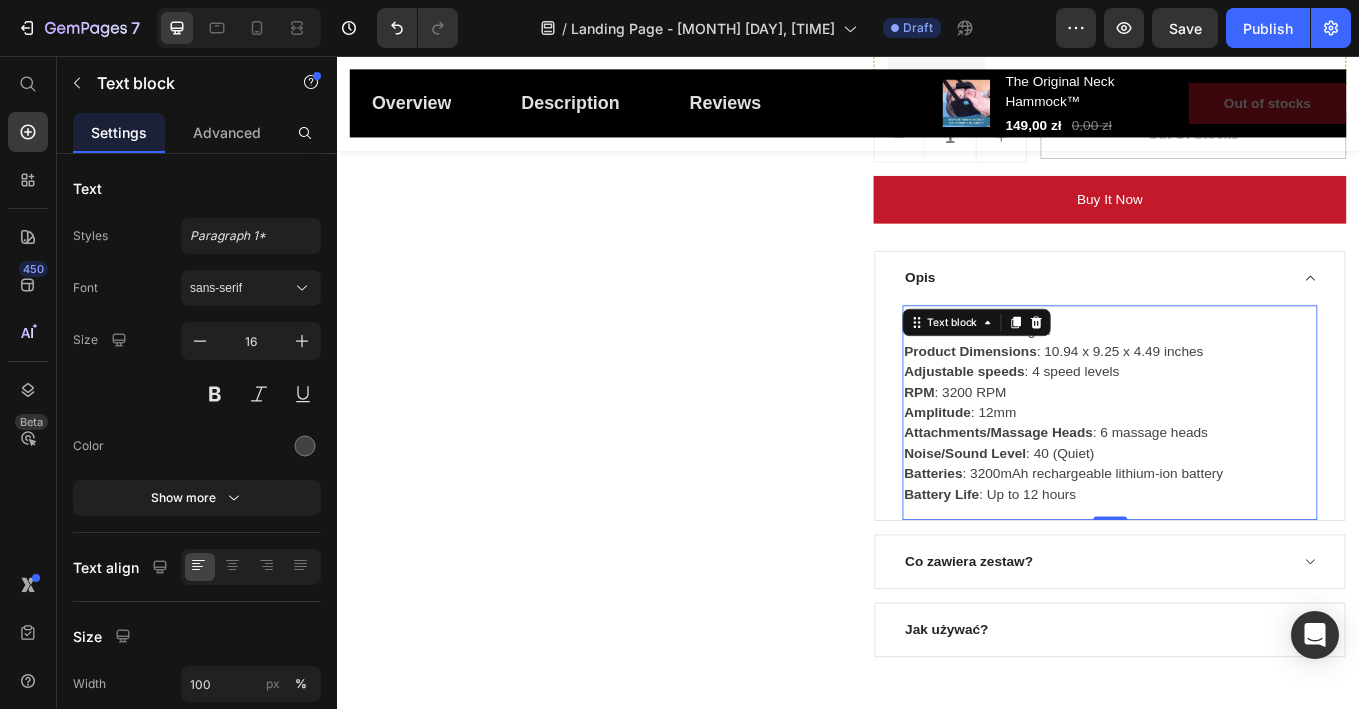 click on "Manufacturer : Gemgun Product Dimensions : 10.94 x 9.25 x 4.49 inches Adjustable speeds : 4 speed levels RPM : 3200 RPM  Amplitude : 12mm  Attachments/Massage Heads : 6 massage heads  Noise/Sound Level : 40 (Quiet)  Batteries : 3200mAh rechargeable lithium-ion battery  Battery Life : Up to 12 hours" at bounding box center (1244, 475) 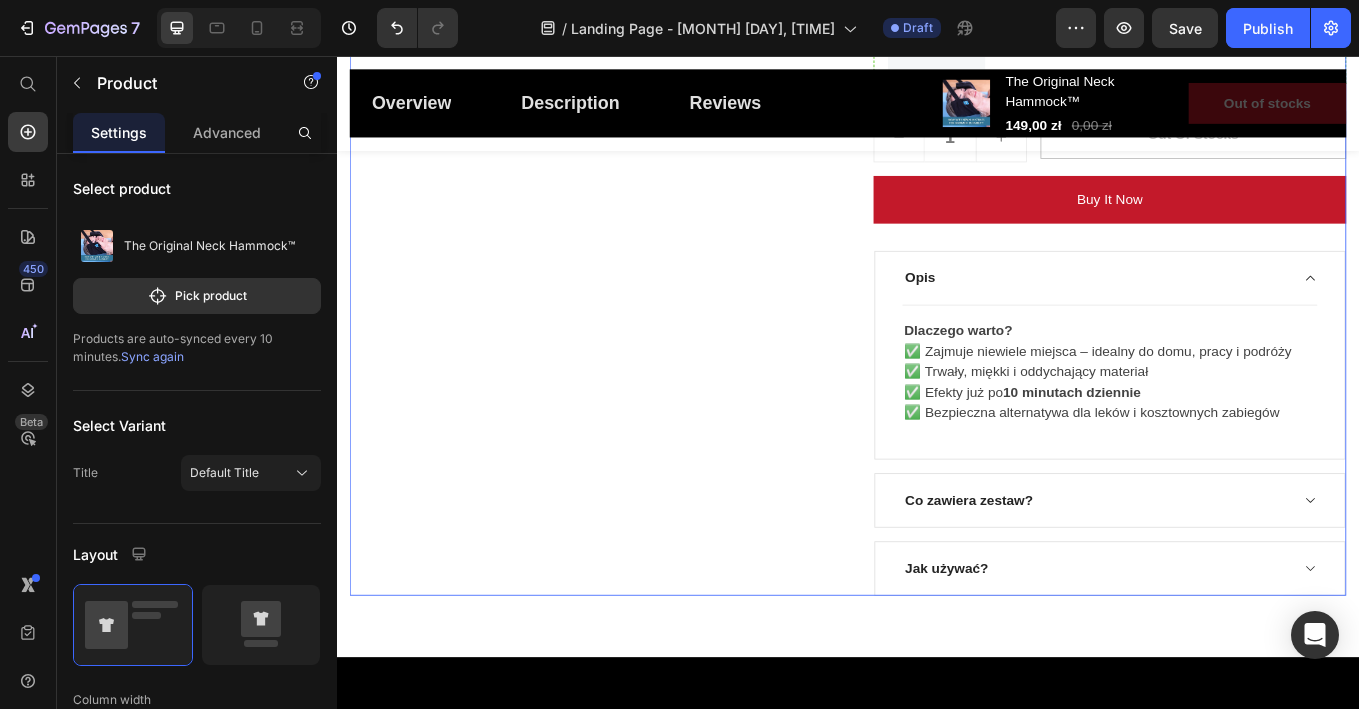 click on "Product Images" at bounding box center (629, -336) 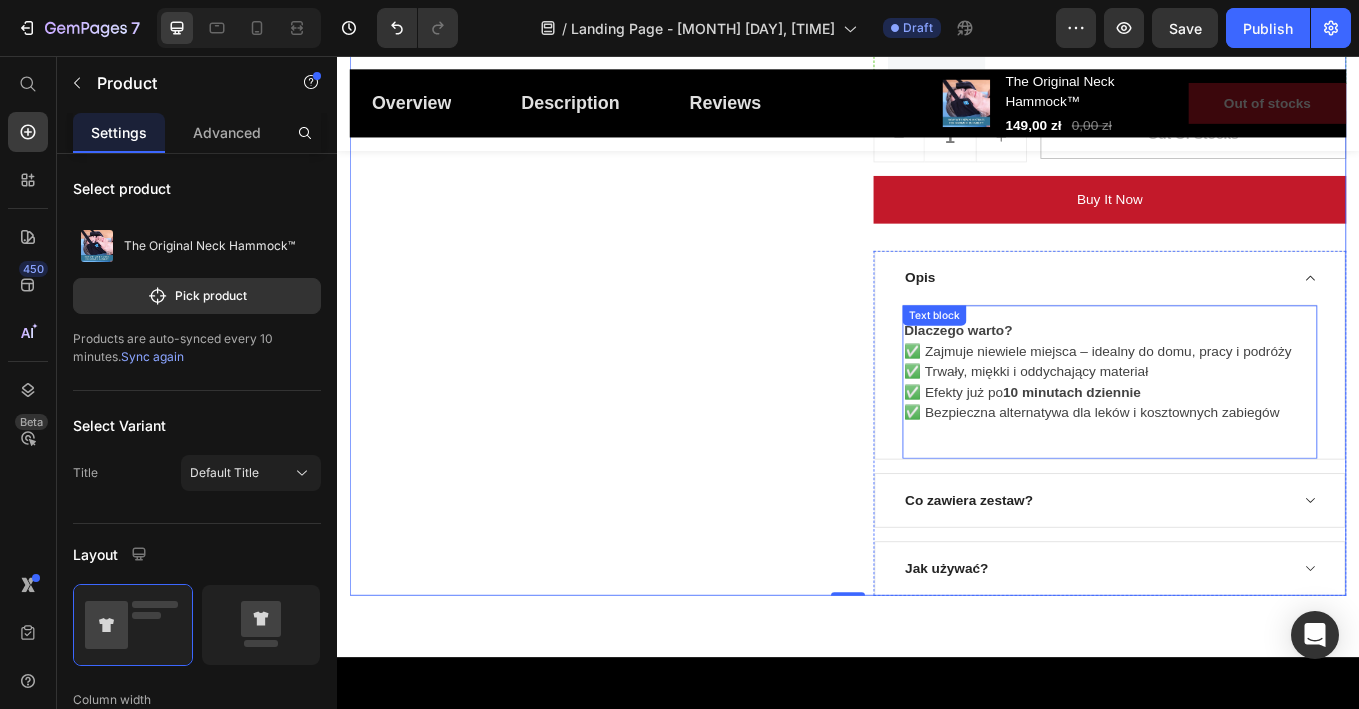 click on "✅ Zajmuje niewiele miejsca – idealny do domu, pracy i podróży" at bounding box center (1244, 403) 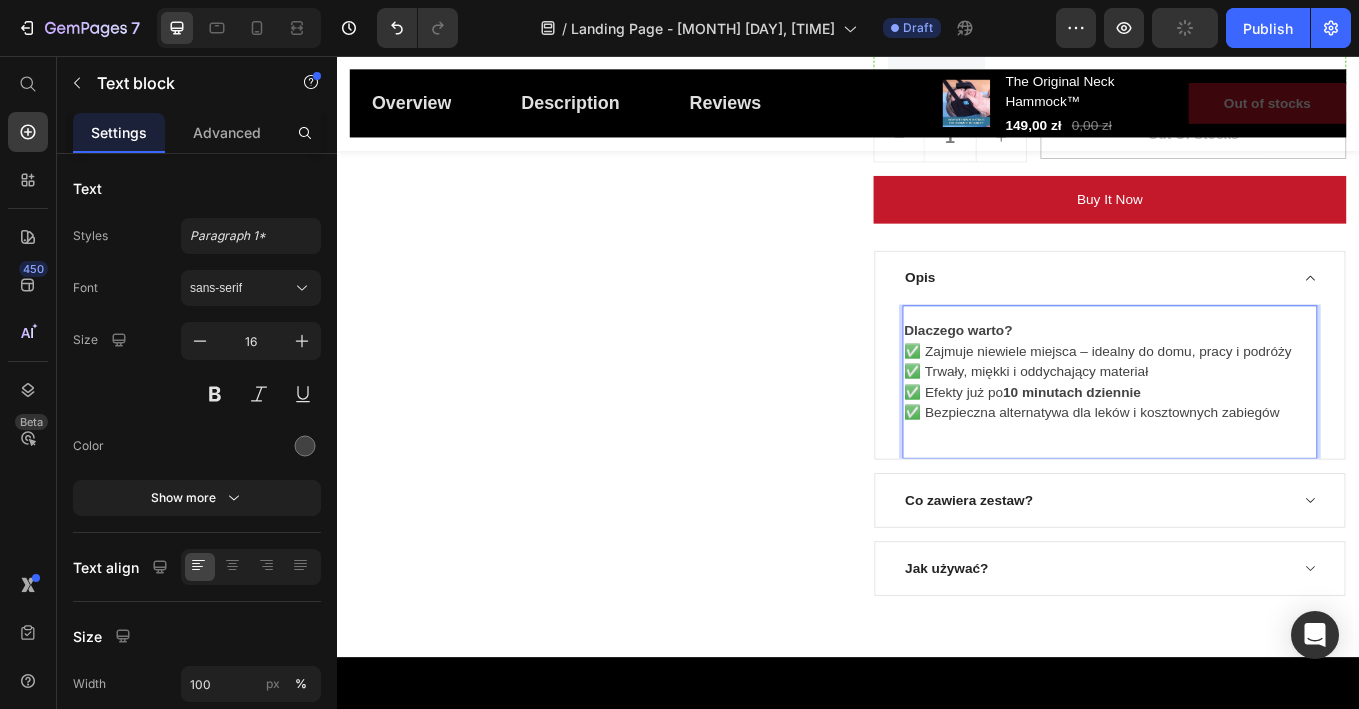 click on "✅ Zajmuje niewiele miejsca – idealny do domu, pracy i podróży" at bounding box center [1244, 403] 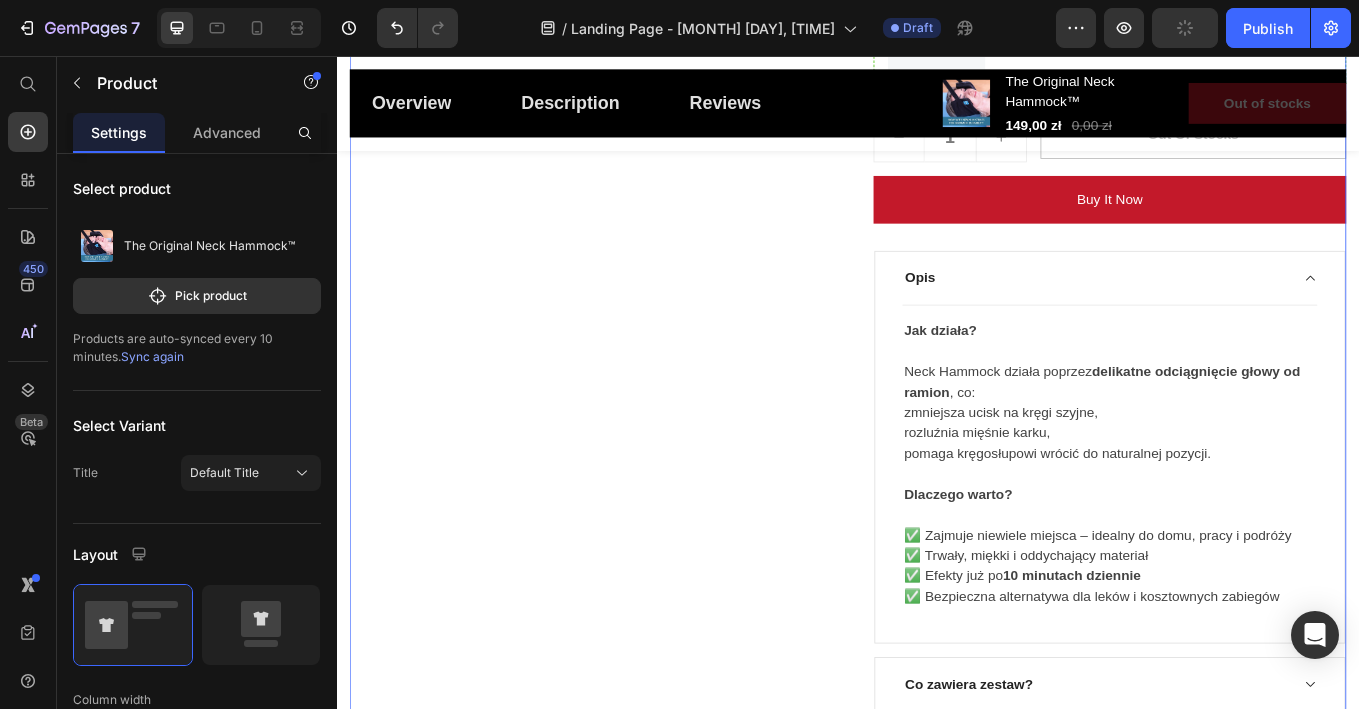 click on "Product Images" at bounding box center (629, -228) 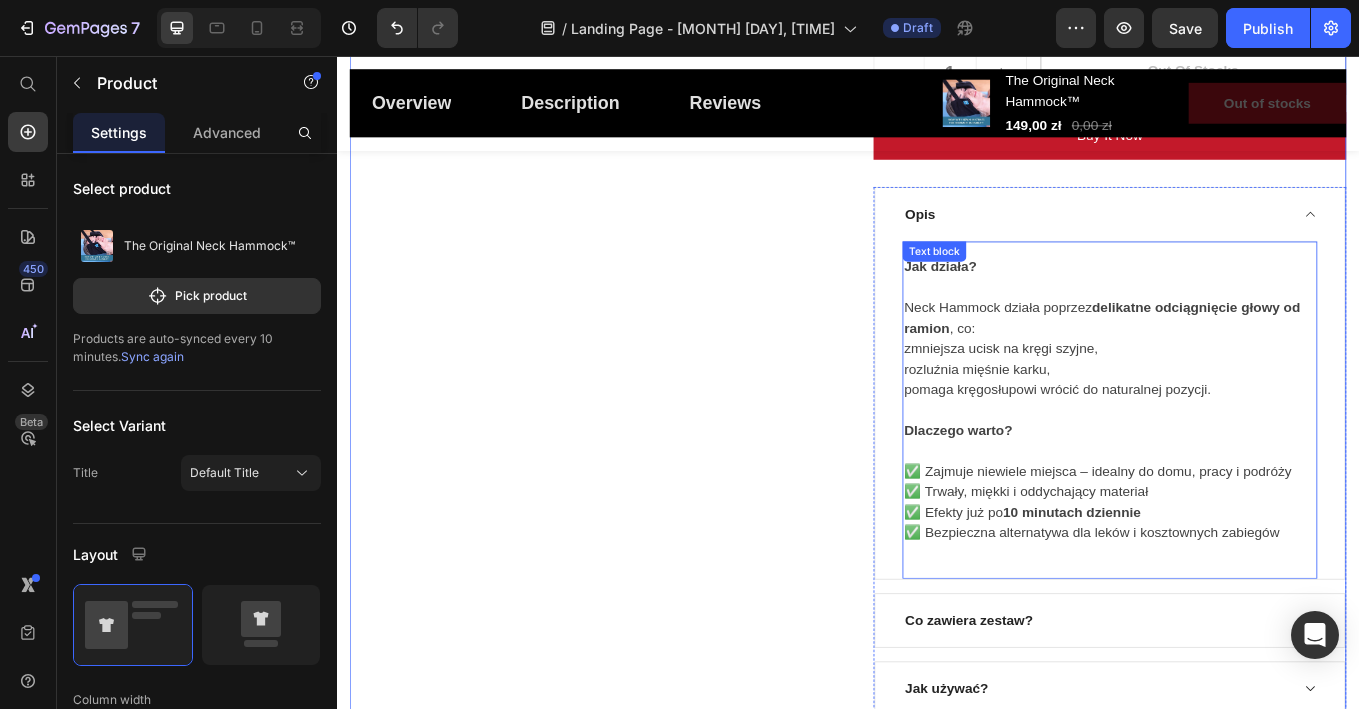 scroll, scrollTop: 1852, scrollLeft: 0, axis: vertical 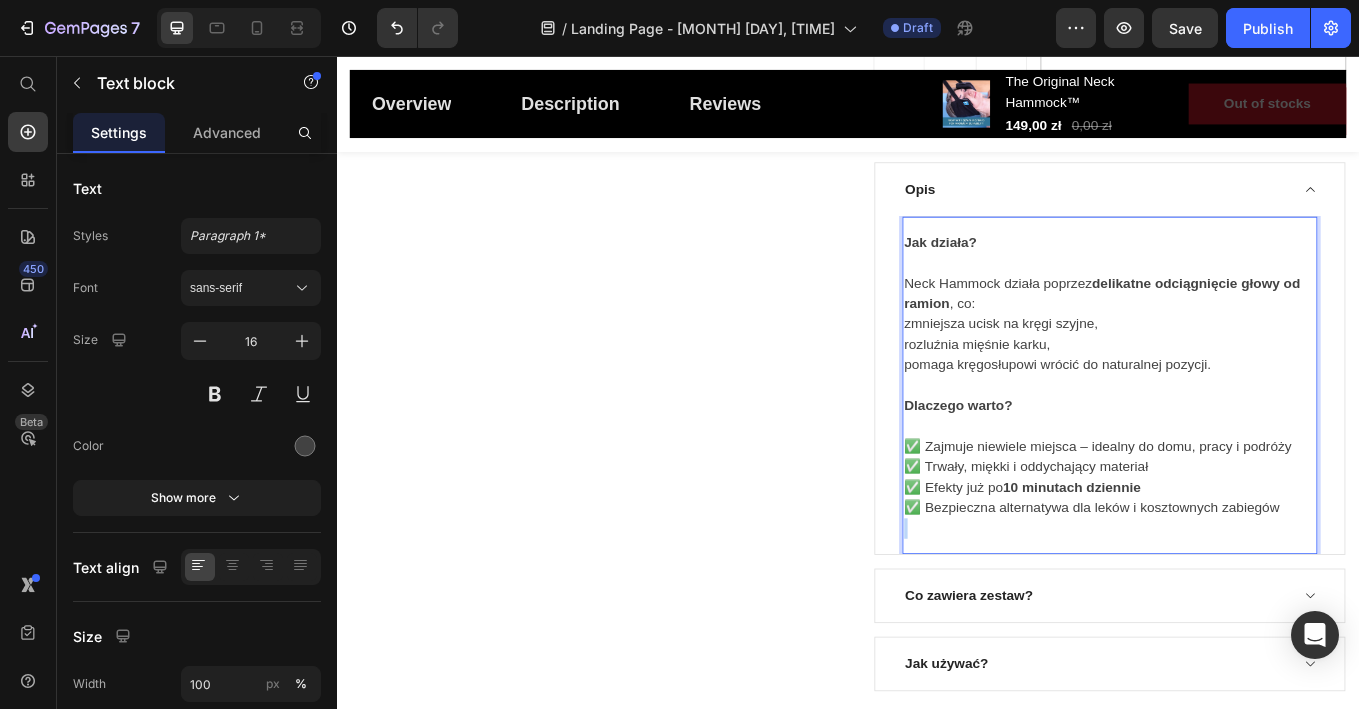click on "✅ Bezpieczna alternatywa dla leków i kosztownych zabiegów" at bounding box center (1244, 587) 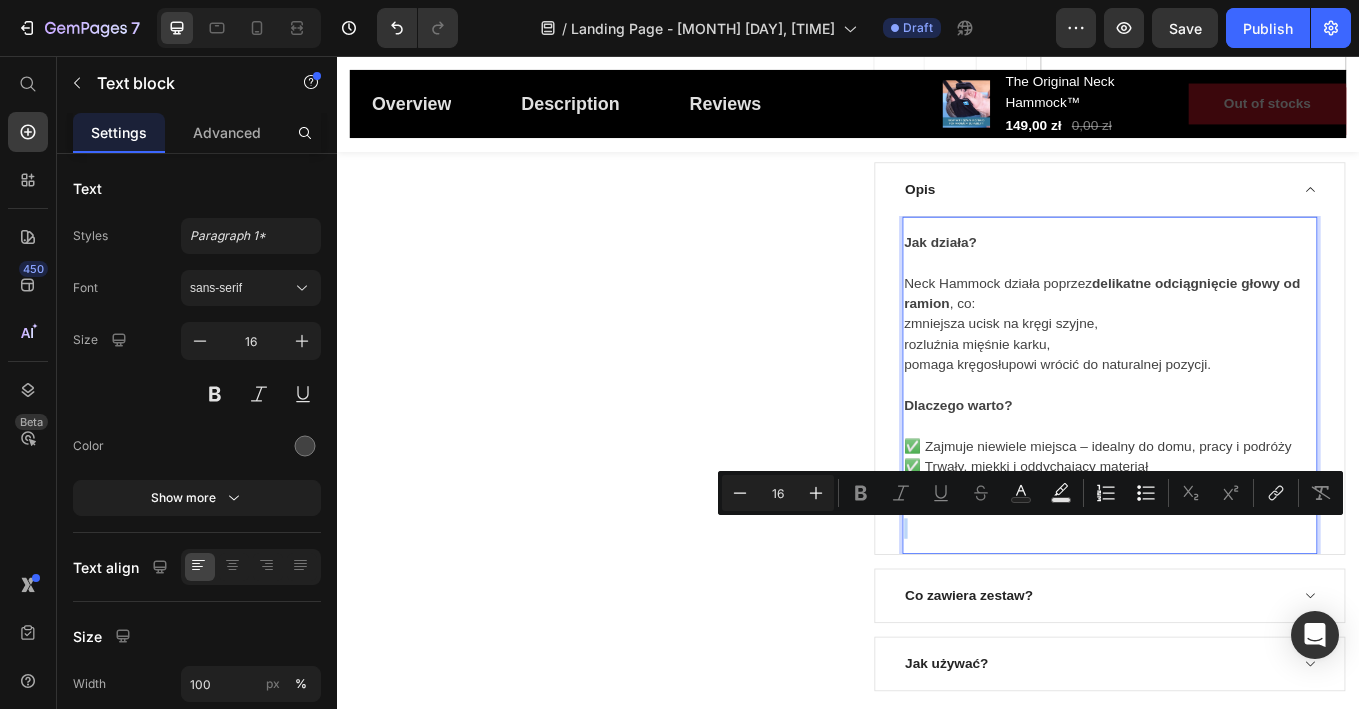 click on "✅ Bezpieczna alternatywa dla leków i kosztownych zabiegów" at bounding box center (1244, 587) 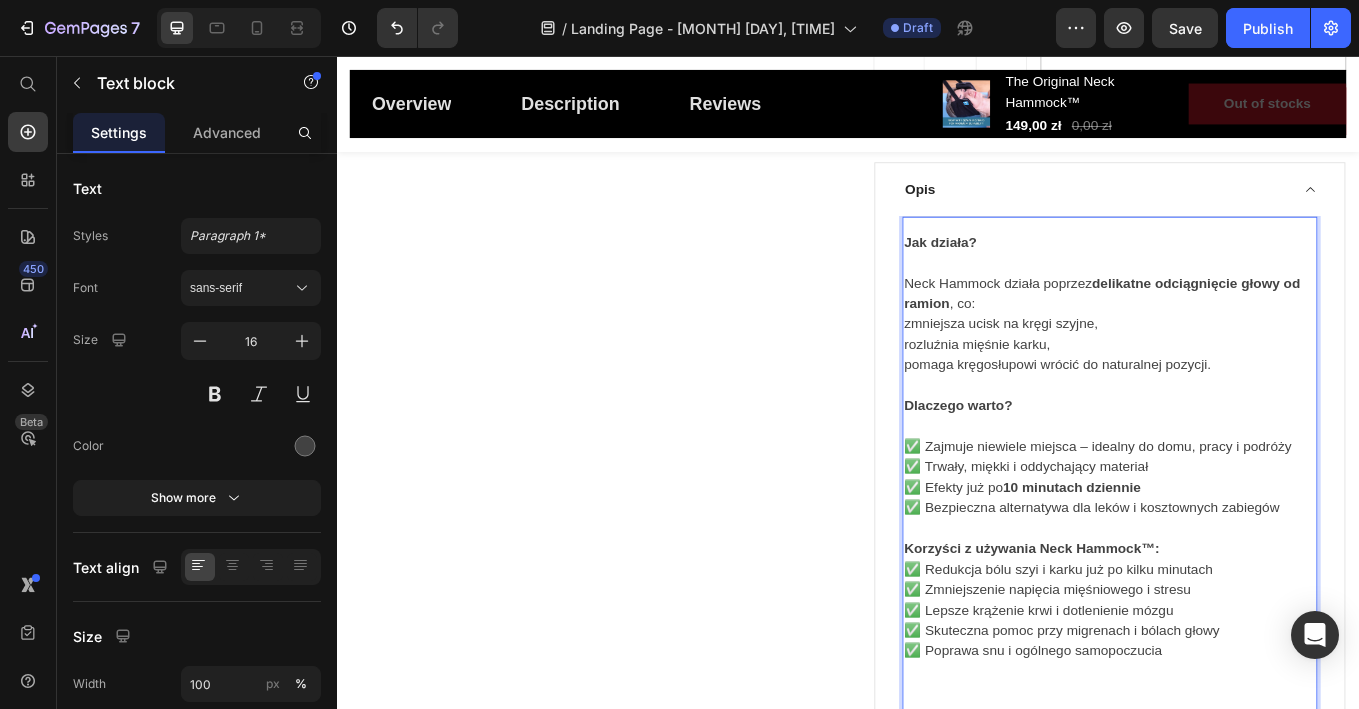scroll, scrollTop: 1864, scrollLeft: 0, axis: vertical 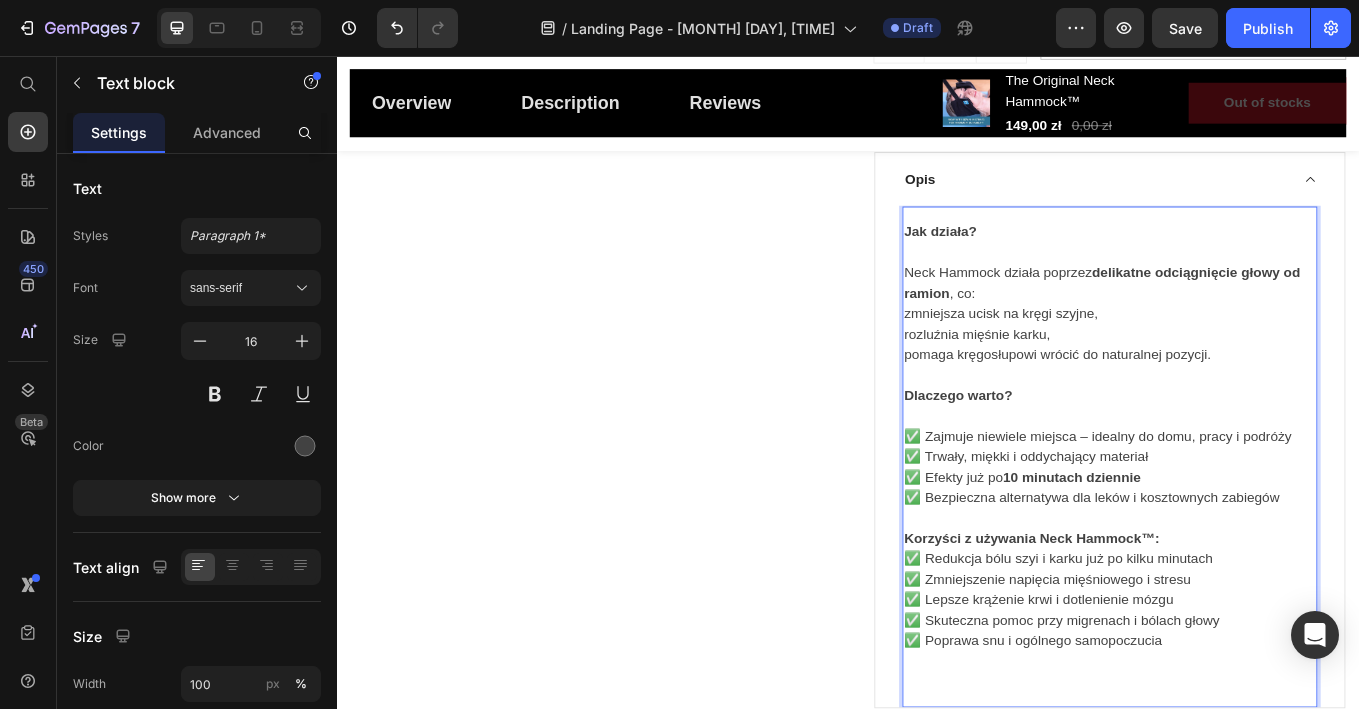 click on "Korzyści z używania Neck Hammock™:" at bounding box center [1244, 623] 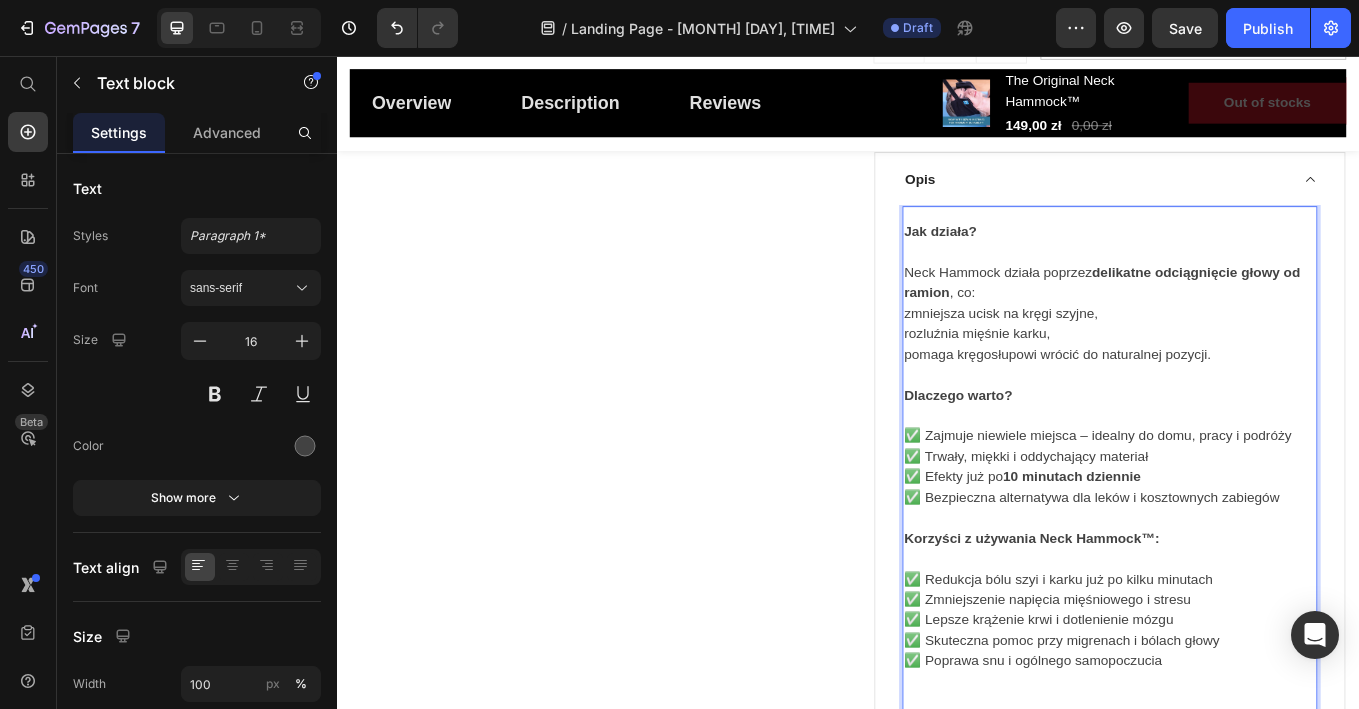 click on "✅ Zajmuje niewiele miejsca – idealny do domu, pracy i podróży" at bounding box center (1244, 503) 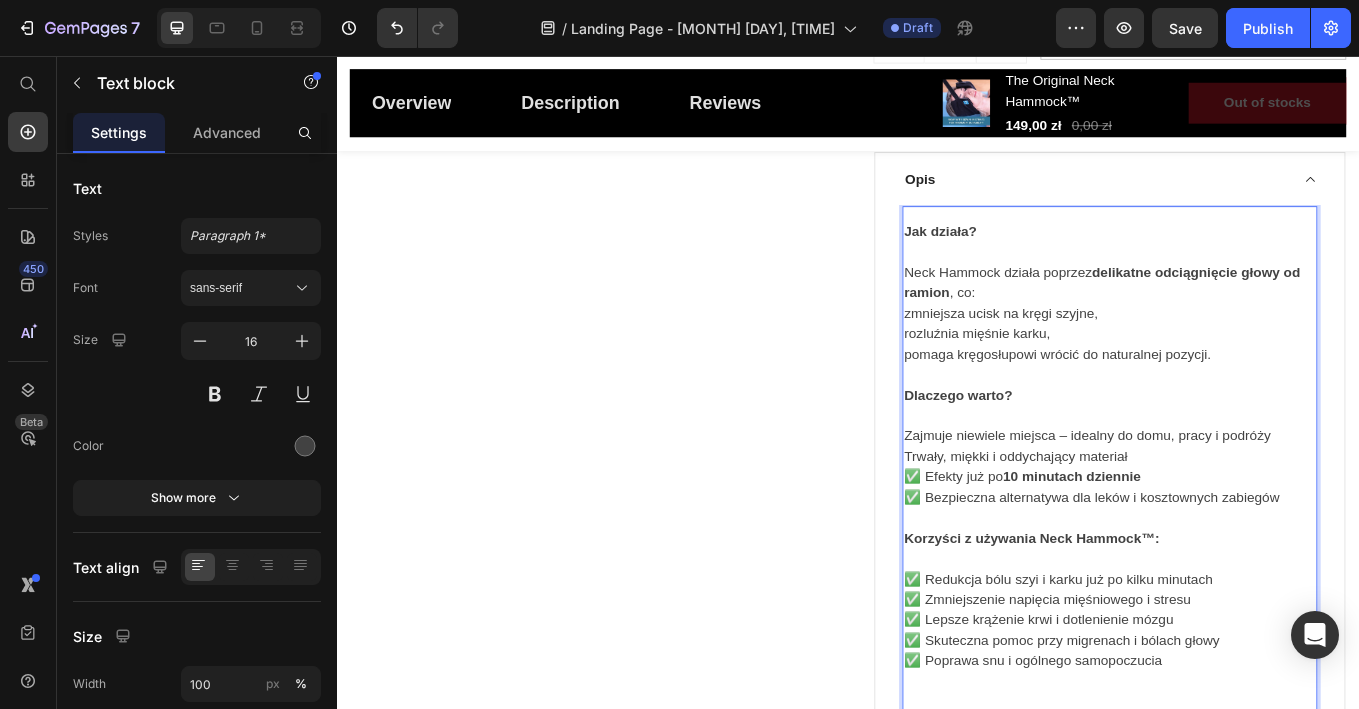 click on "✅ Efekty już po  10 minutach dziennie" at bounding box center [1244, 551] 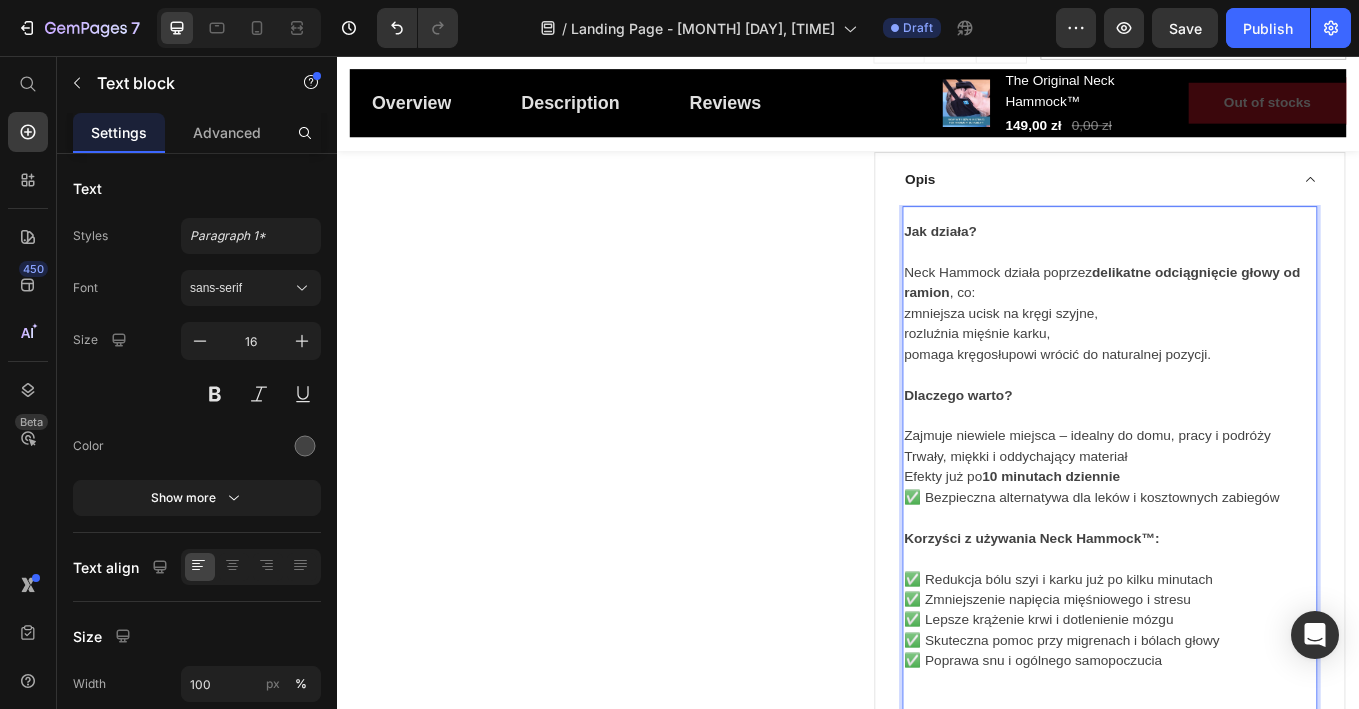 click on "✅ Bezpieczna alternatywa dla leków i kosztownych zabiegów" at bounding box center [1244, 575] 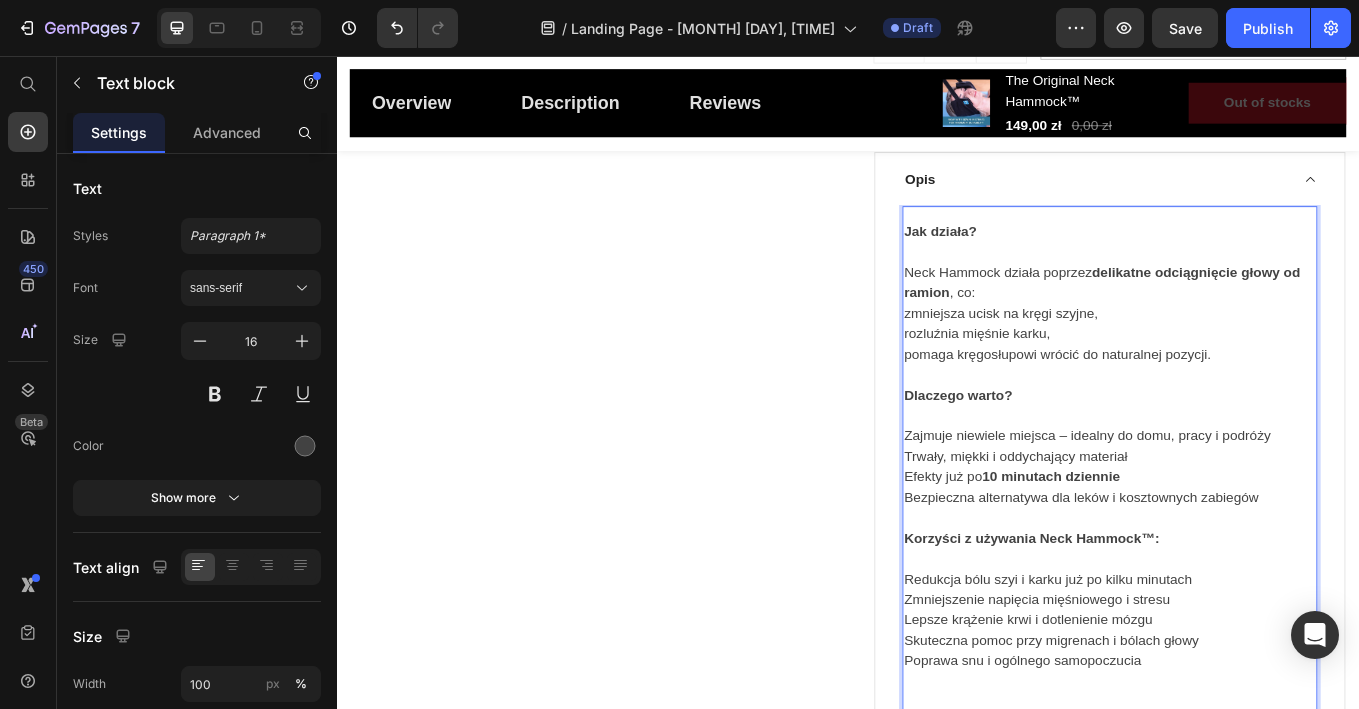 scroll, scrollTop: 573, scrollLeft: 0, axis: vertical 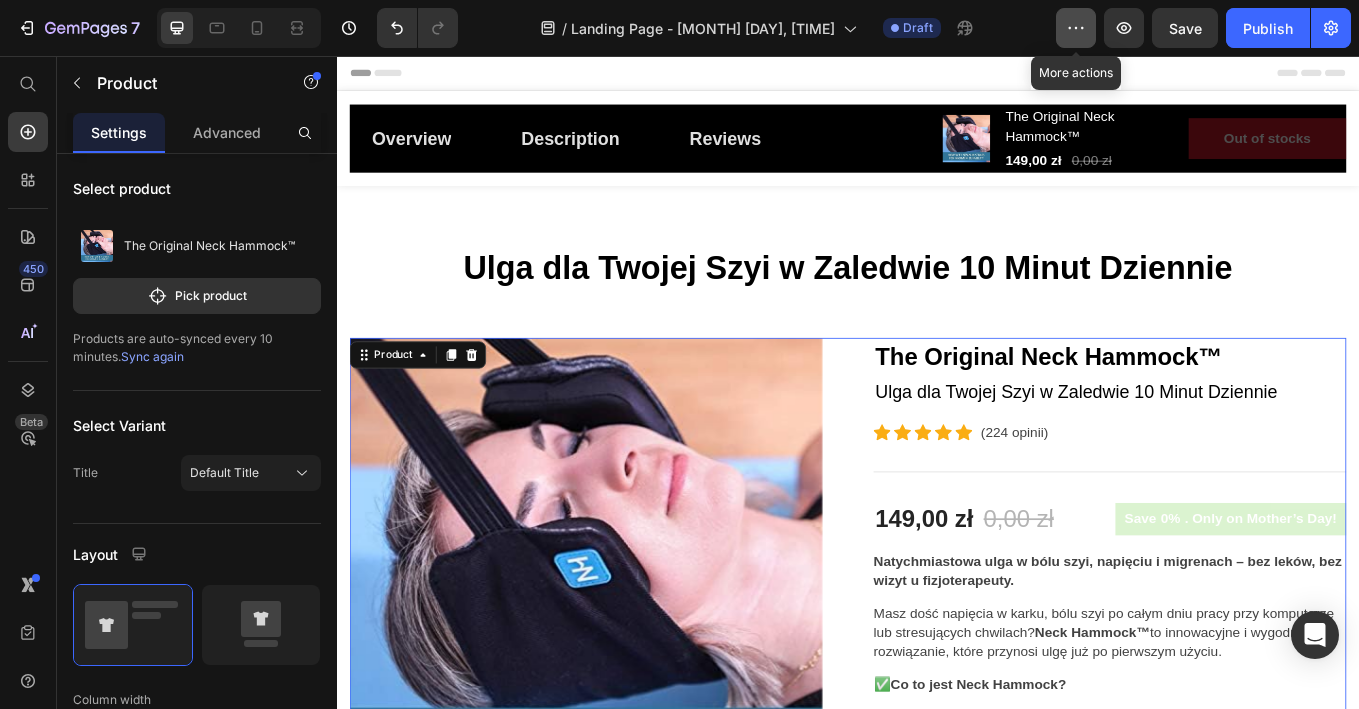 click 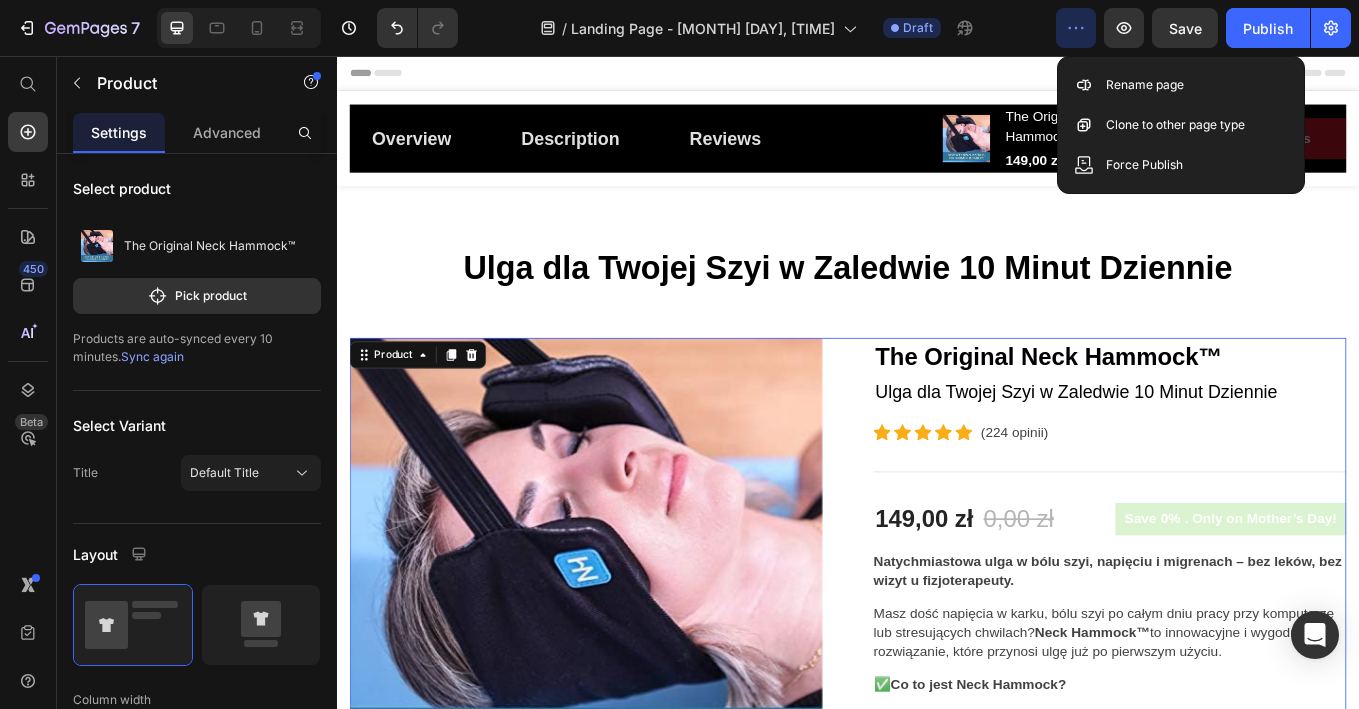 click 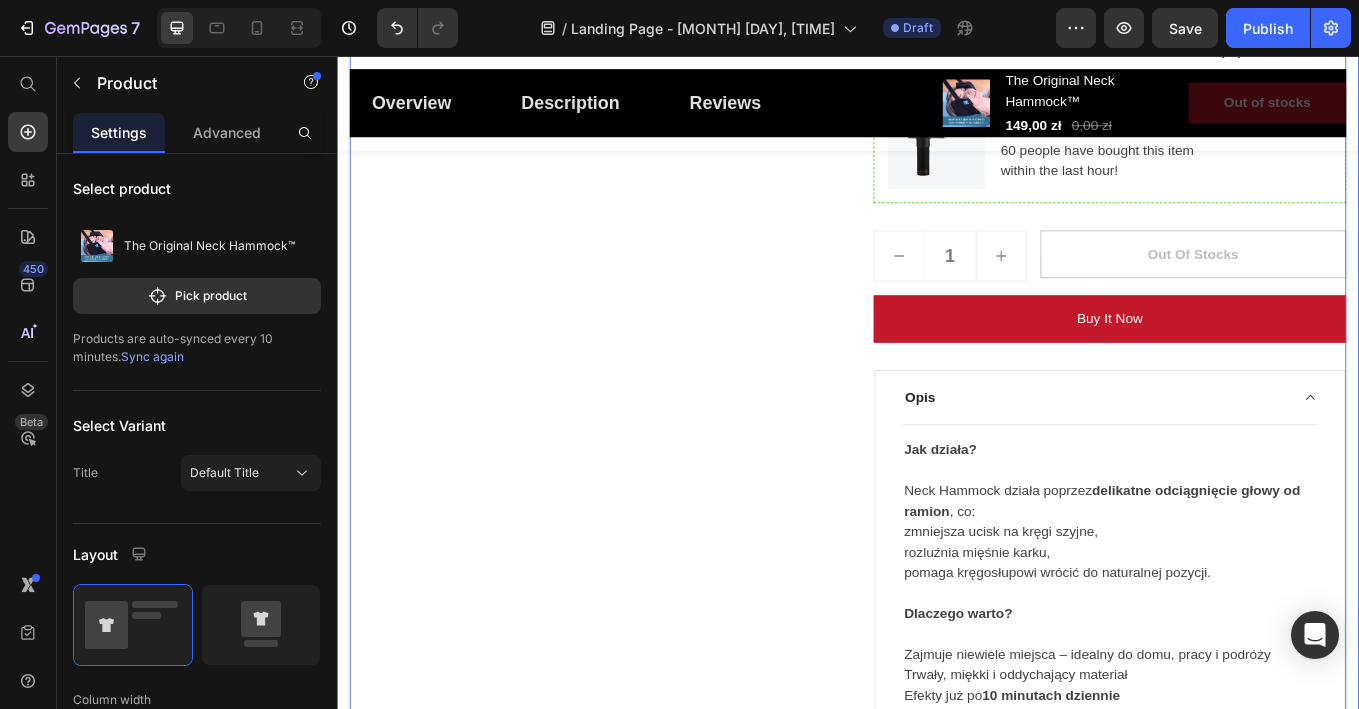 scroll, scrollTop: 1631, scrollLeft: 0, axis: vertical 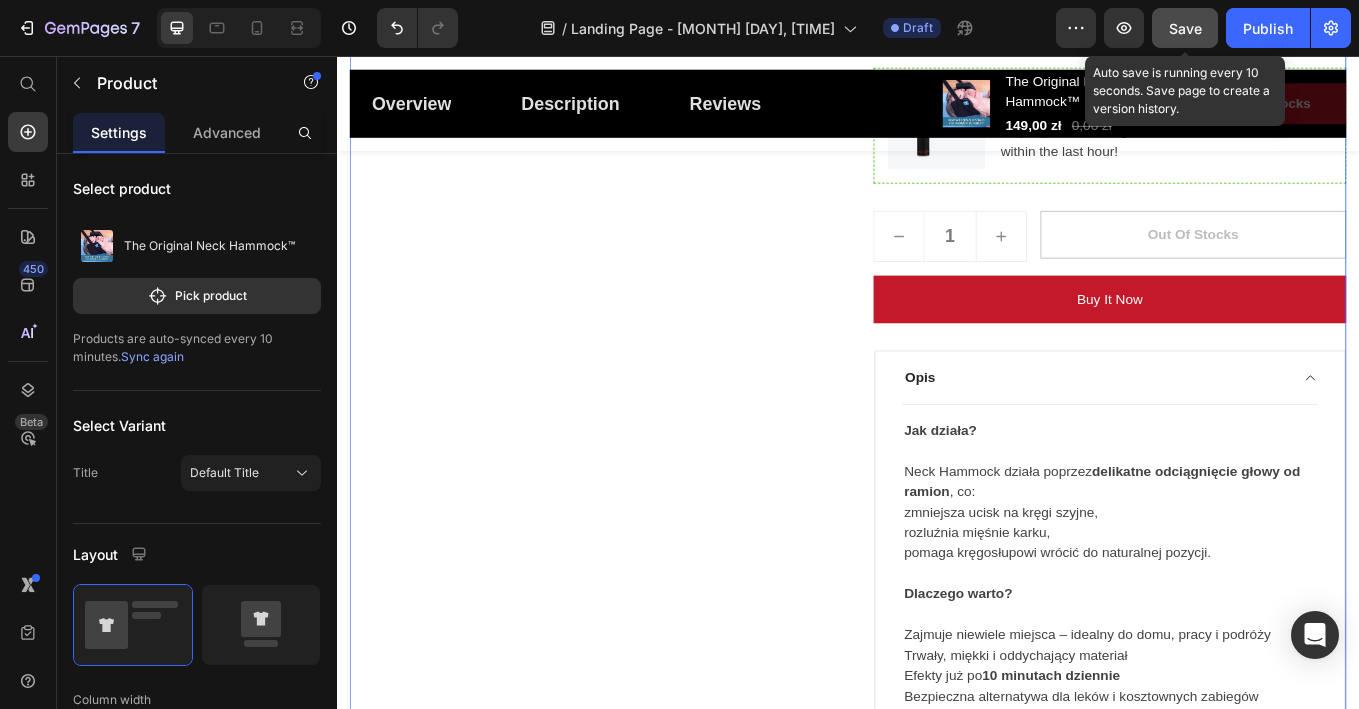 click on "Save" at bounding box center (1185, 28) 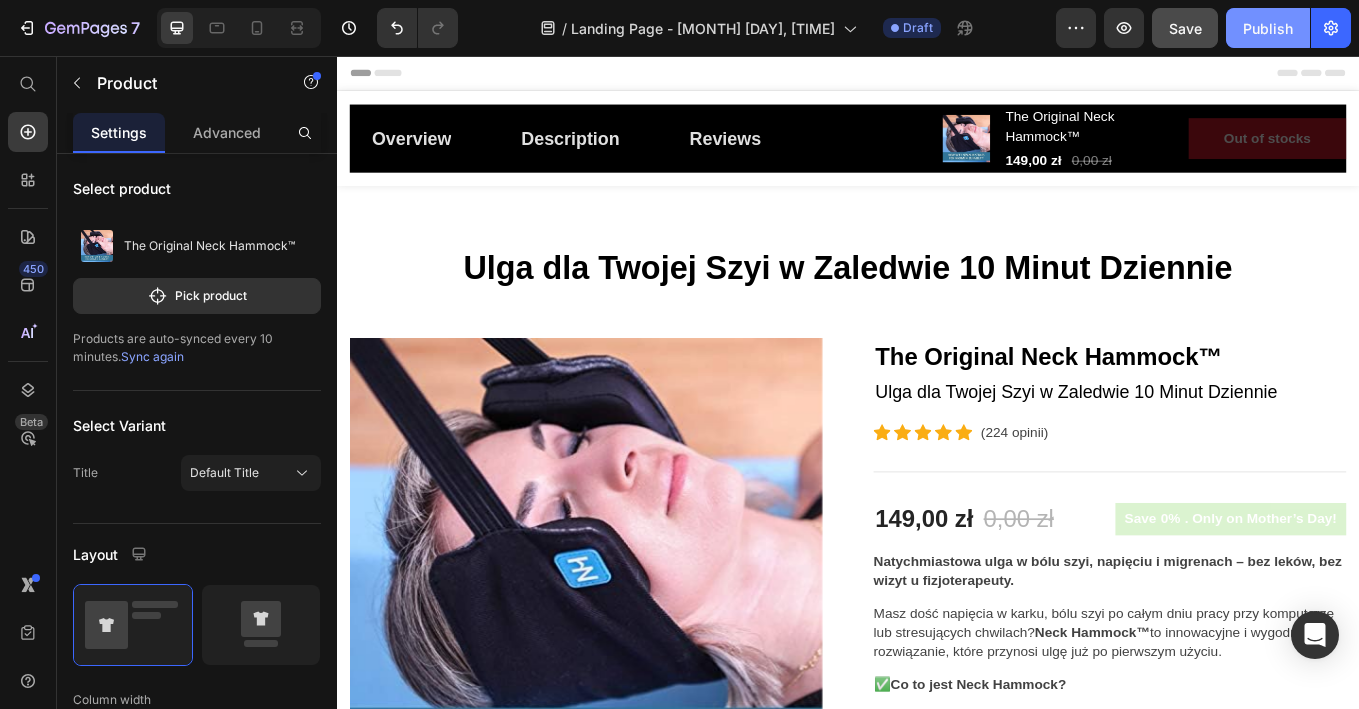 scroll, scrollTop: 0, scrollLeft: 0, axis: both 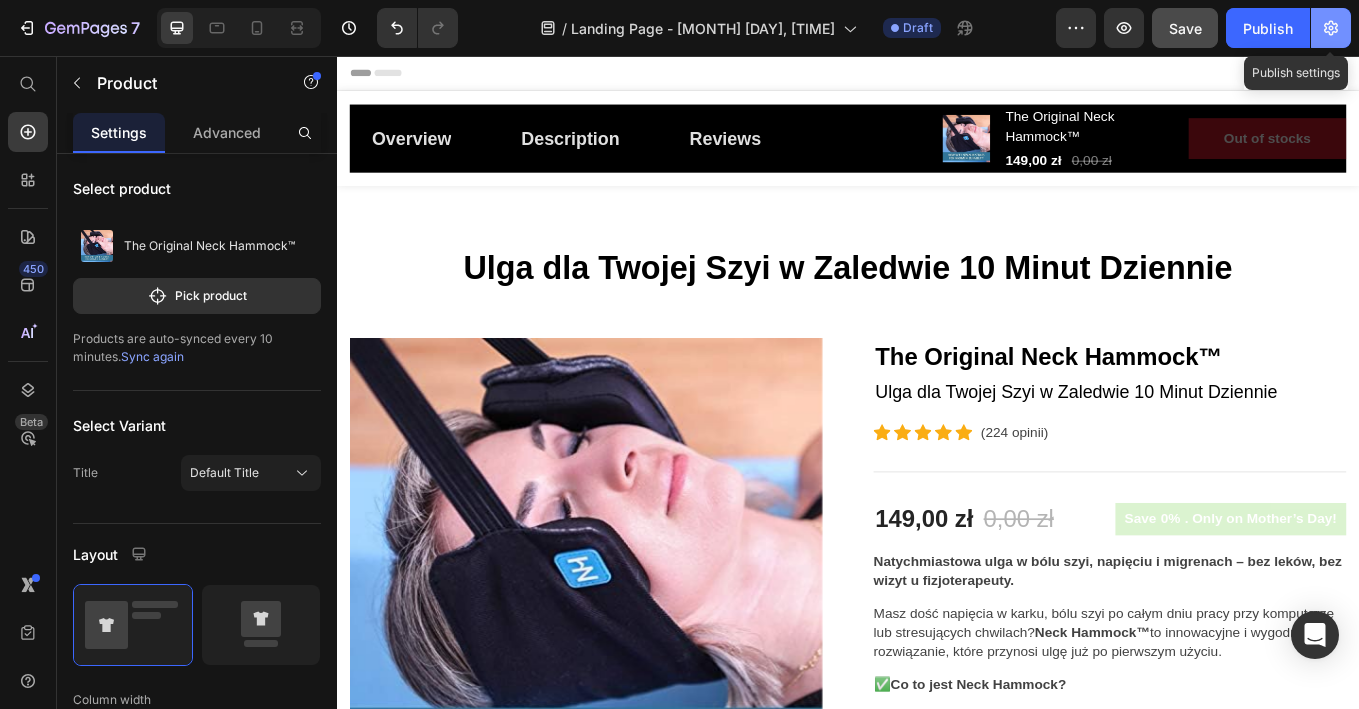 click 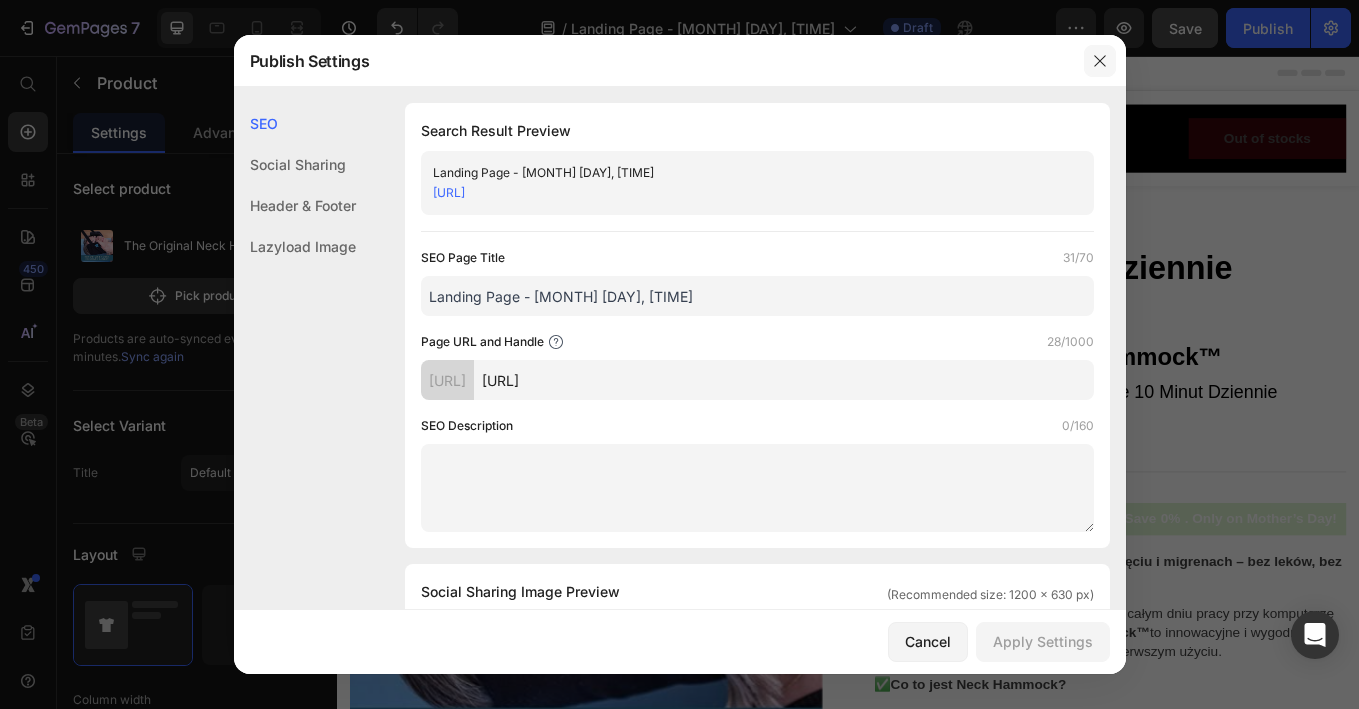 click 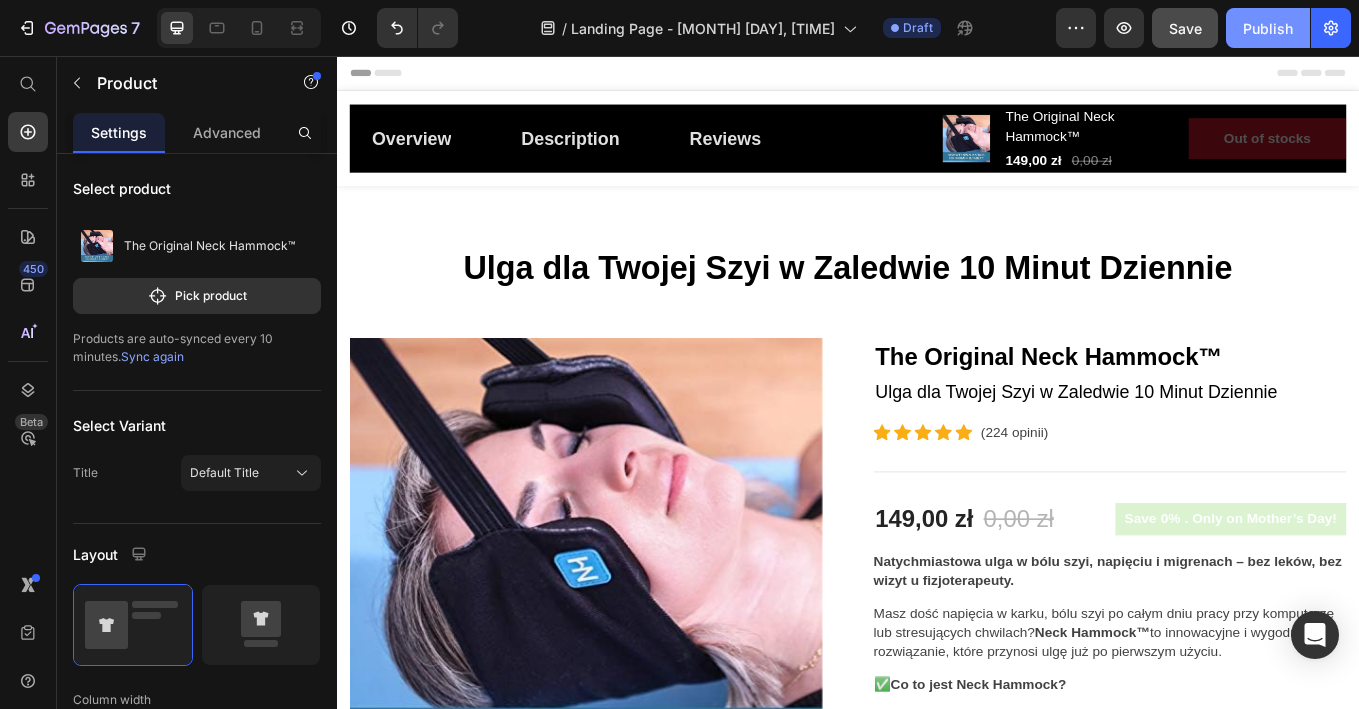 click on "Publish" at bounding box center (1268, 28) 